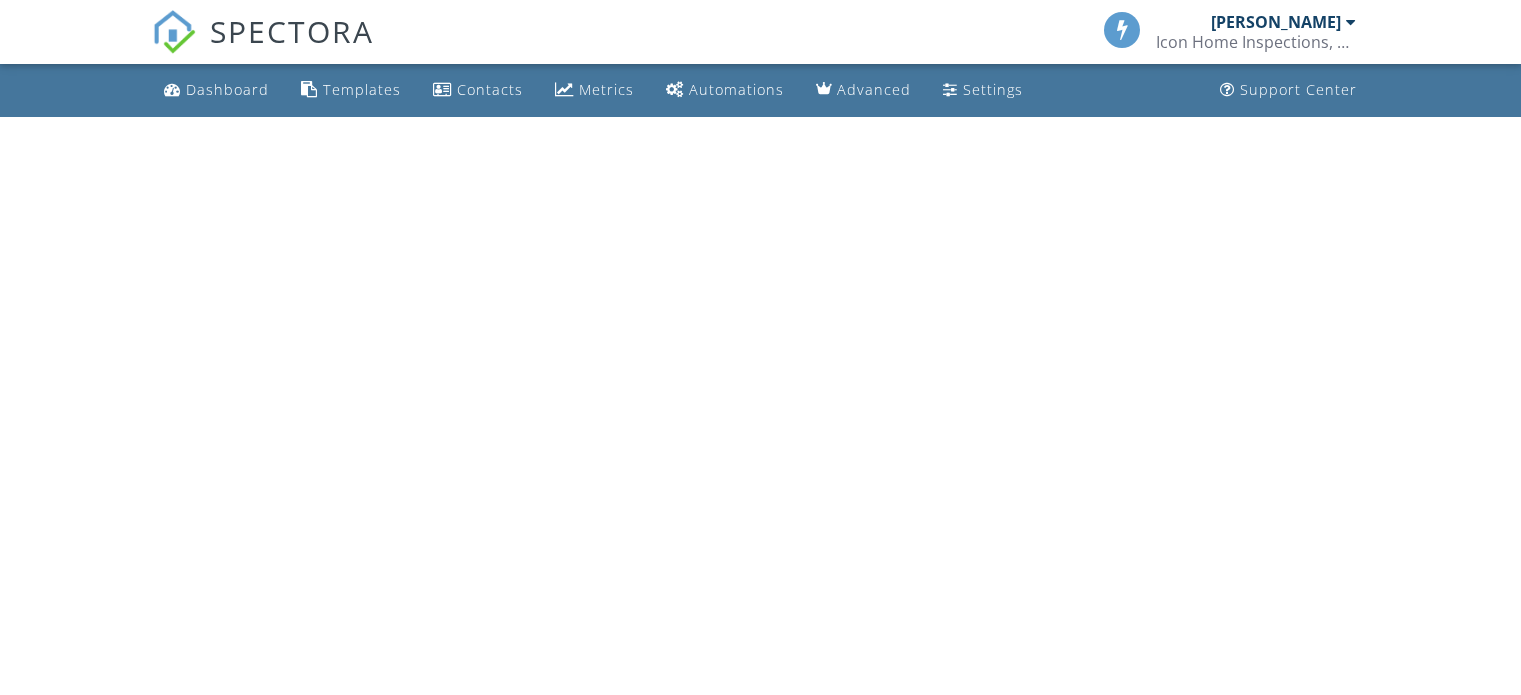 scroll, scrollTop: 0, scrollLeft: 0, axis: both 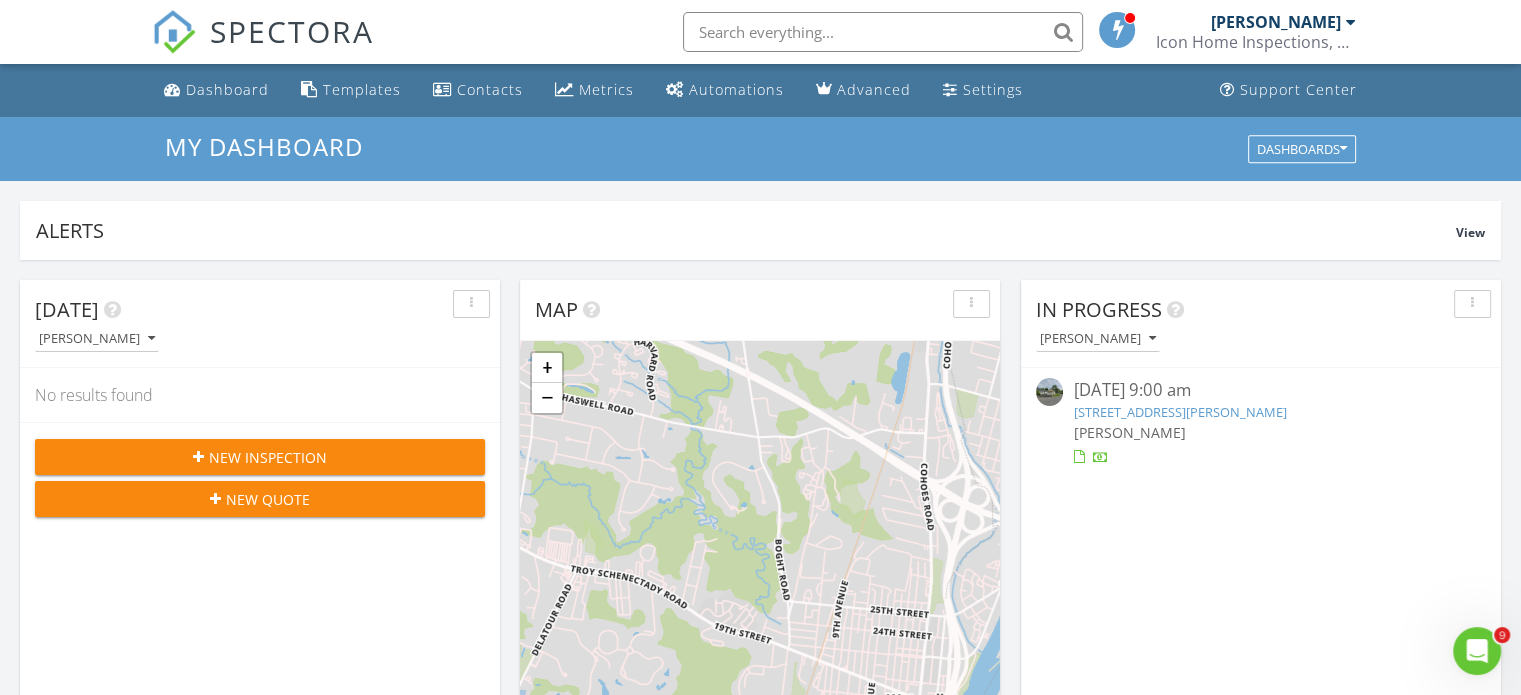 click on "+ − Leaflet  |  © MapTiler   © OpenStreetMap contributors" at bounding box center (760, 600) 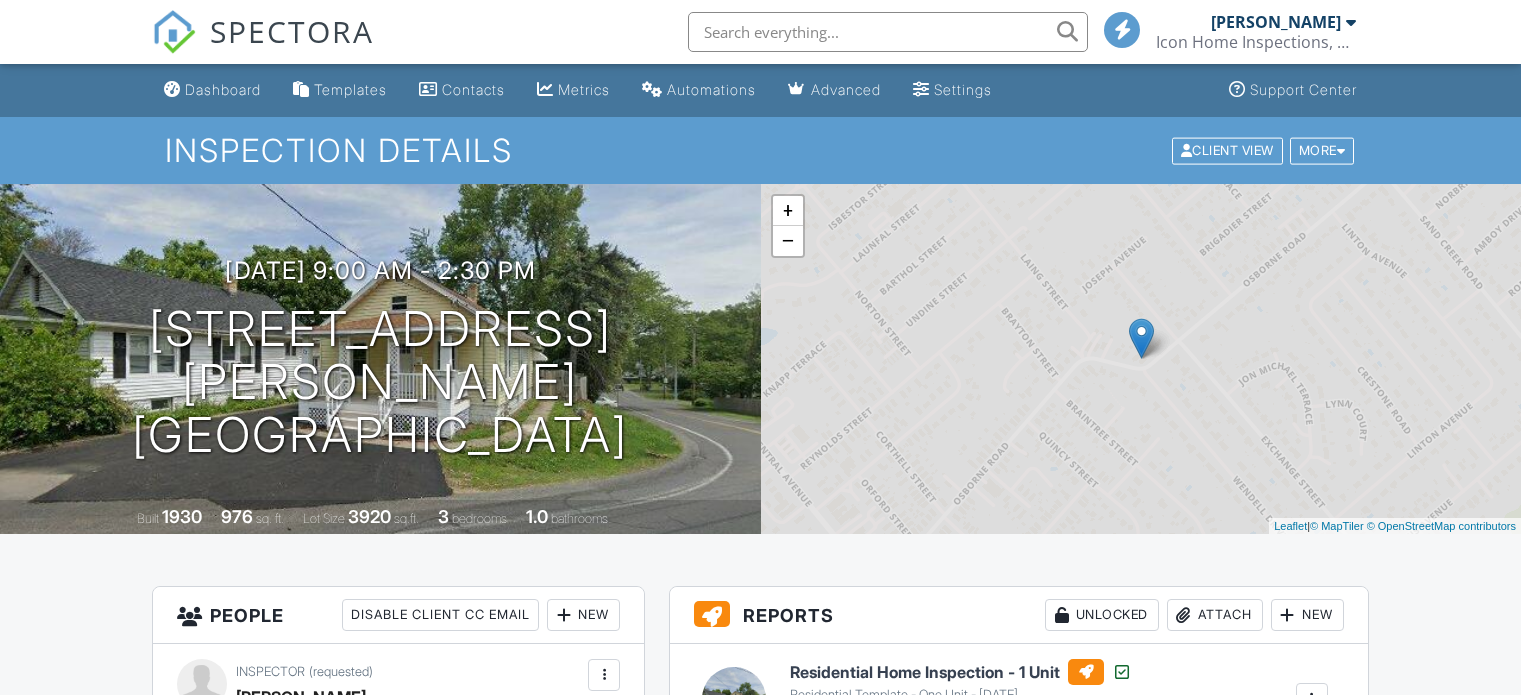 scroll, scrollTop: 0, scrollLeft: 0, axis: both 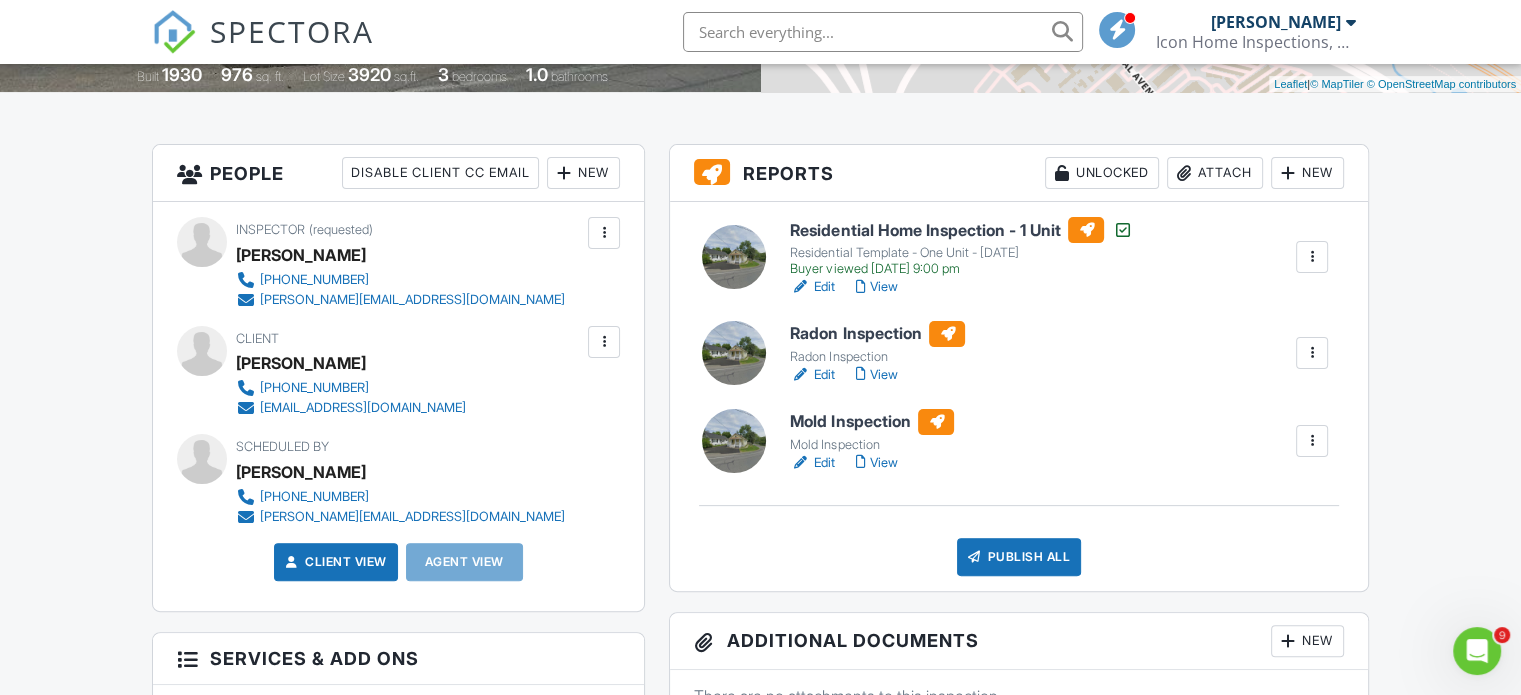 click on "Edit" at bounding box center (812, 463) 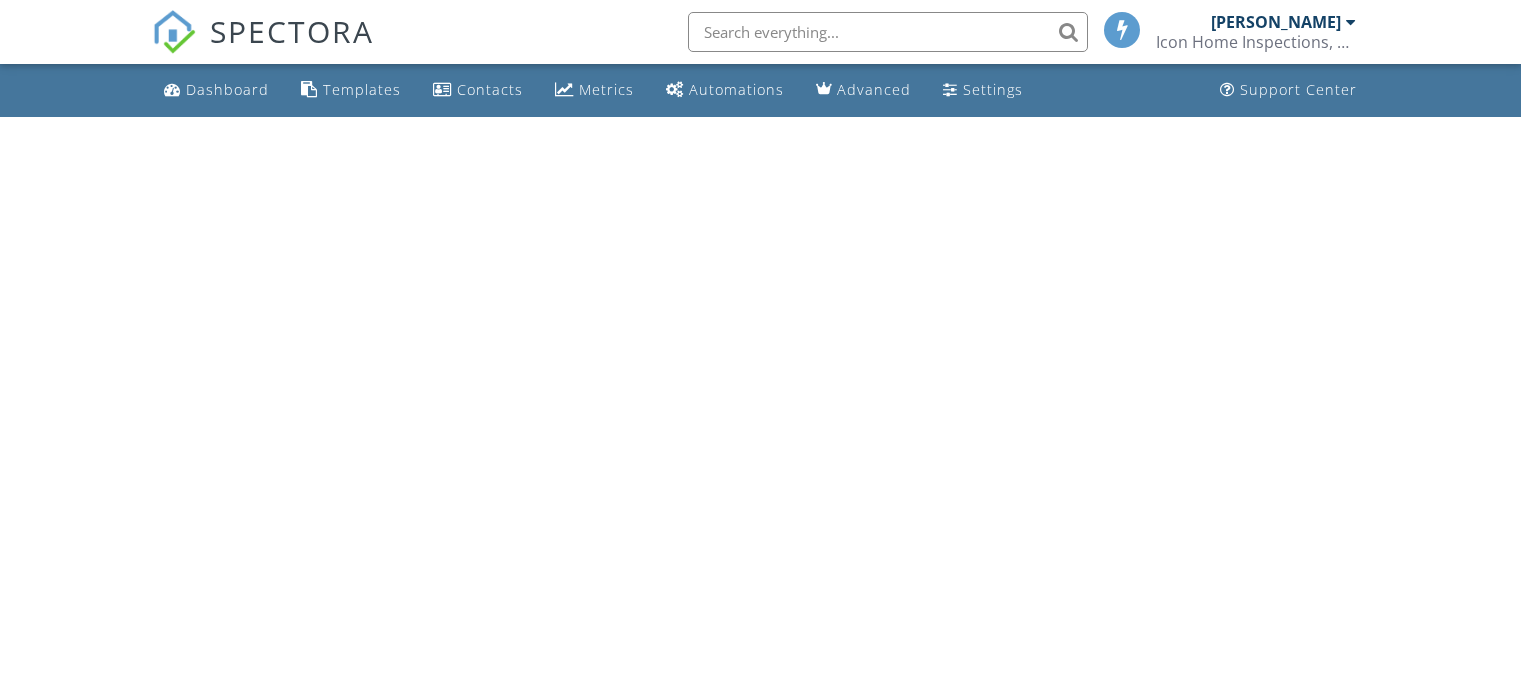 scroll, scrollTop: 0, scrollLeft: 0, axis: both 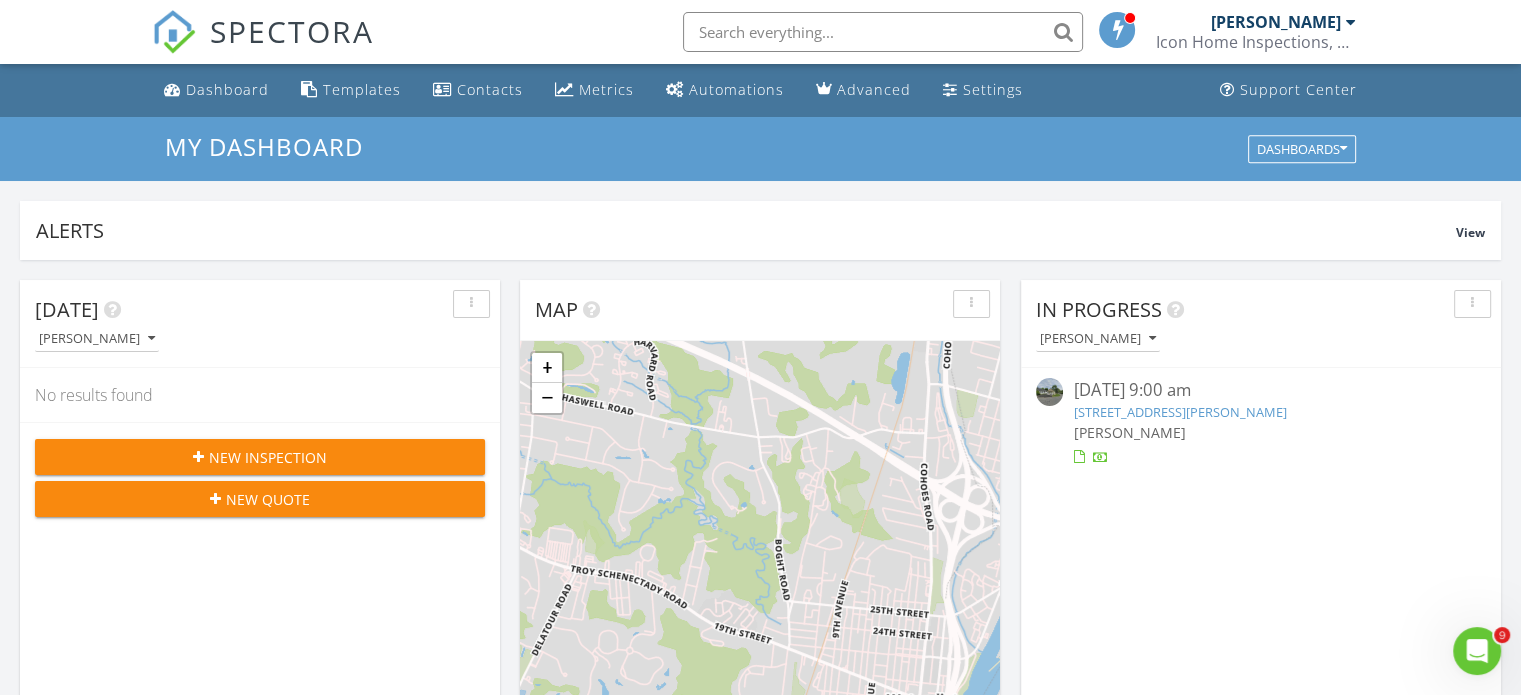 click on "73 Osborne Rd, Albany, NY 12205" at bounding box center (1179, 412) 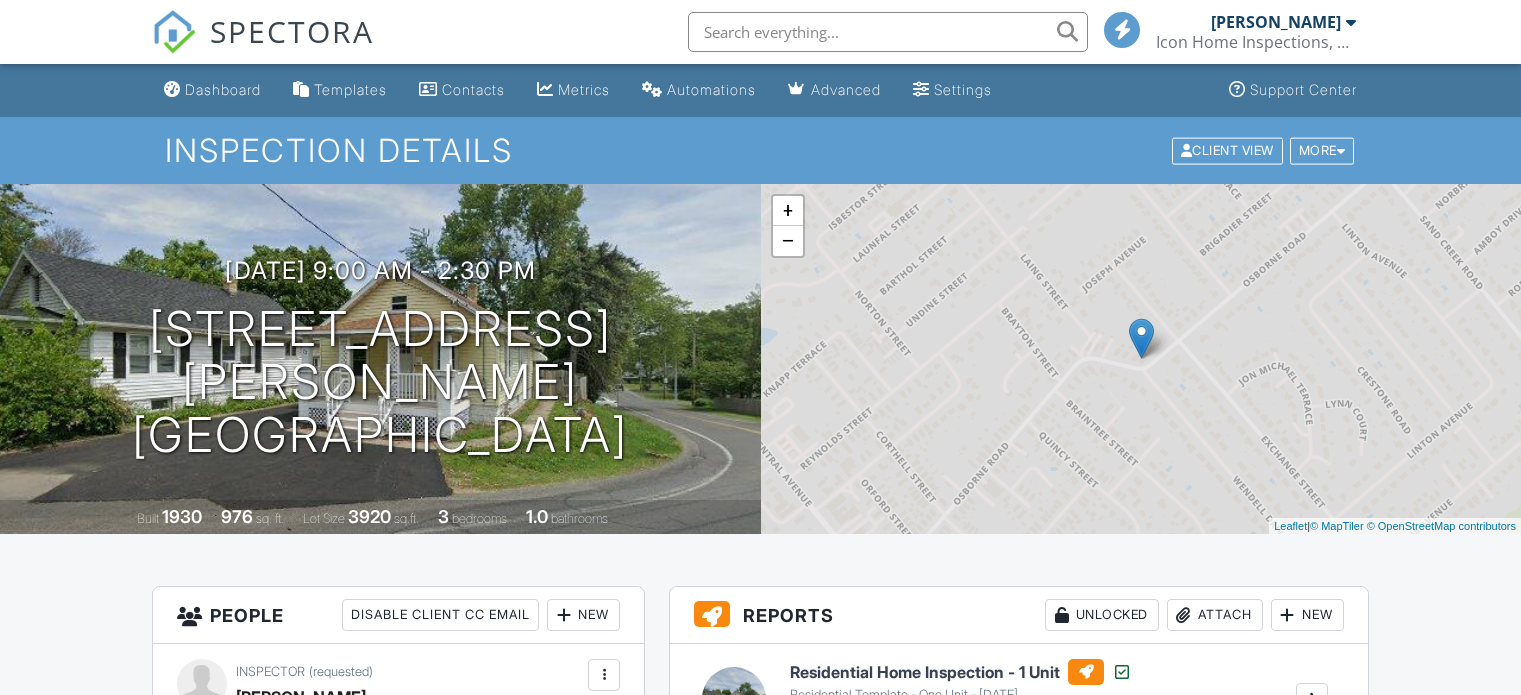 scroll, scrollTop: 0, scrollLeft: 0, axis: both 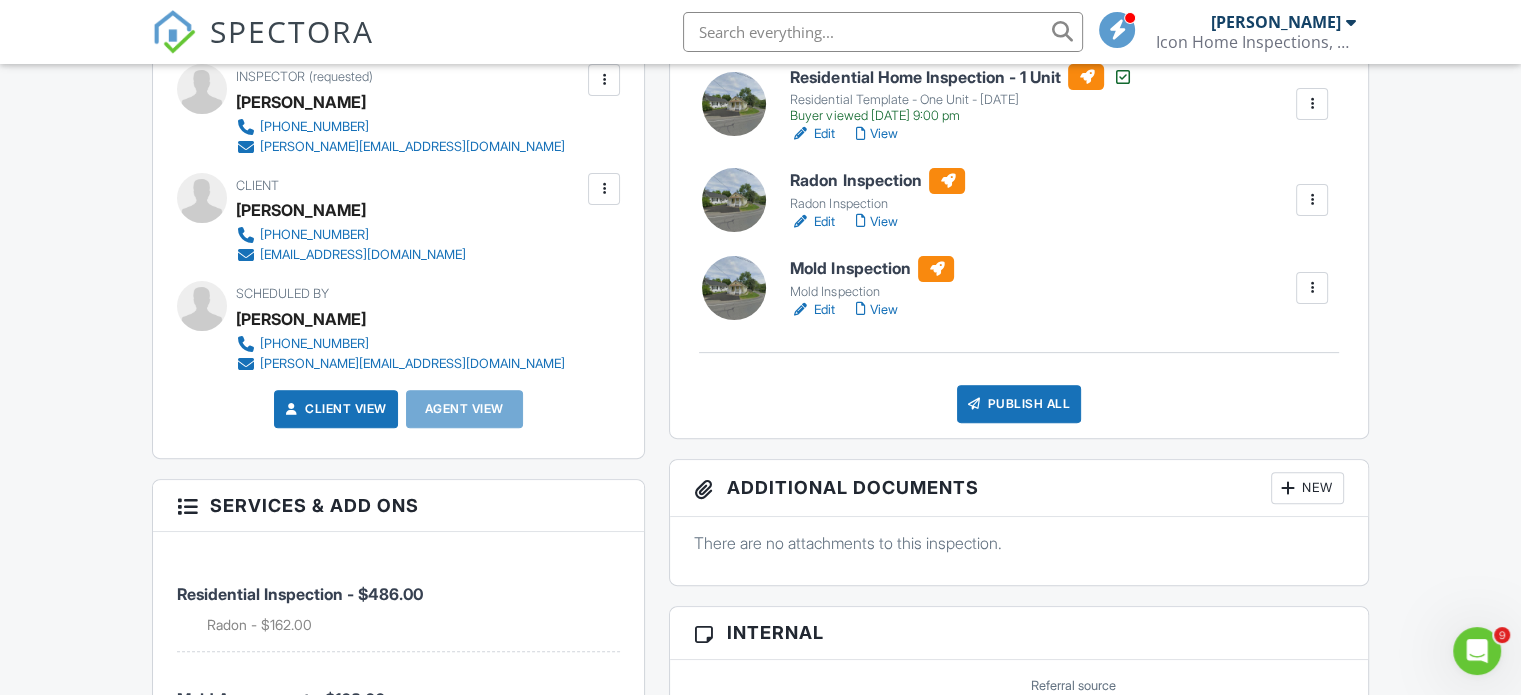 click on "Edit" at bounding box center (812, 134) 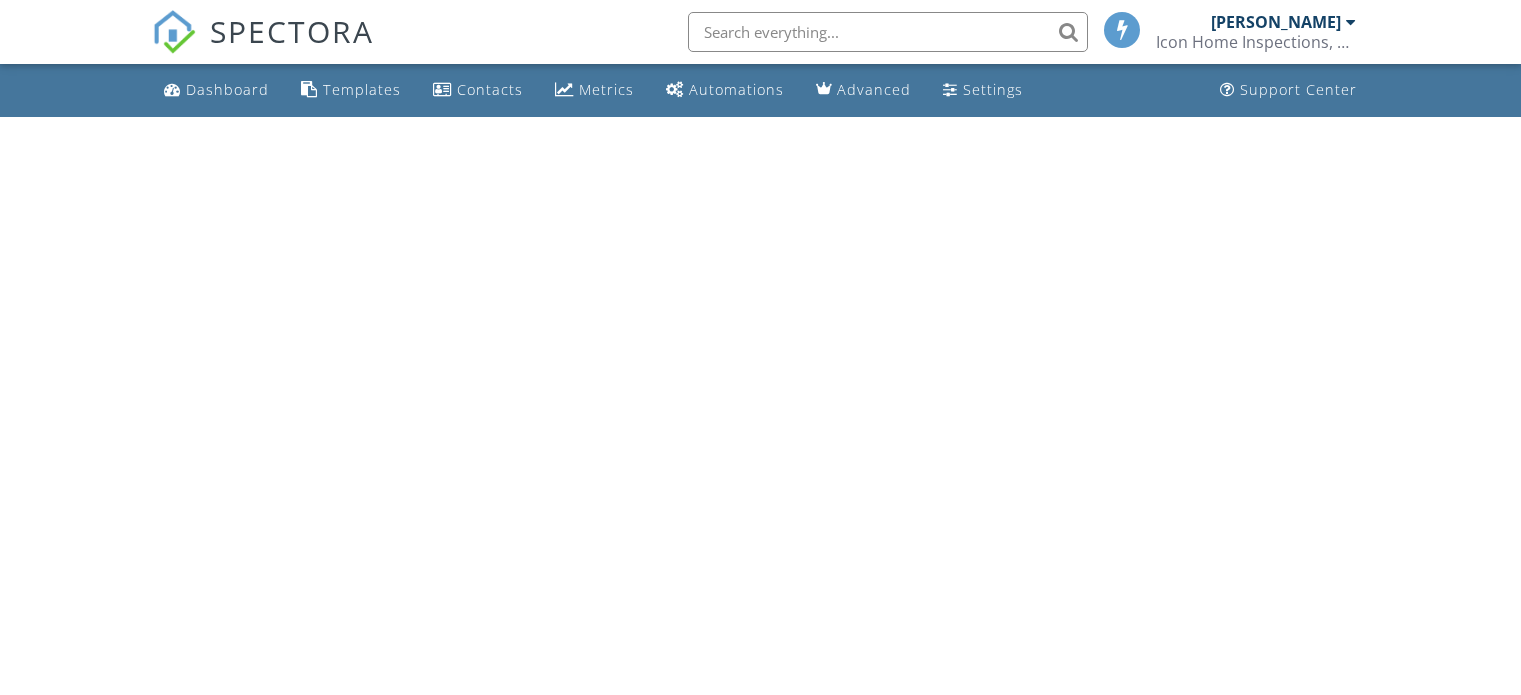 scroll, scrollTop: 0, scrollLeft: 0, axis: both 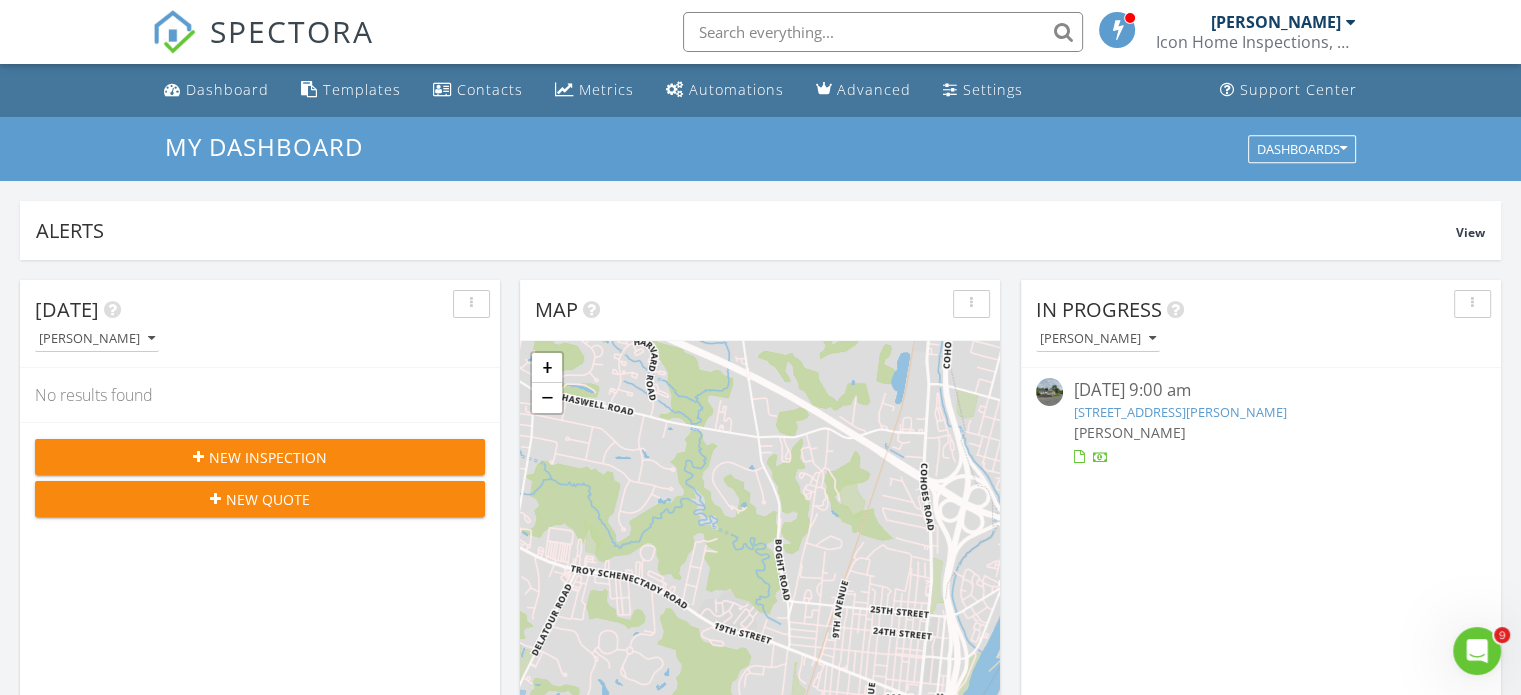 click on "73 Osborne Rd, Albany, NY 12205" at bounding box center [1179, 412] 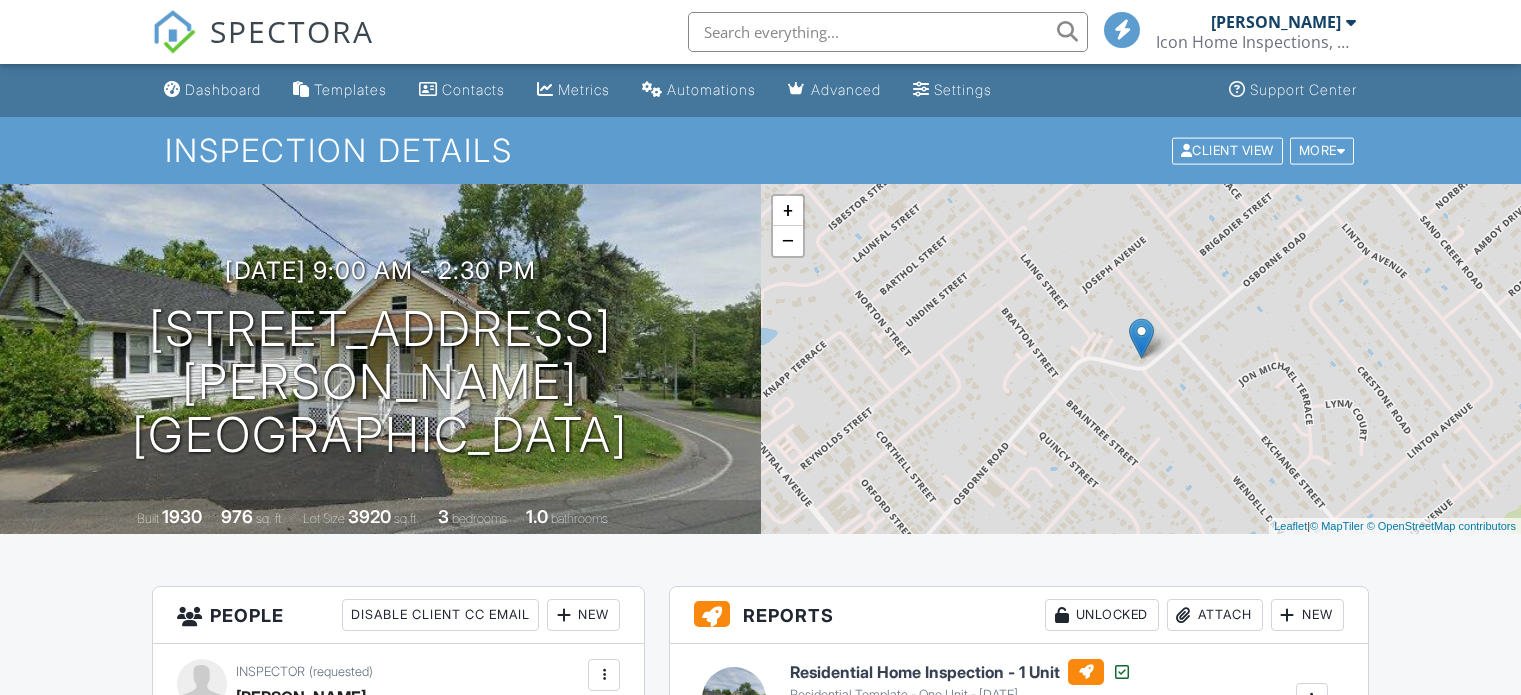 scroll, scrollTop: 0, scrollLeft: 0, axis: both 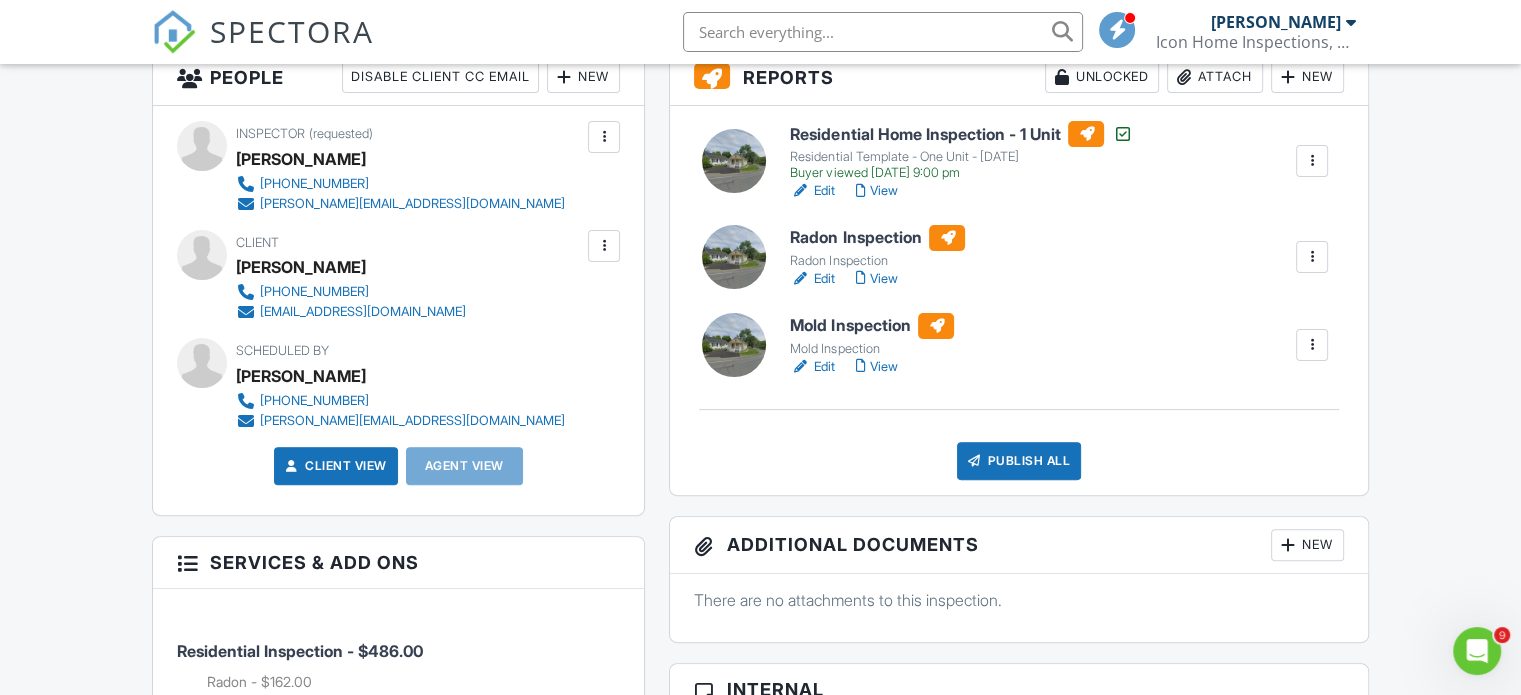 click on "Edit" at bounding box center (812, 367) 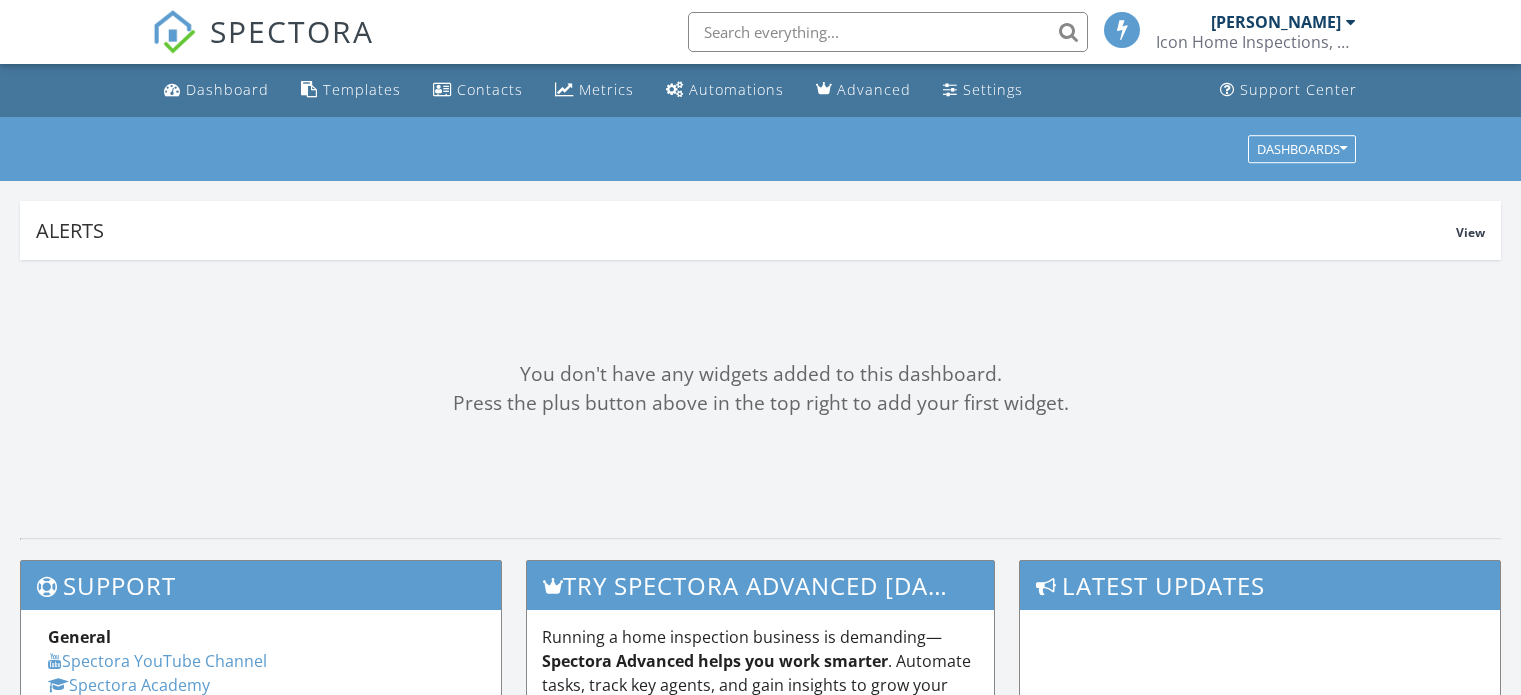 scroll, scrollTop: 0, scrollLeft: 0, axis: both 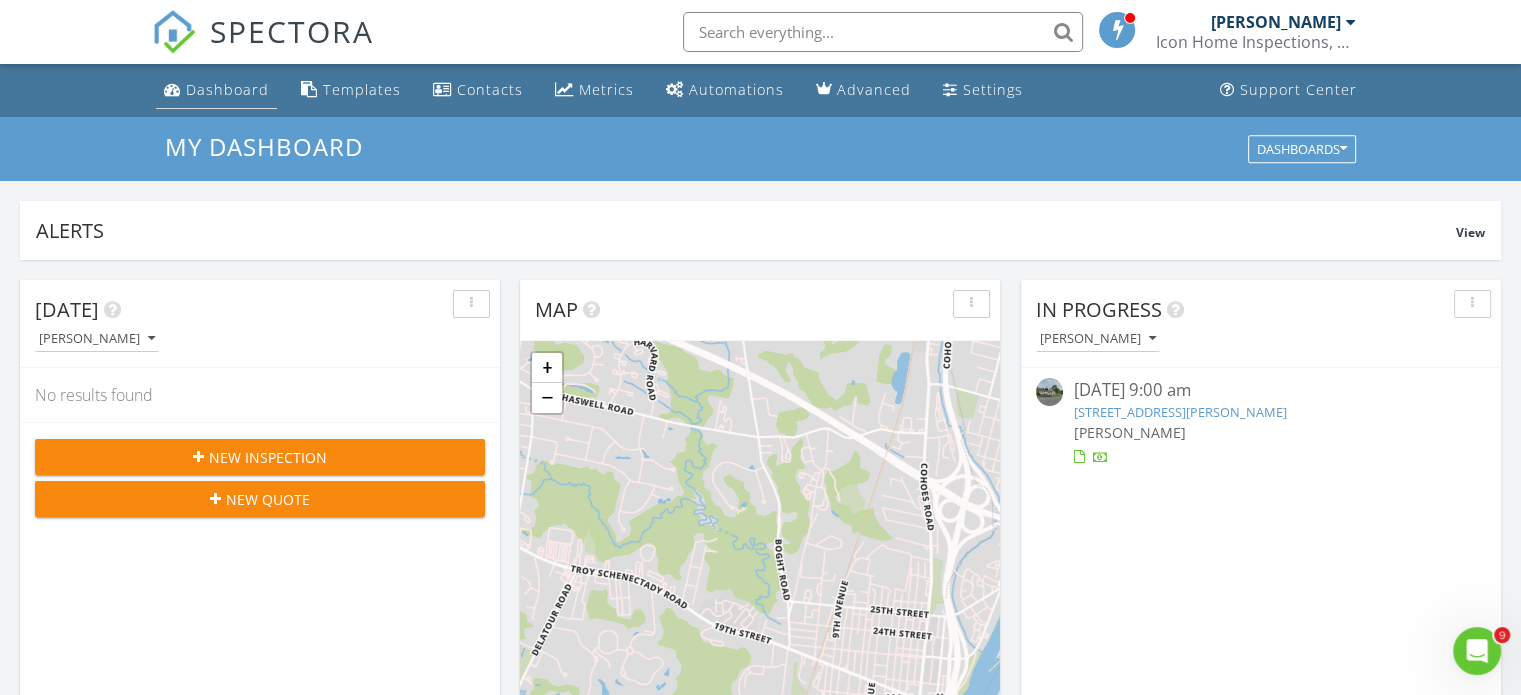 click on "Dashboard" at bounding box center (227, 89) 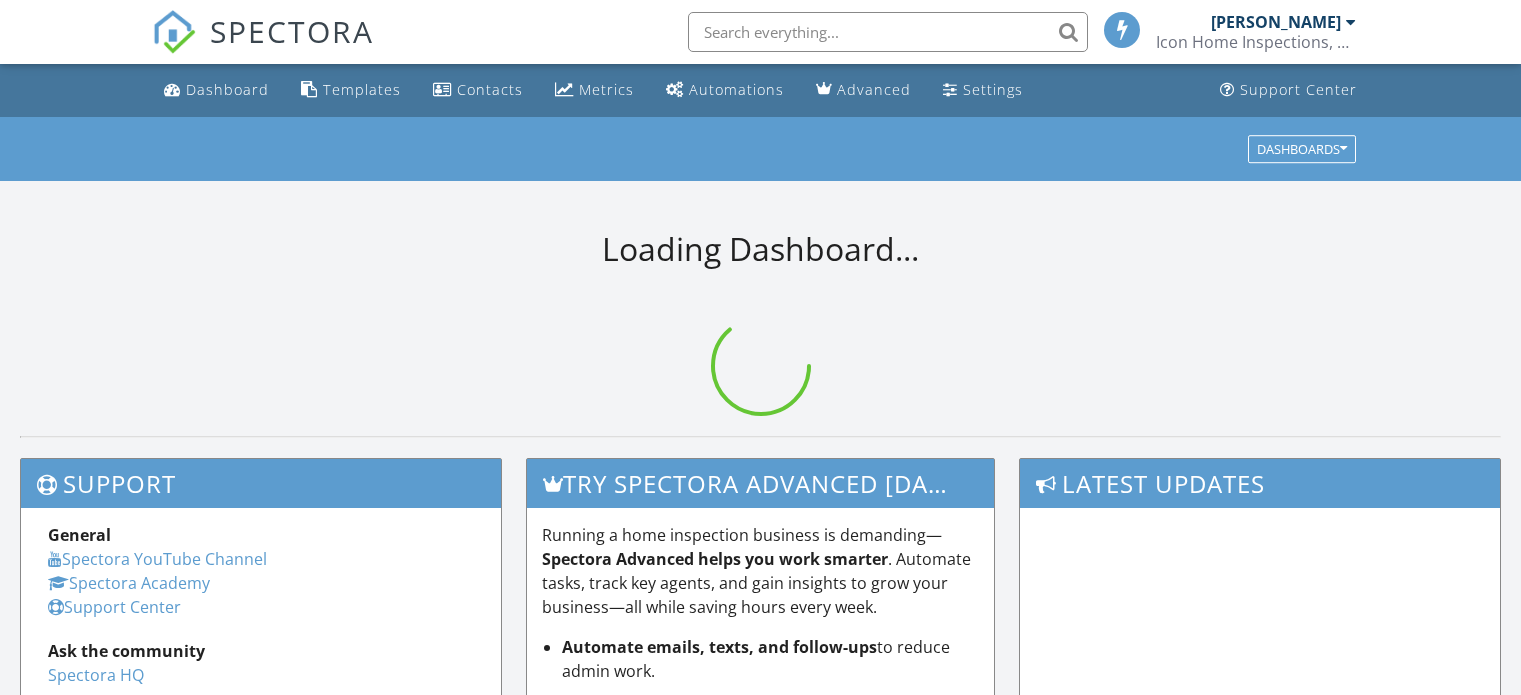 scroll, scrollTop: 0, scrollLeft: 0, axis: both 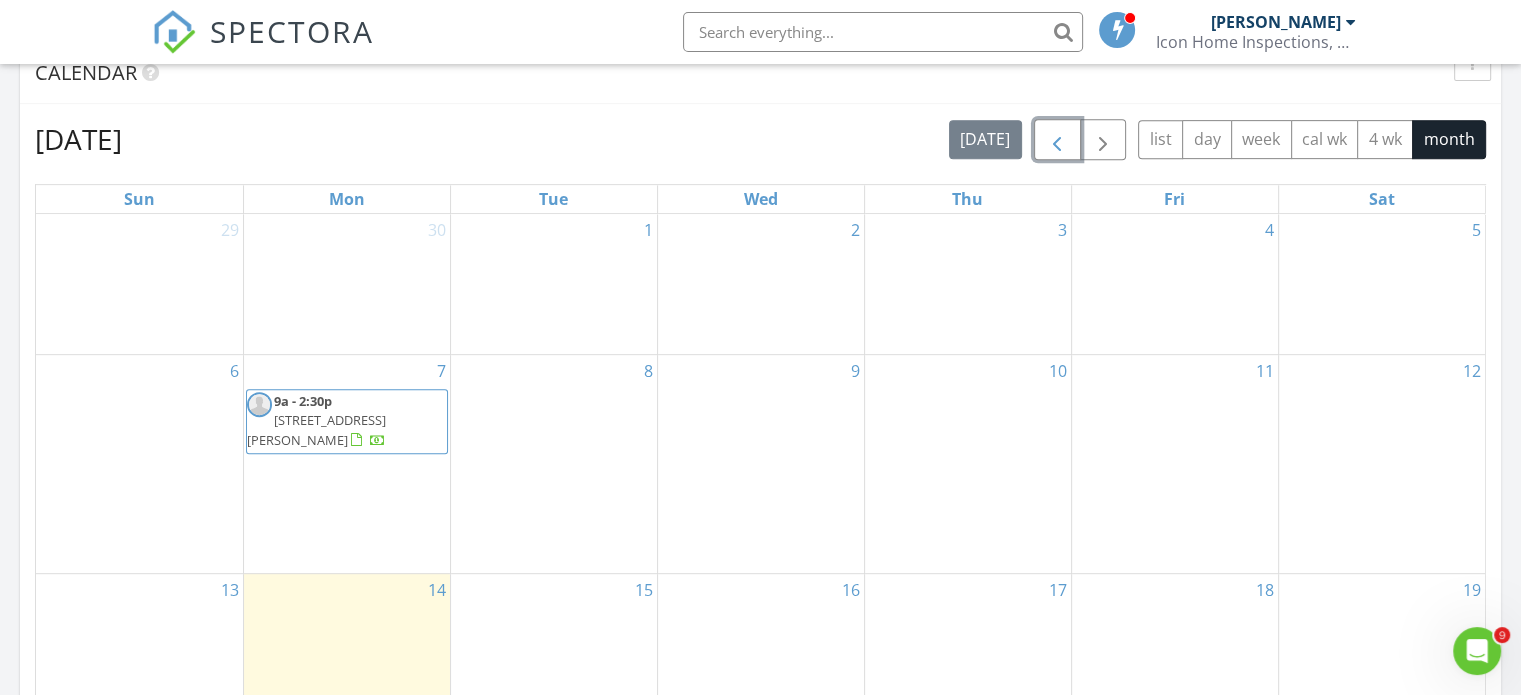 click at bounding box center (1057, 140) 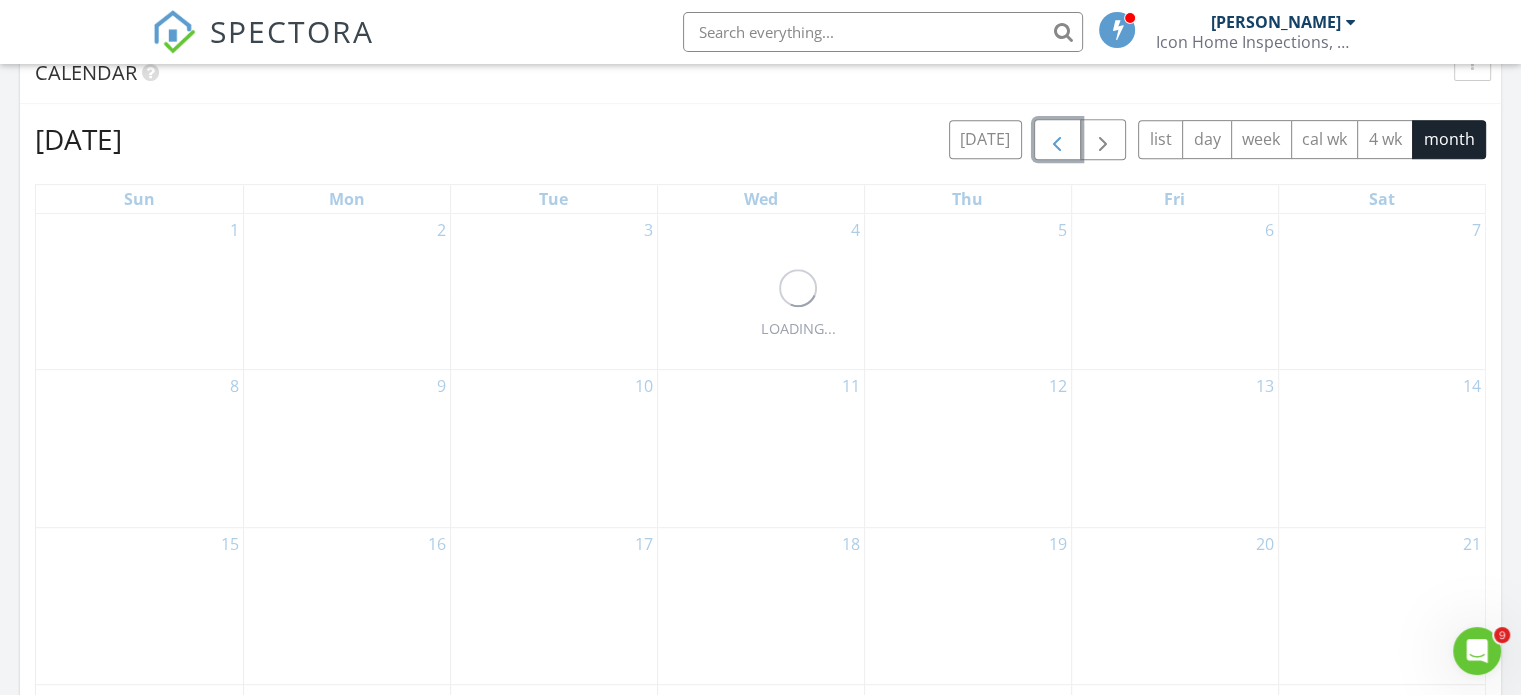 click at bounding box center [1057, 140] 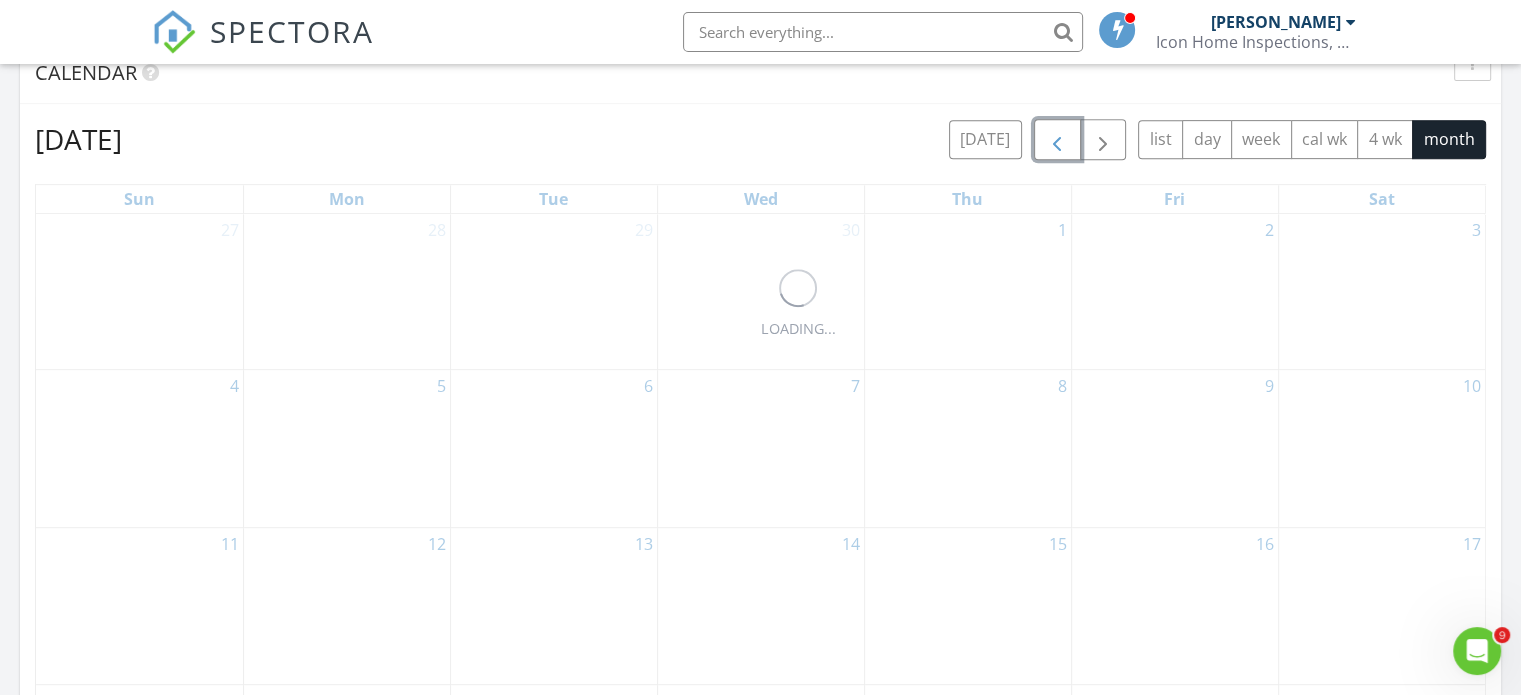 click at bounding box center [1057, 140] 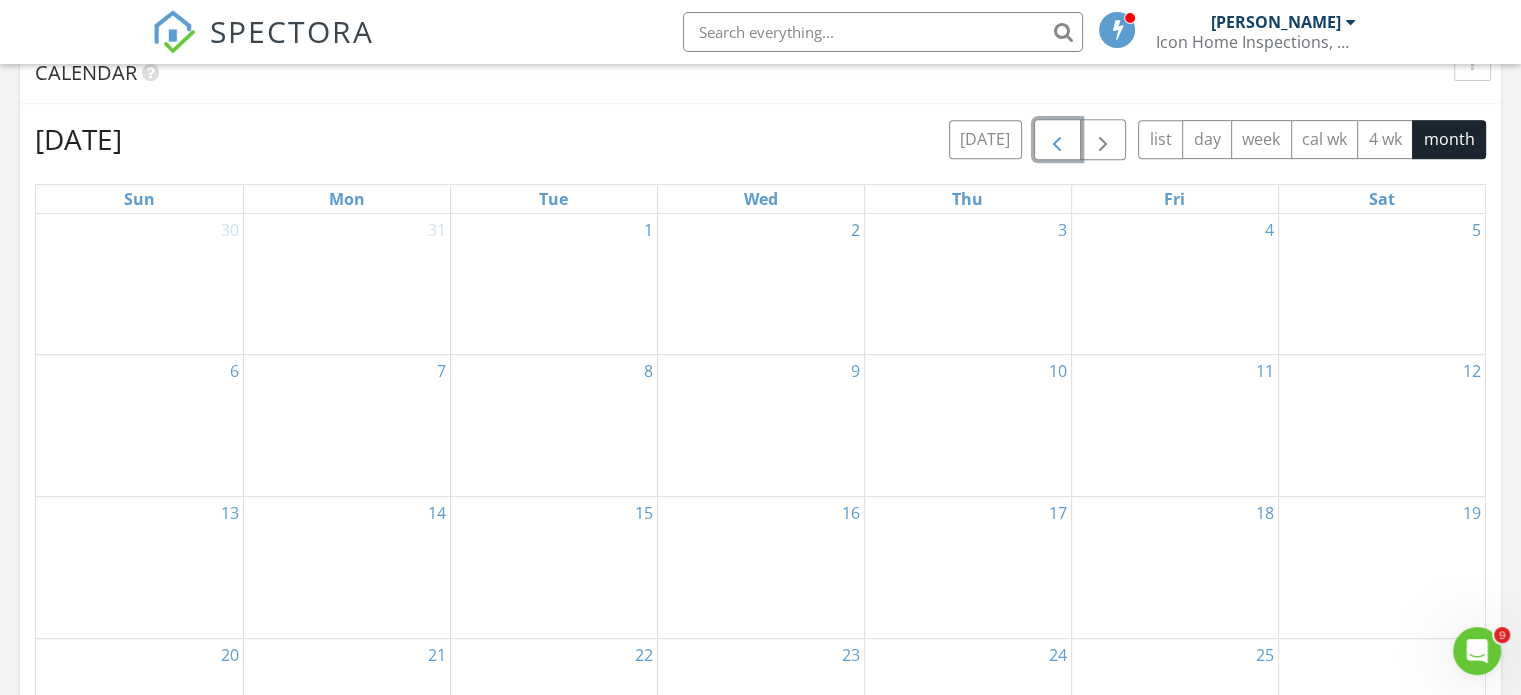 click at bounding box center [1057, 140] 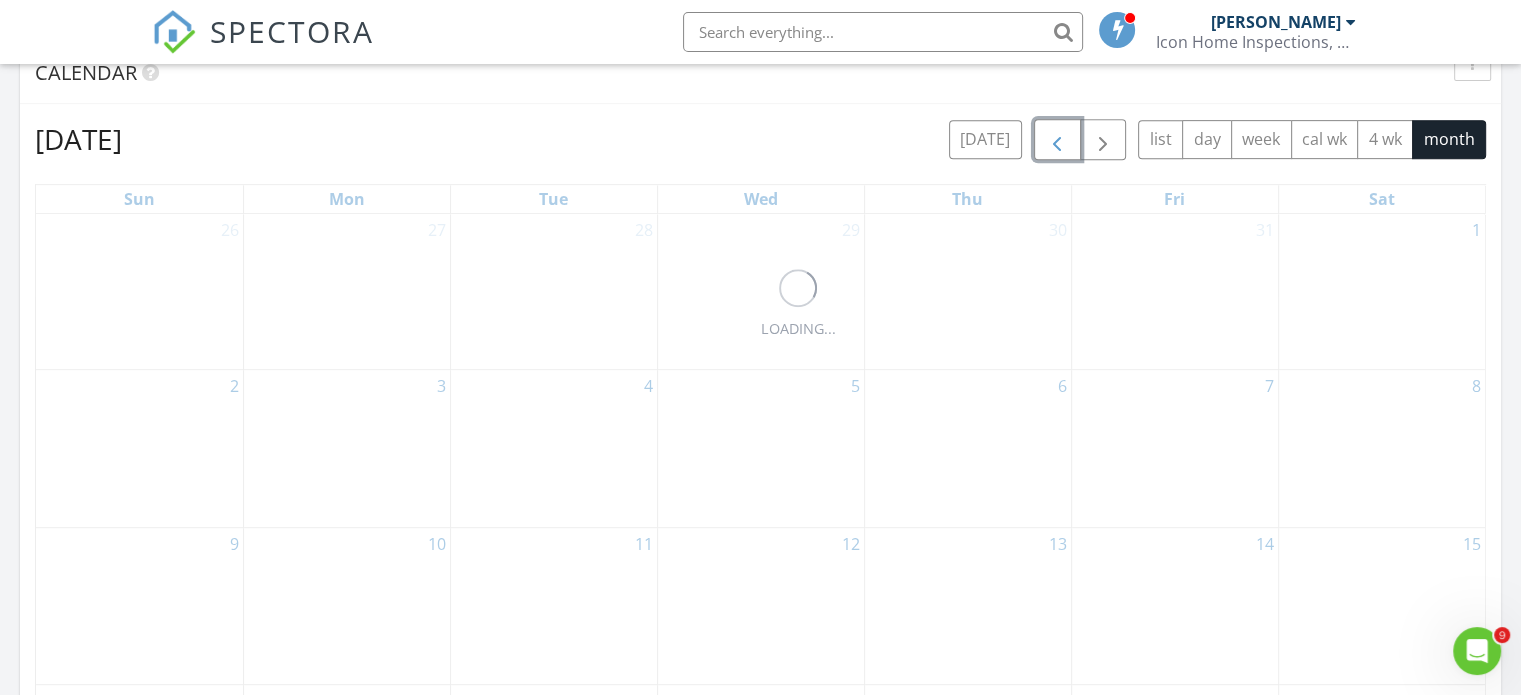 click at bounding box center [1057, 140] 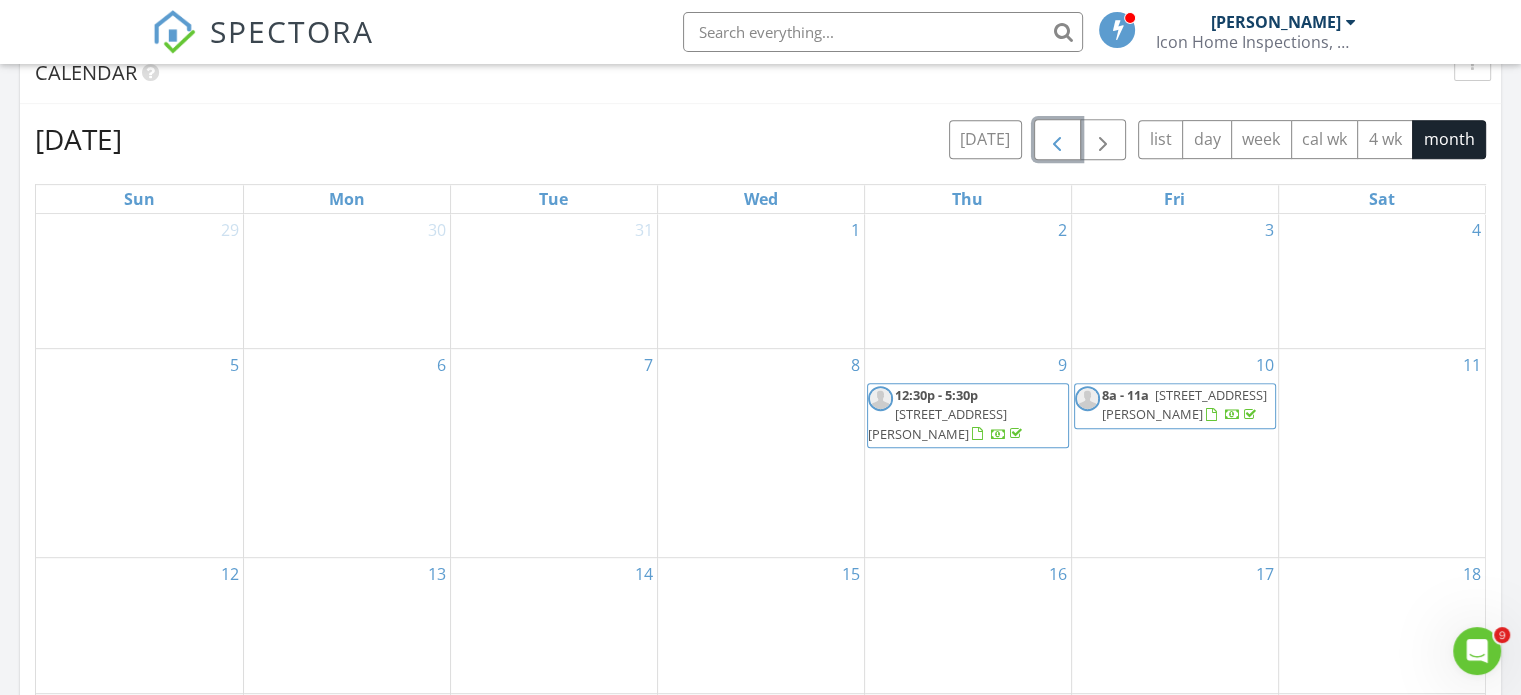 click at bounding box center [1057, 140] 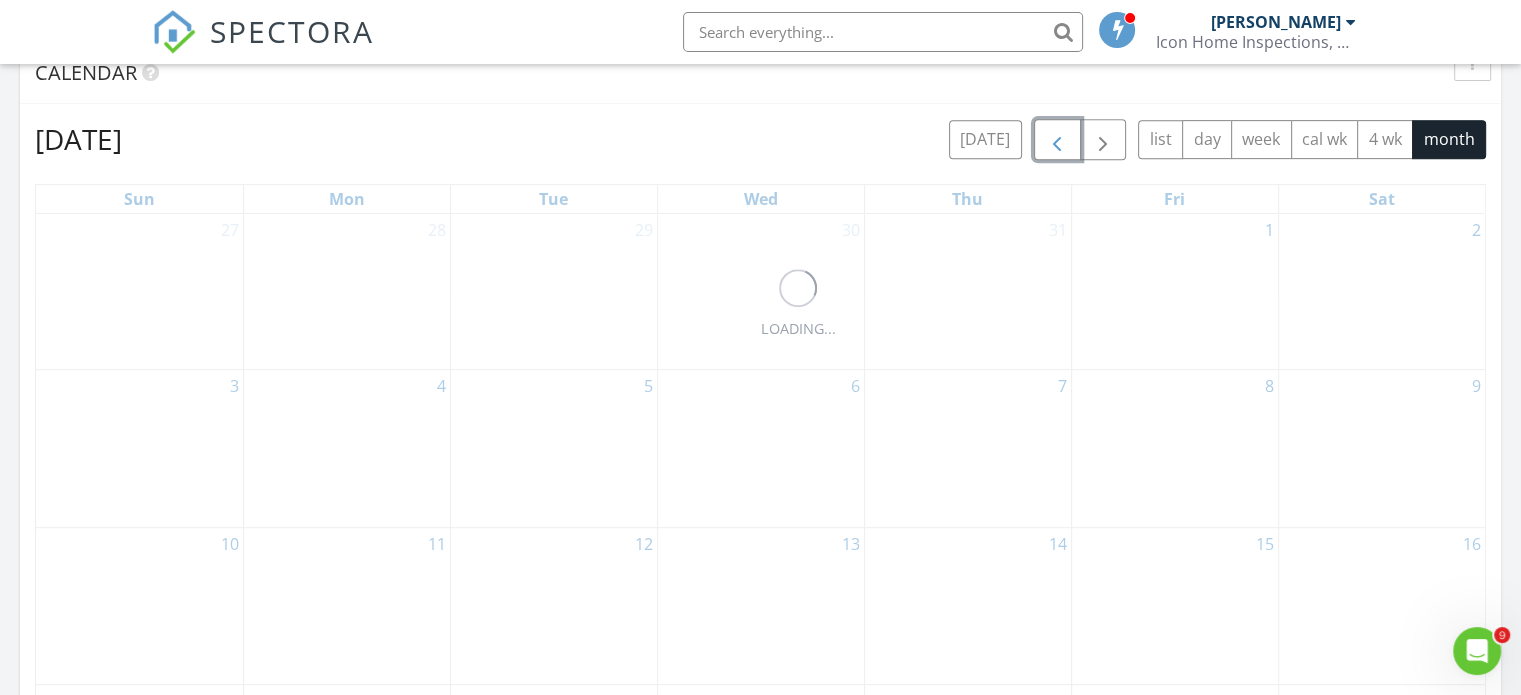 click at bounding box center [1057, 140] 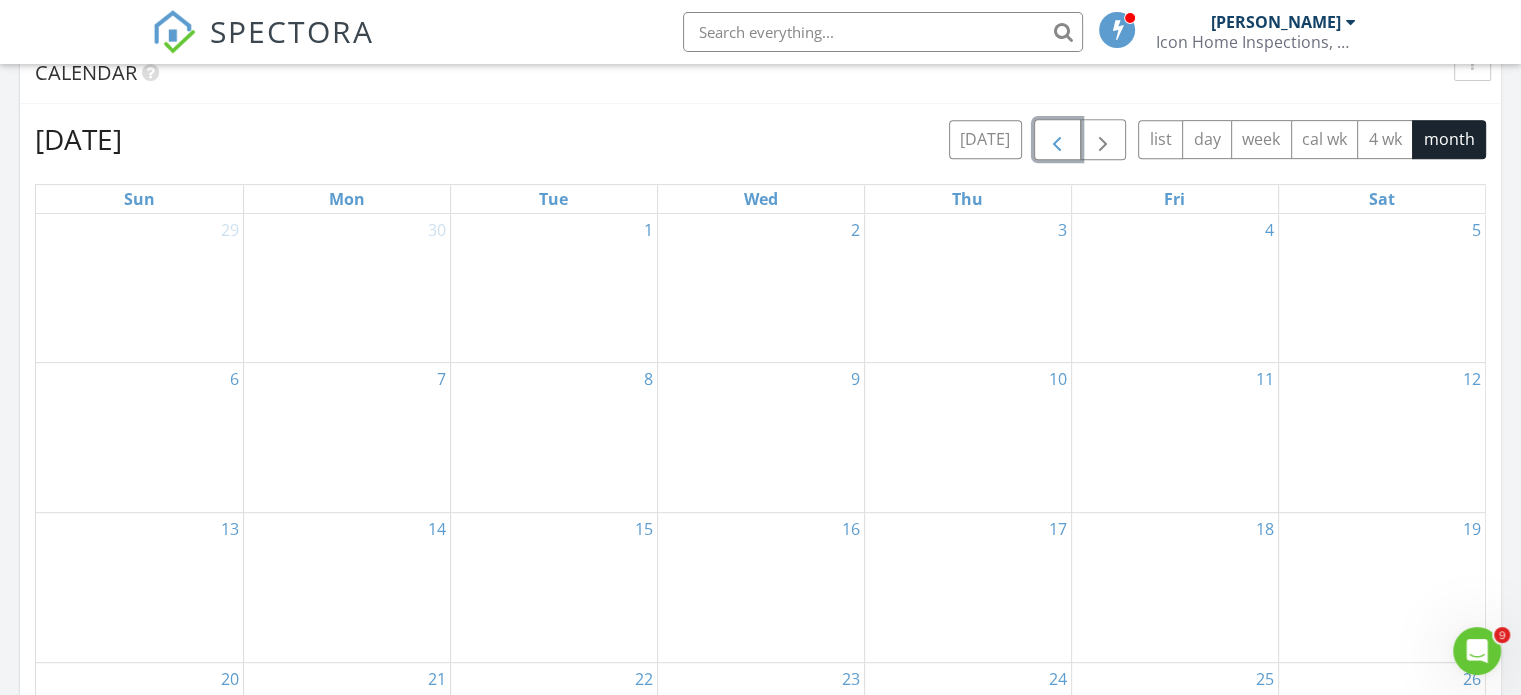 click at bounding box center [1057, 139] 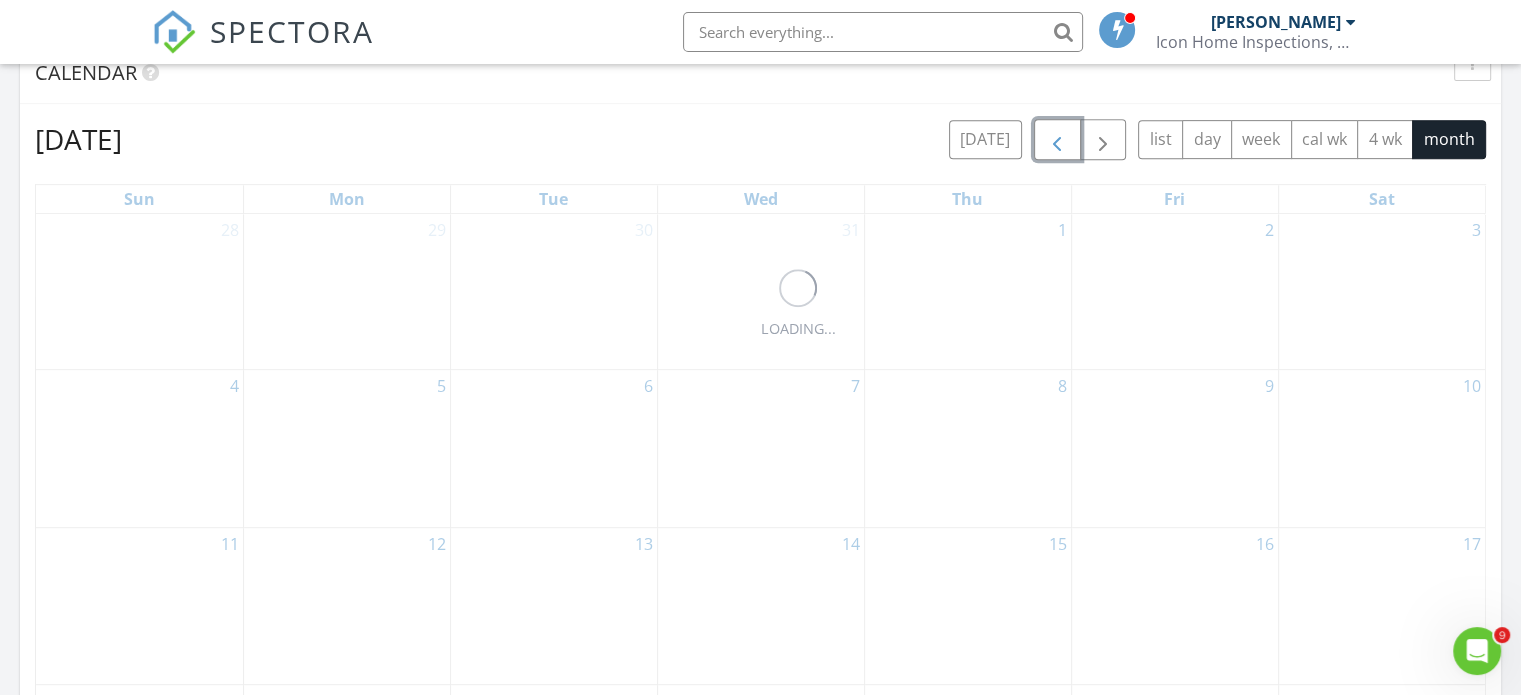 click on "today list day week cal wk 4 wk month" at bounding box center [1217, 139] 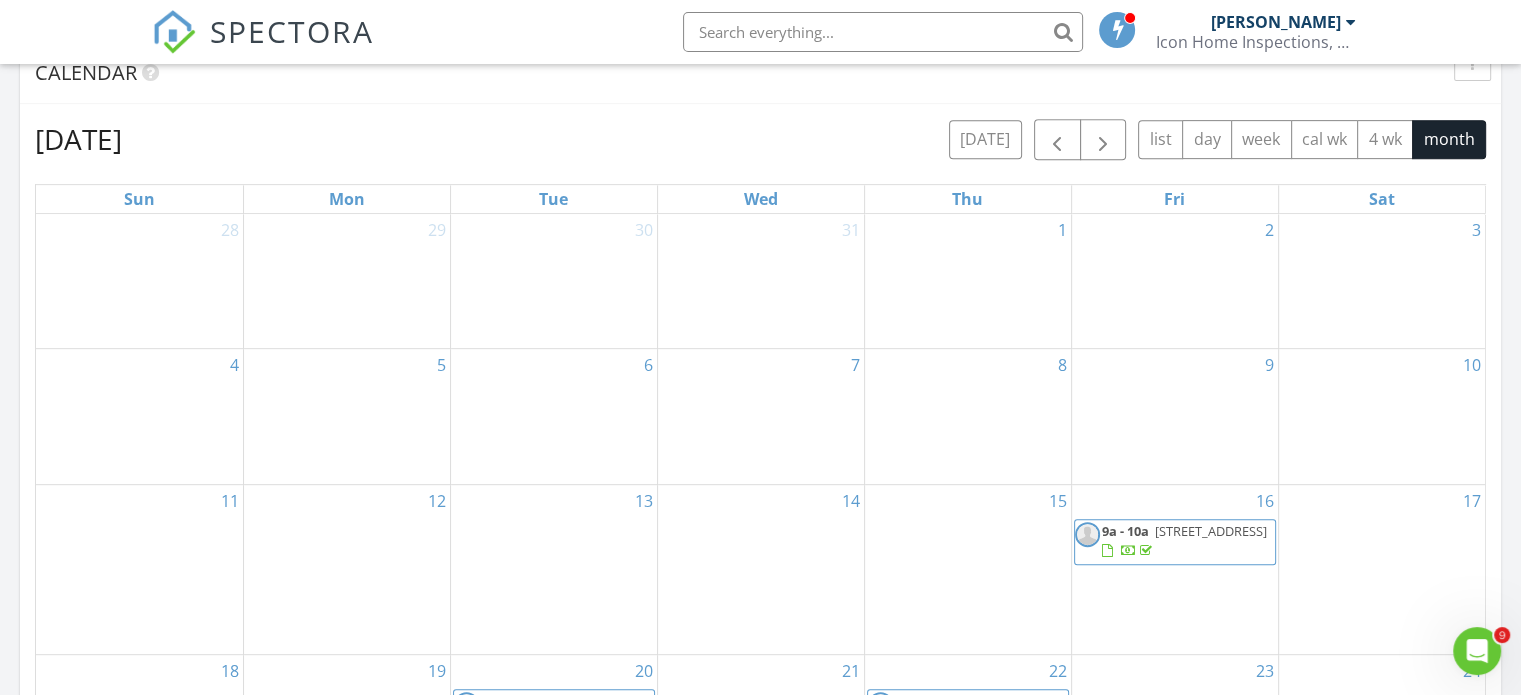 click on "today list day week cal wk 4 wk month" at bounding box center [1217, 139] 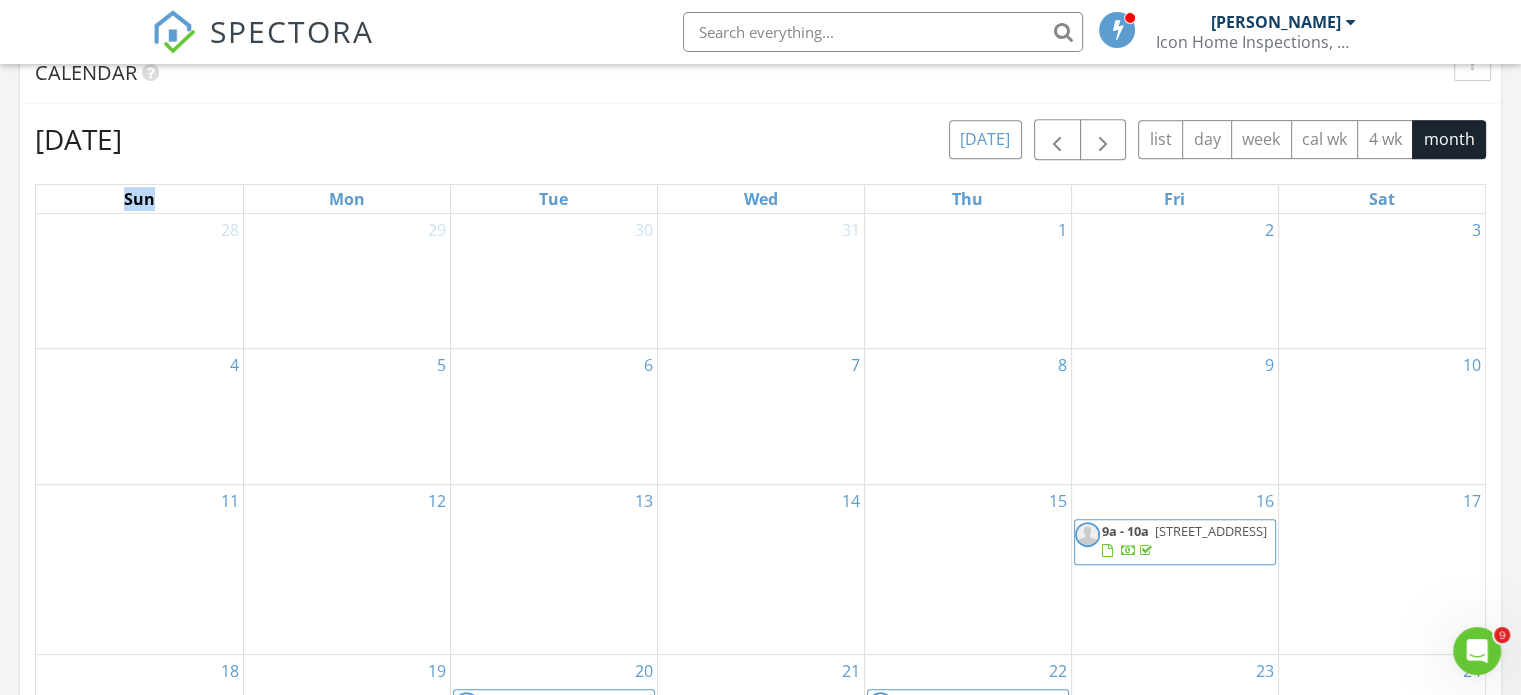 click on "today list day week cal wk 4 wk month" at bounding box center (1217, 139) 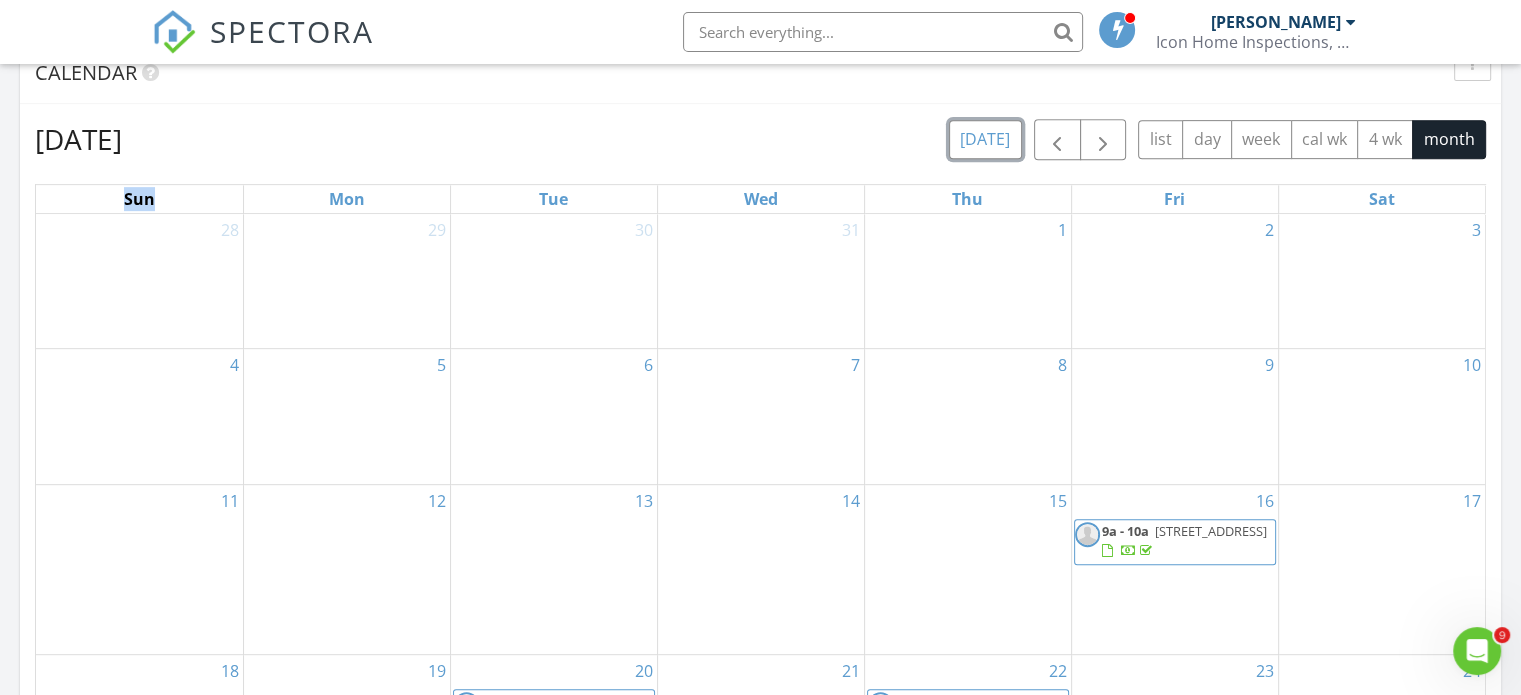 click on "[DATE]" at bounding box center [985, 139] 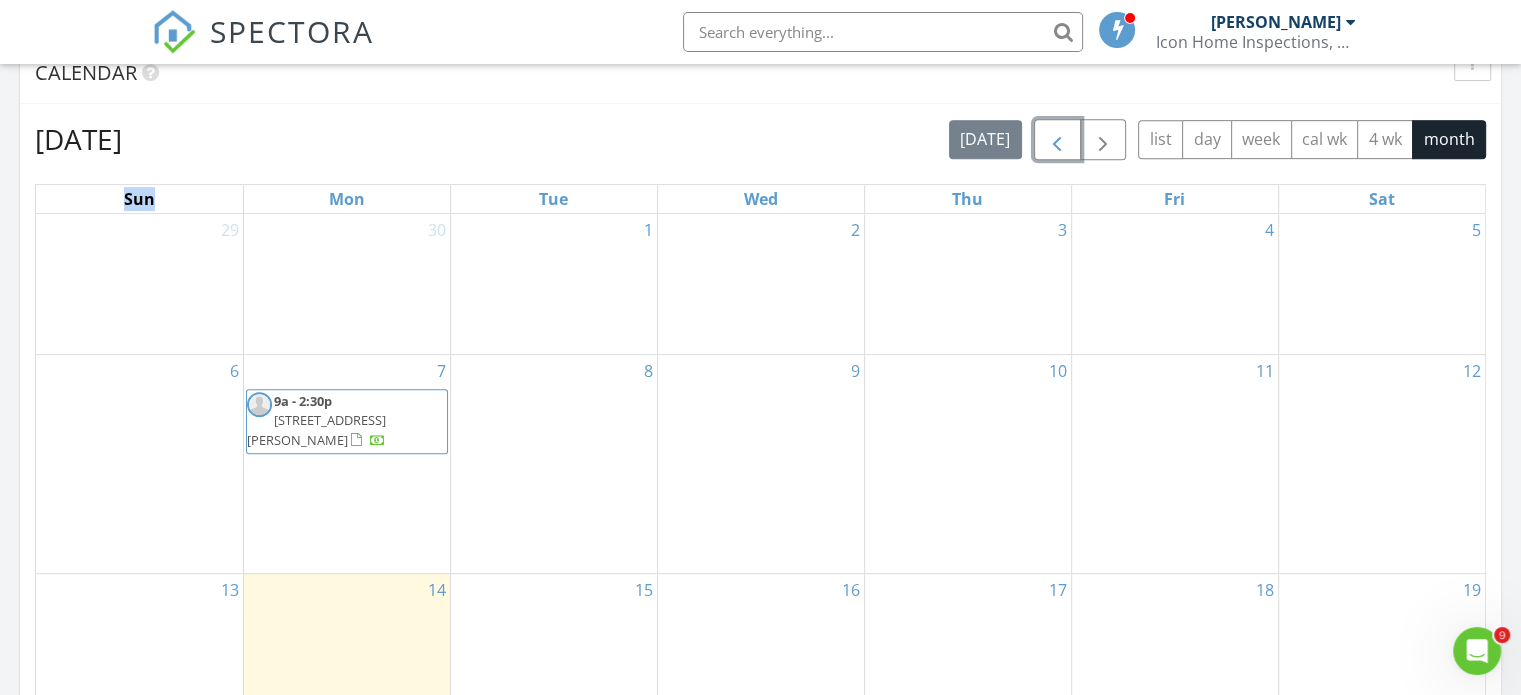 click at bounding box center [1057, 140] 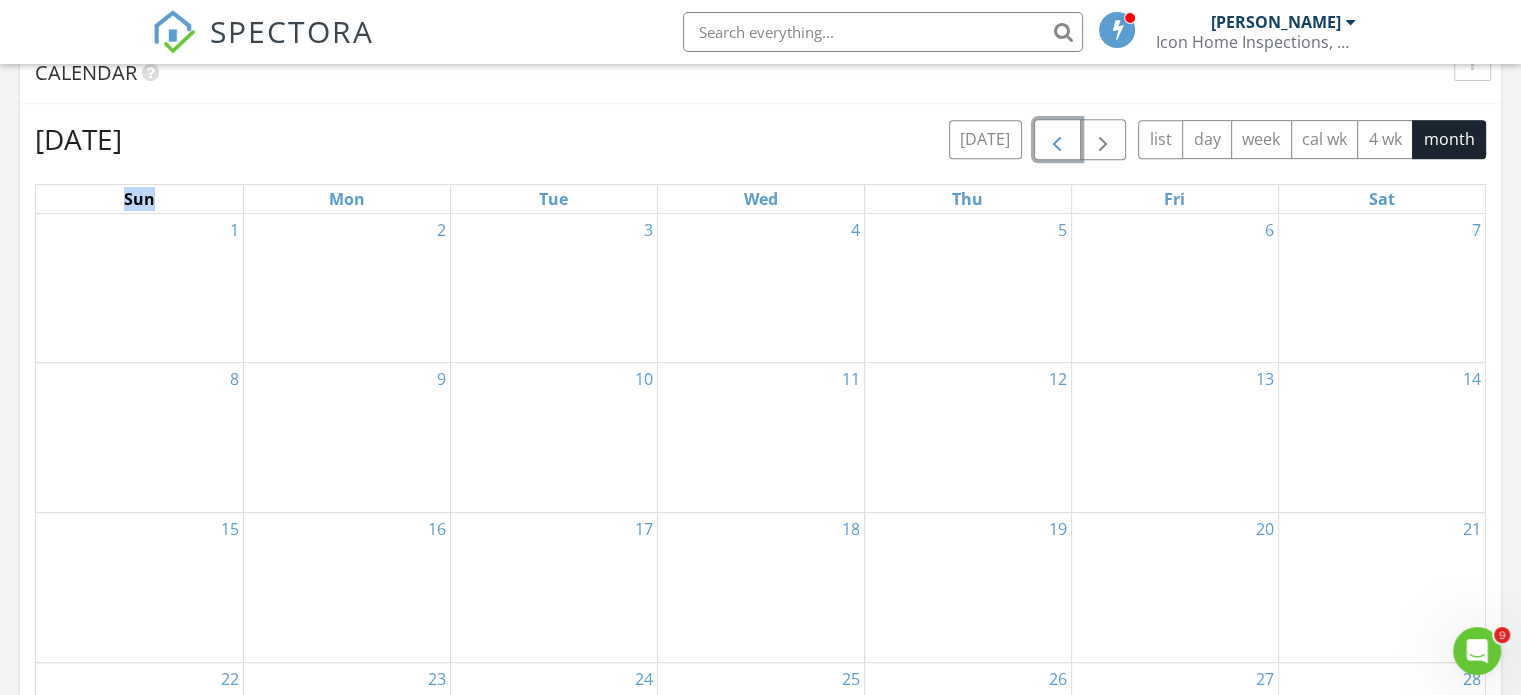 click at bounding box center (1057, 140) 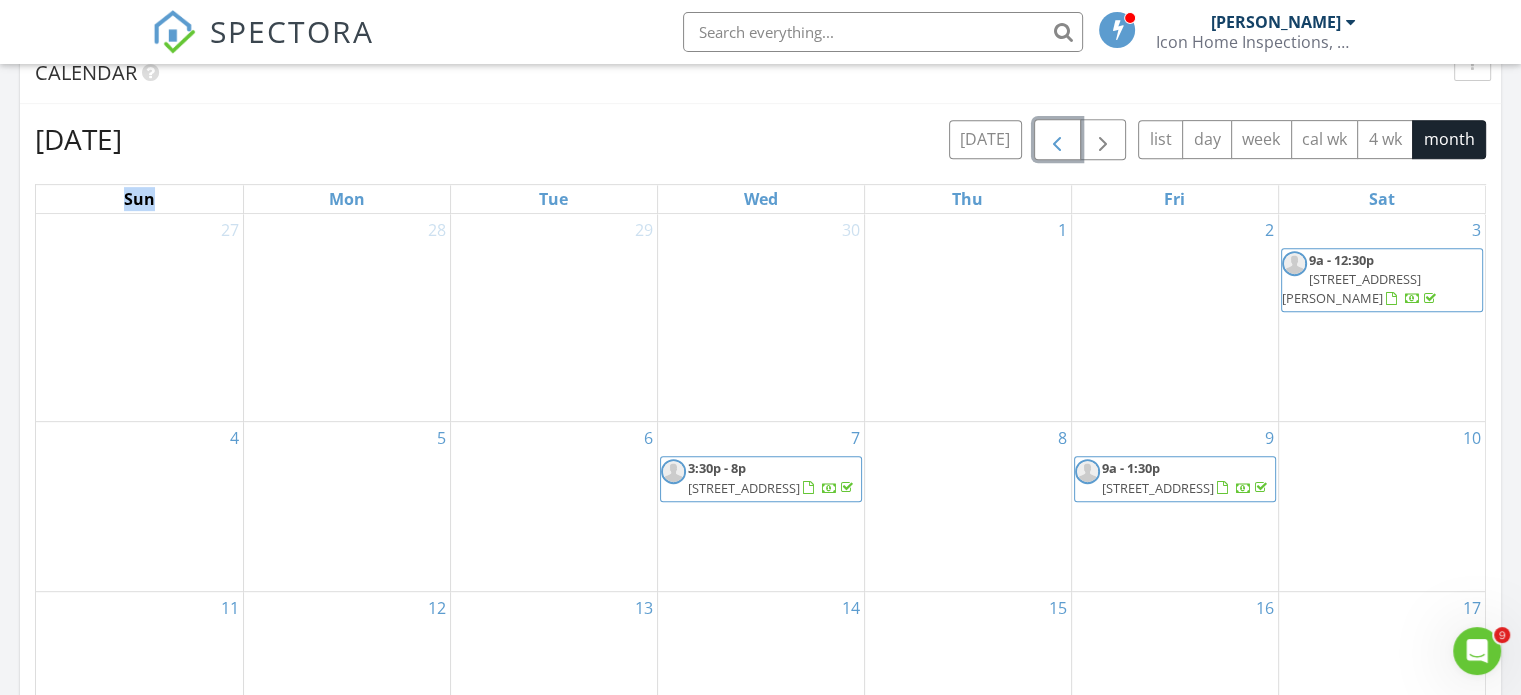 click at bounding box center (1057, 140) 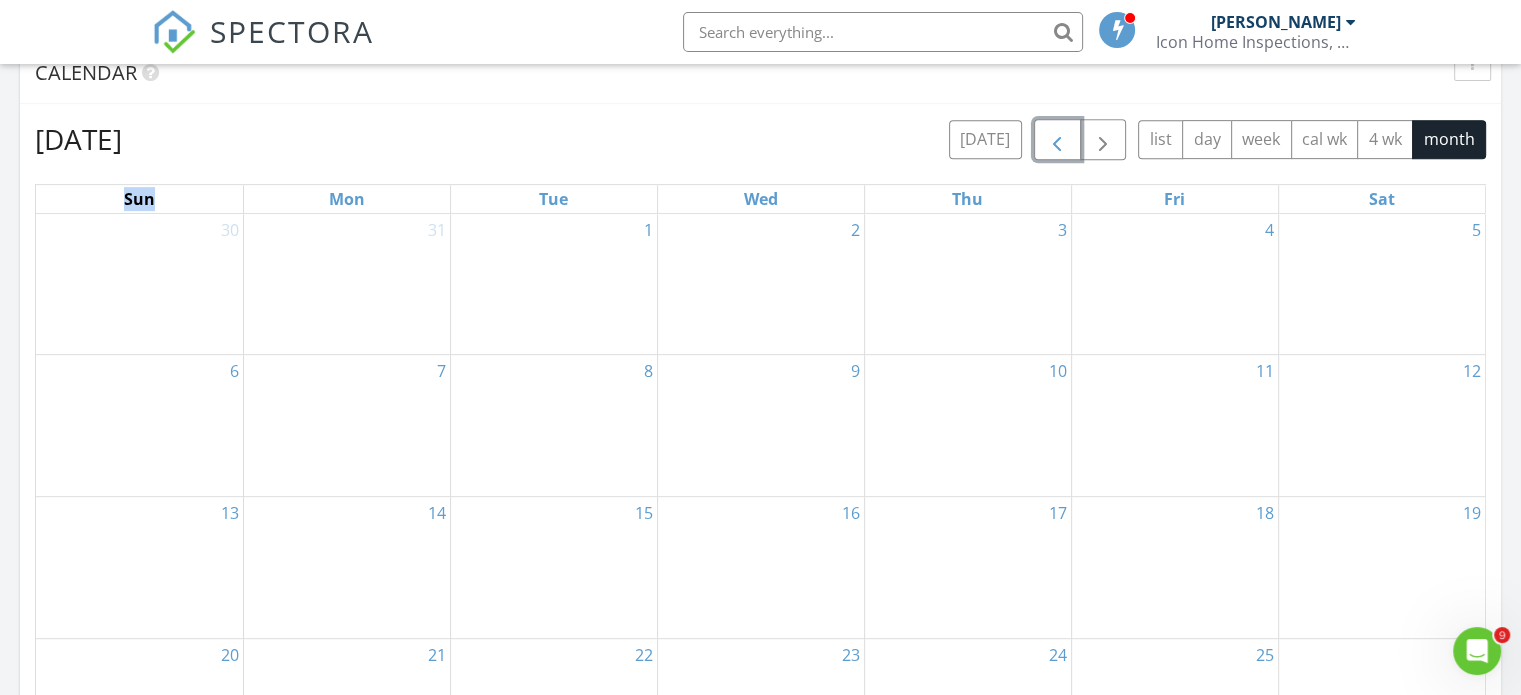 click at bounding box center (1057, 140) 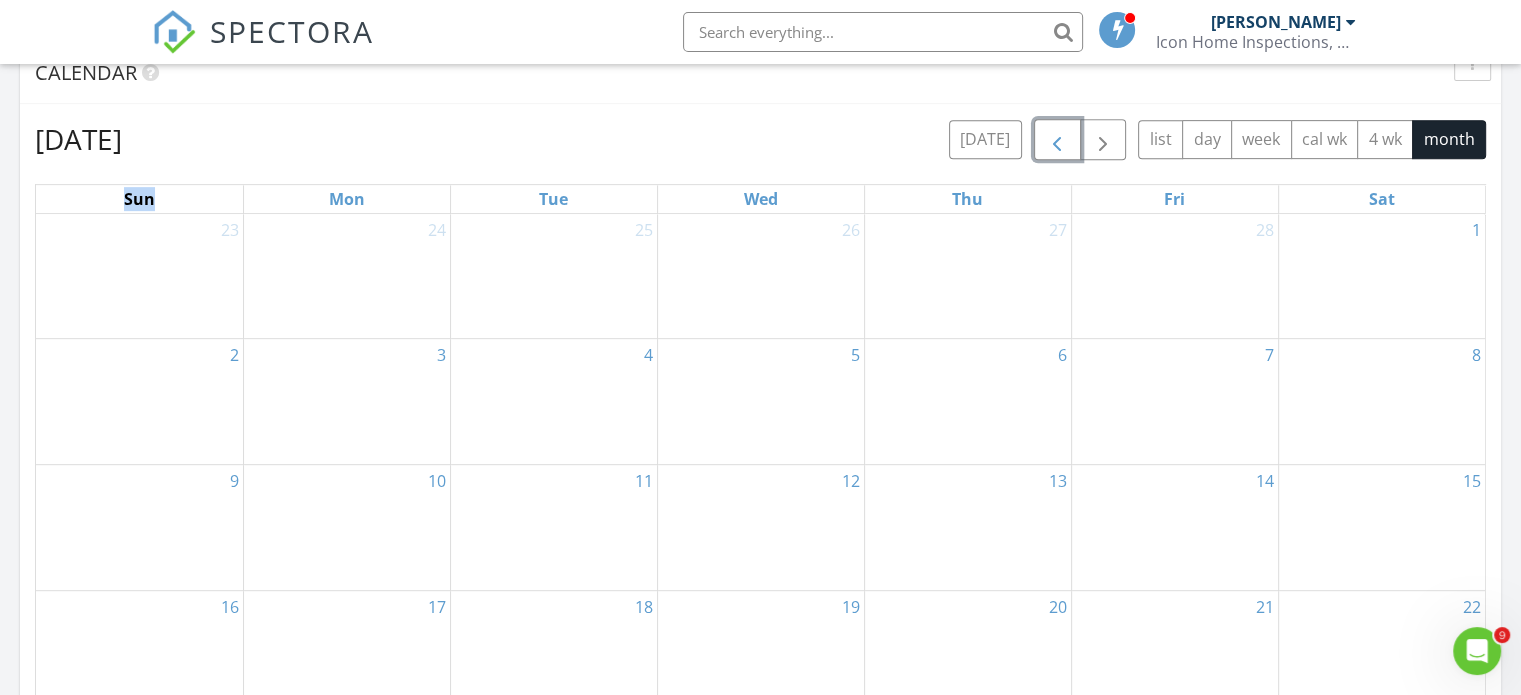 click at bounding box center [1057, 140] 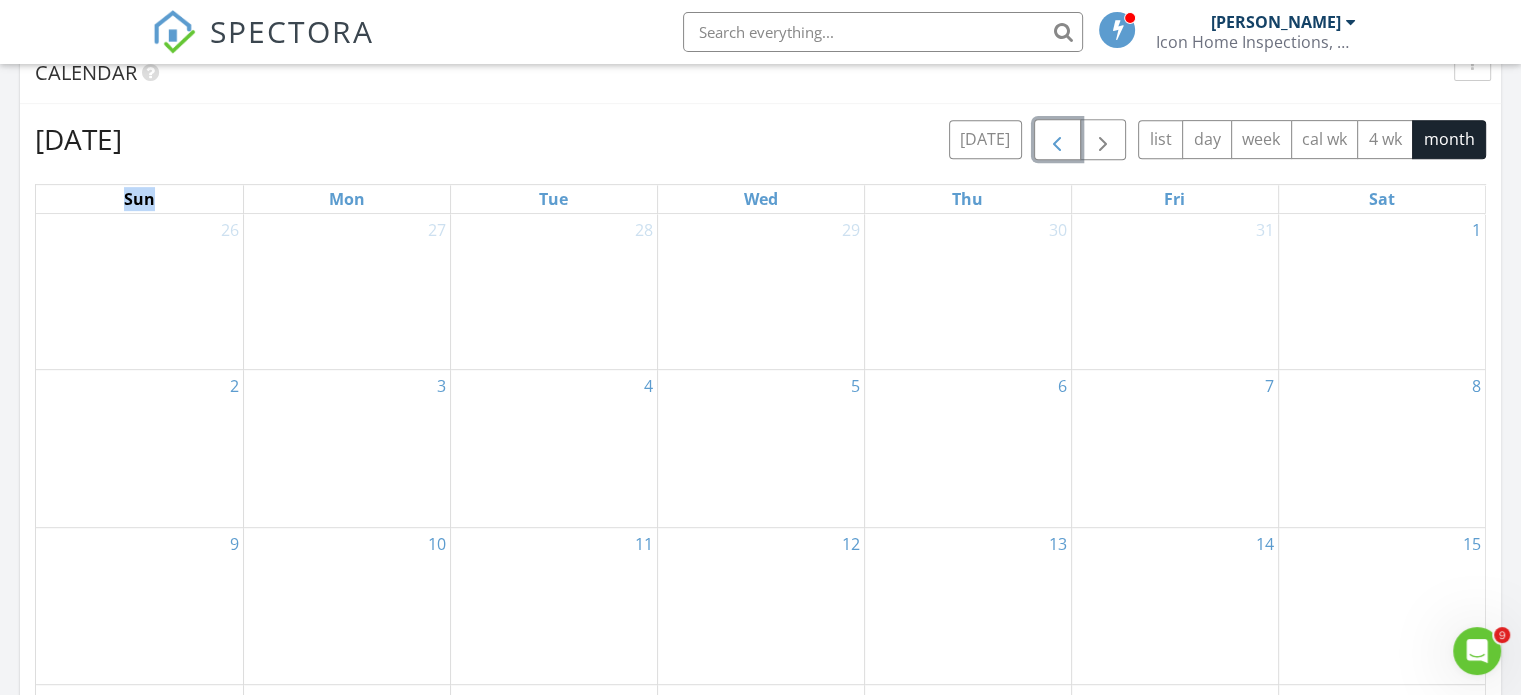 click at bounding box center (1057, 140) 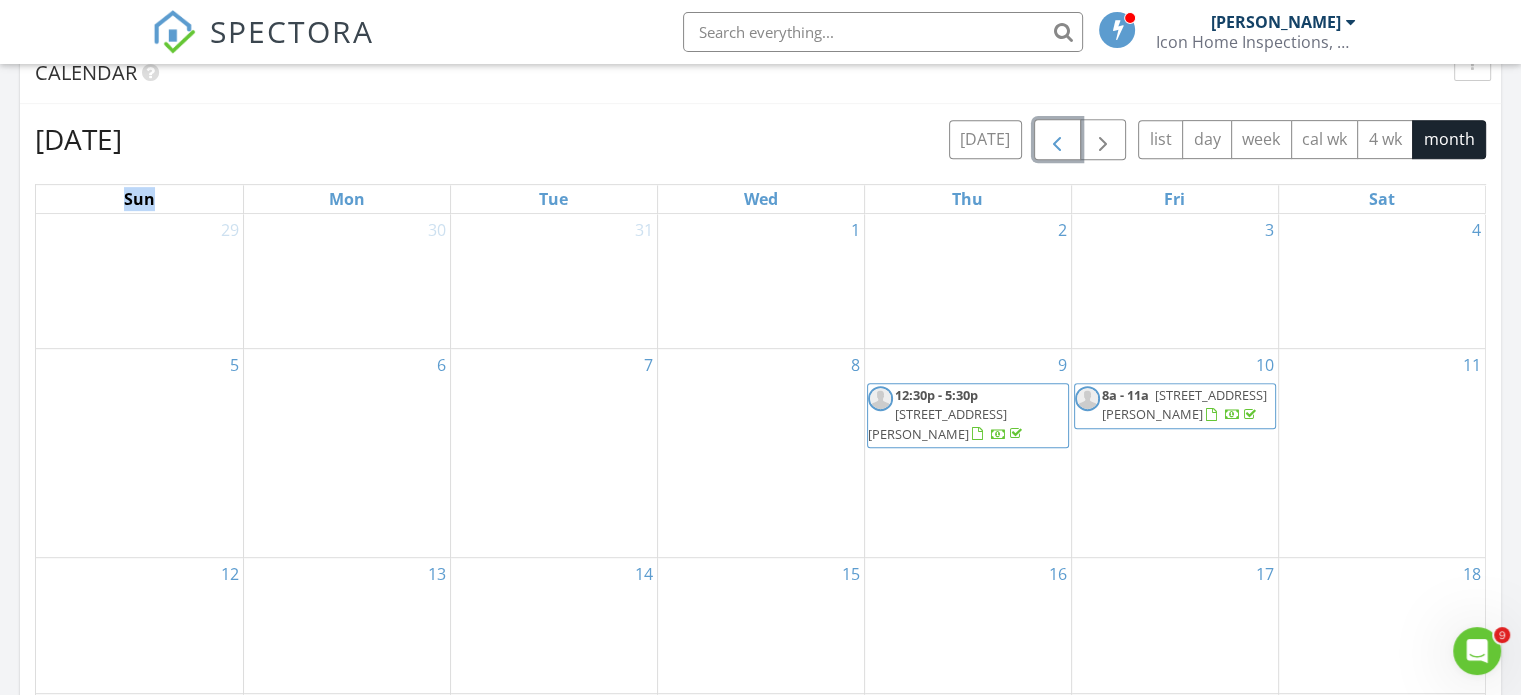 click at bounding box center (1057, 140) 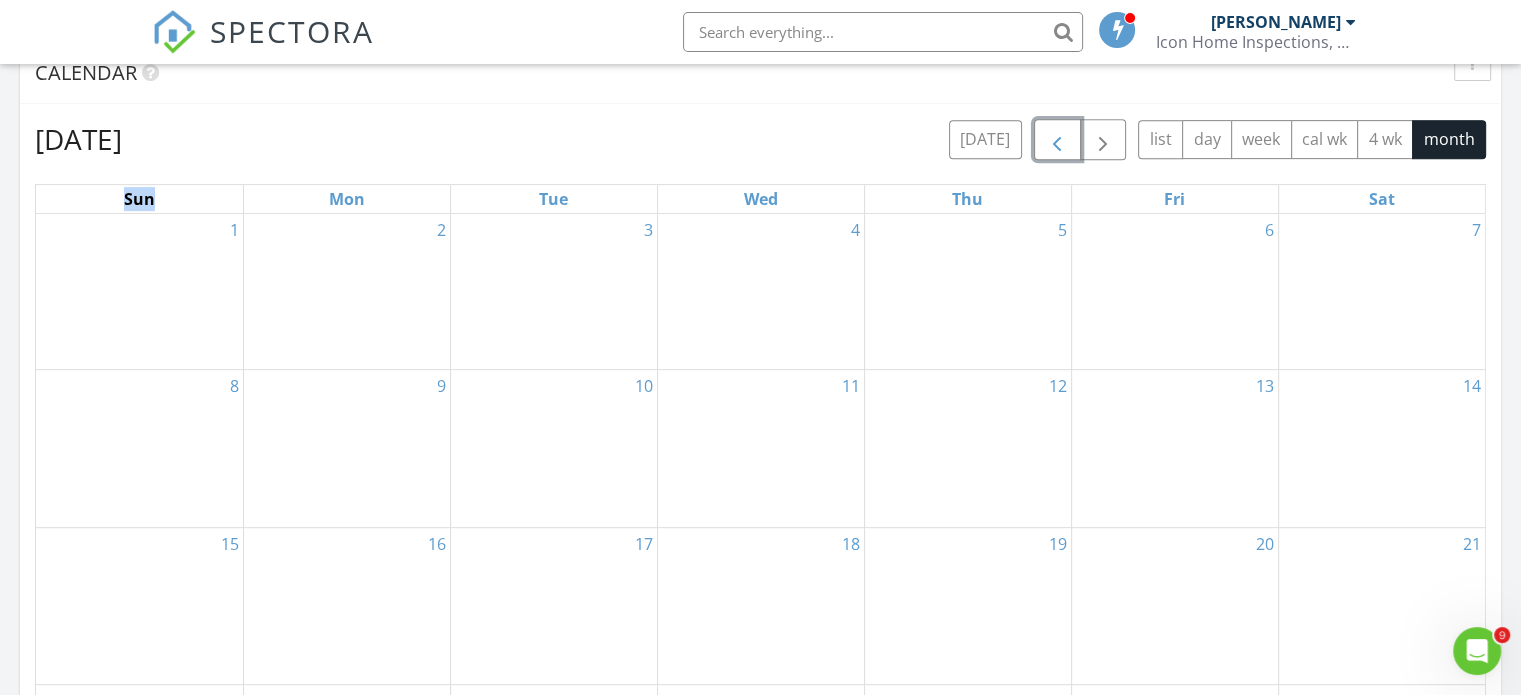 click at bounding box center [1057, 140] 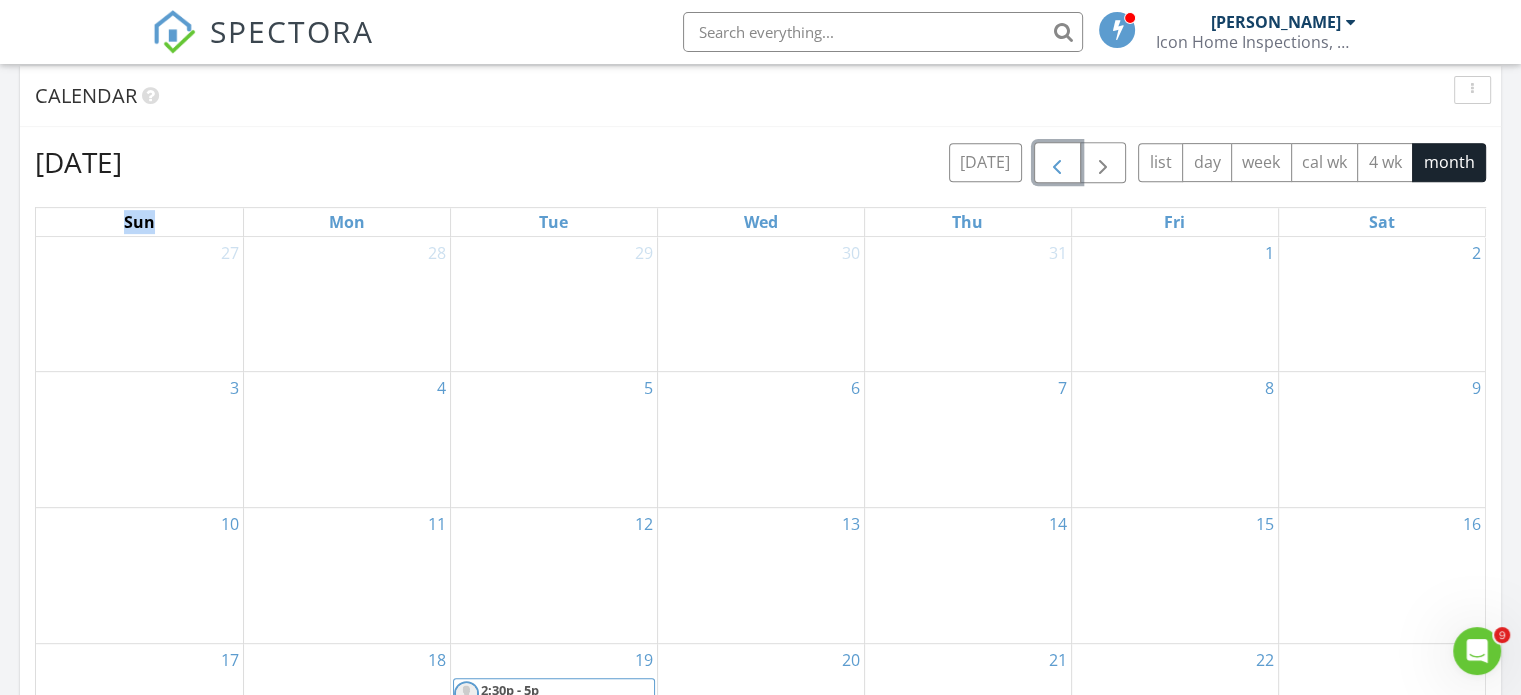scroll, scrollTop: 769, scrollLeft: 0, axis: vertical 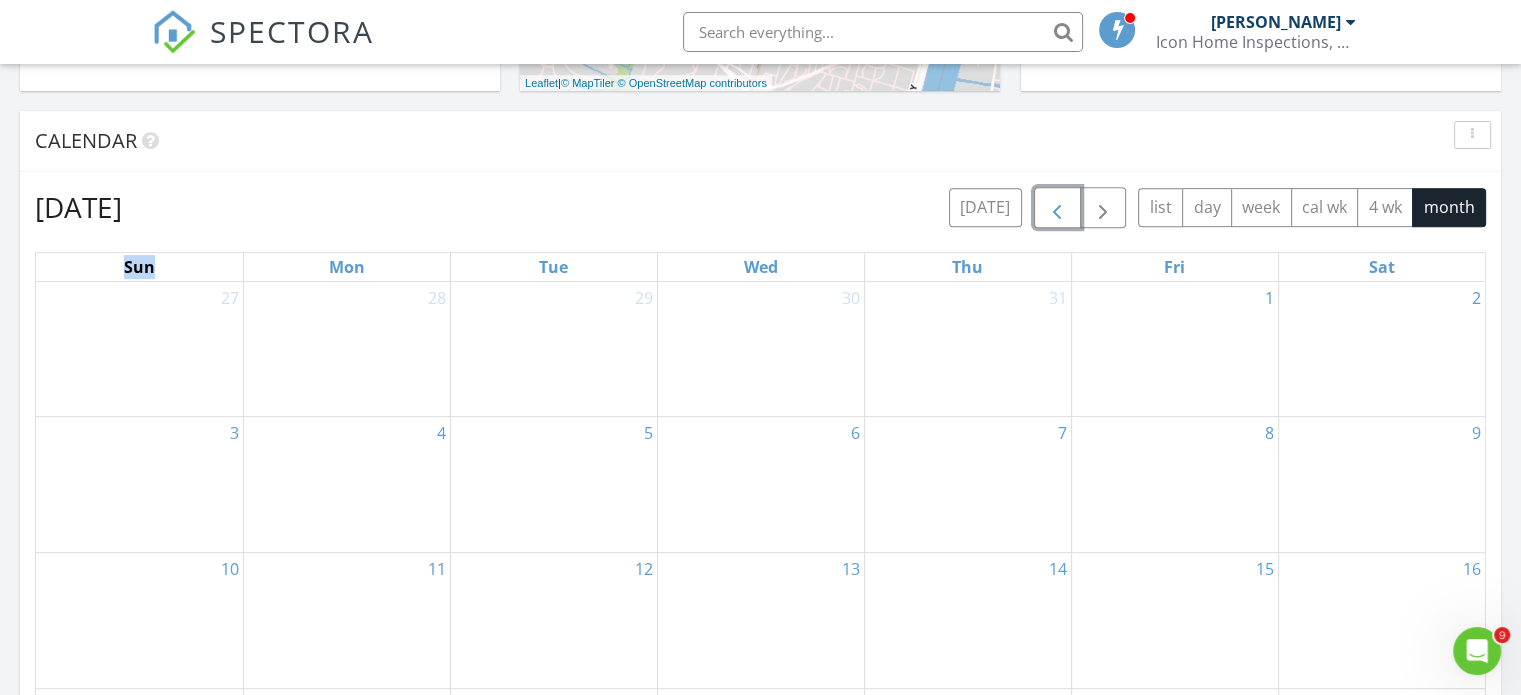click at bounding box center (1057, 208) 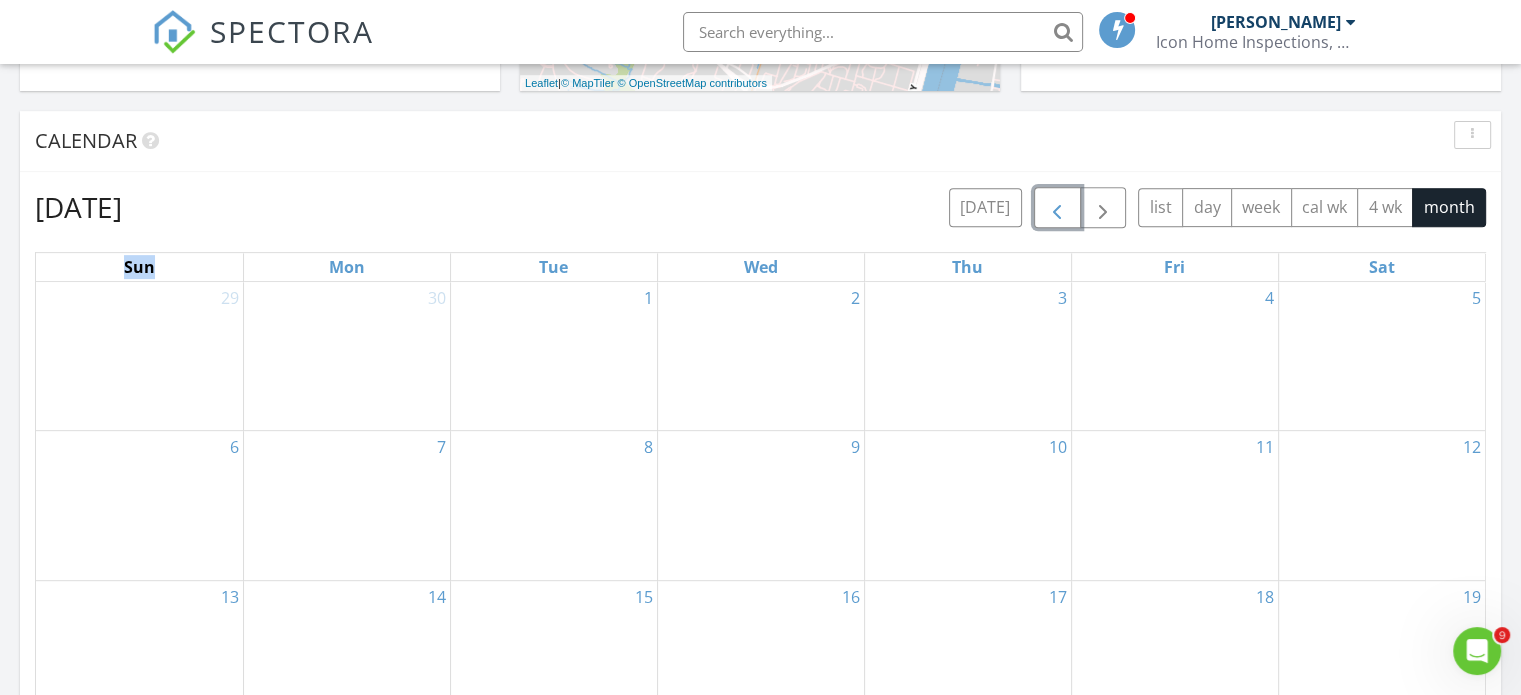 click at bounding box center [1057, 207] 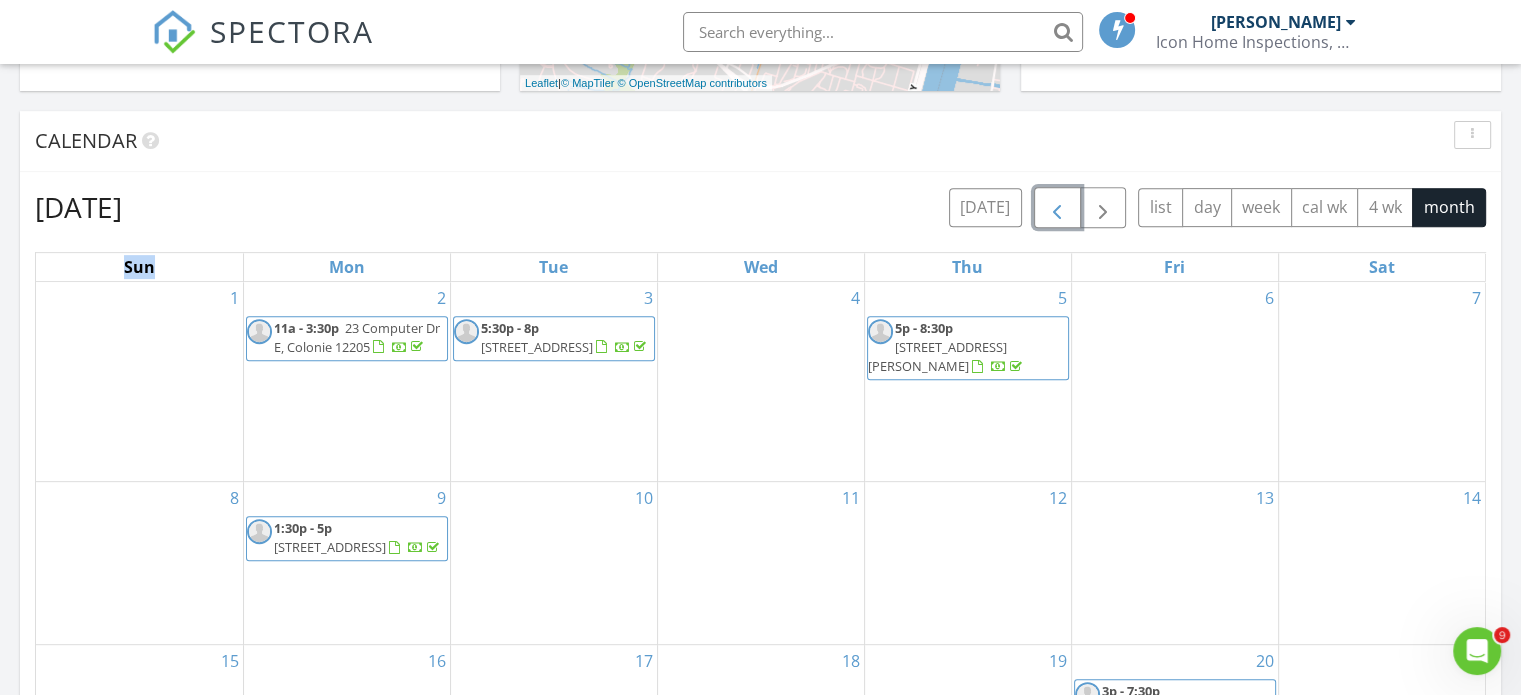 click at bounding box center [1057, 207] 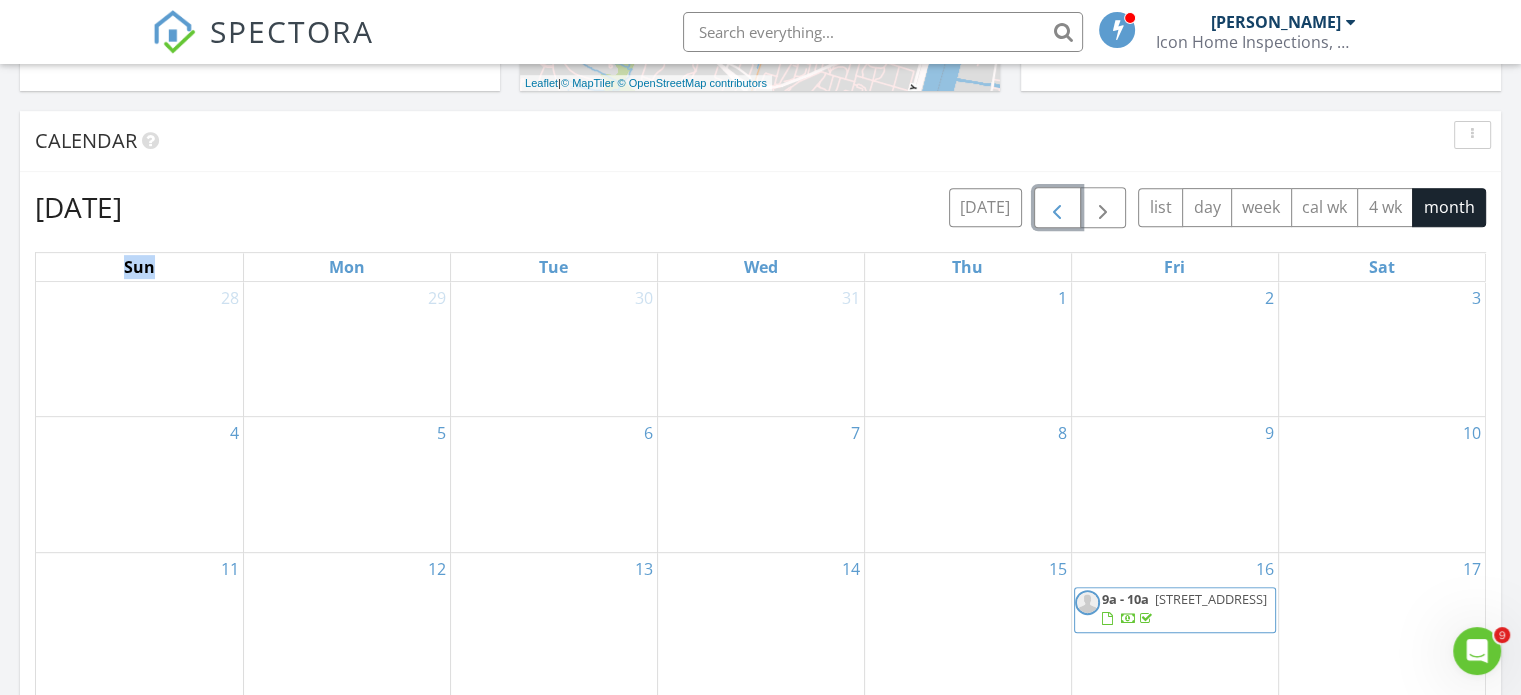click at bounding box center (1057, 207) 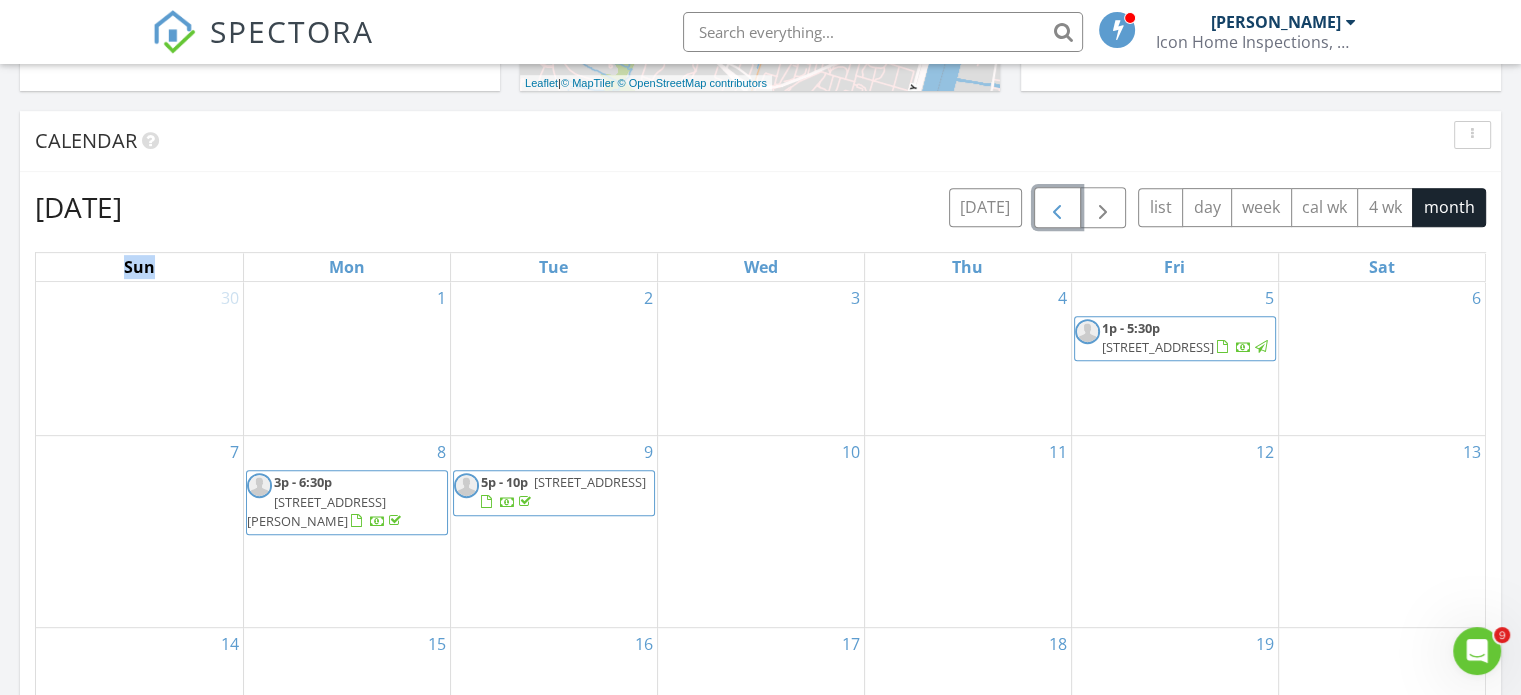 click at bounding box center [1057, 207] 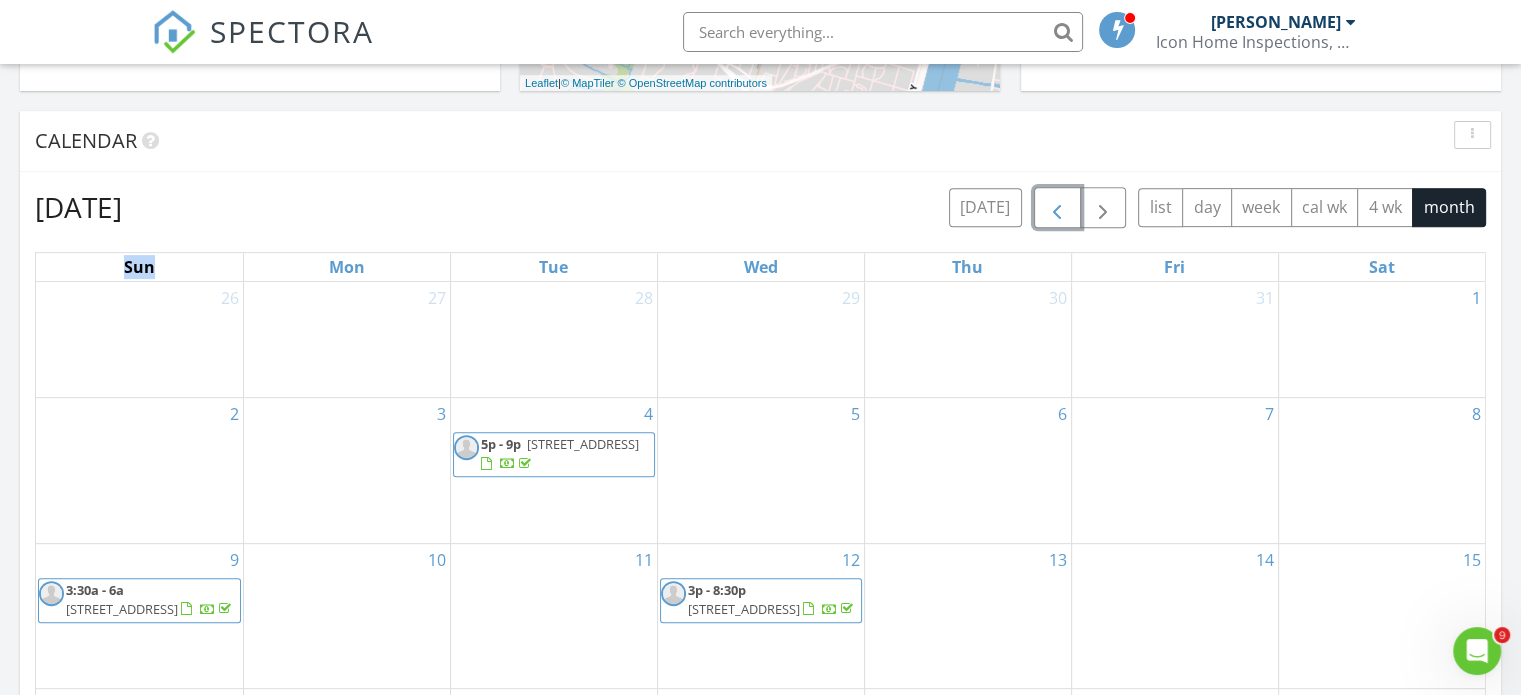 click at bounding box center [1057, 207] 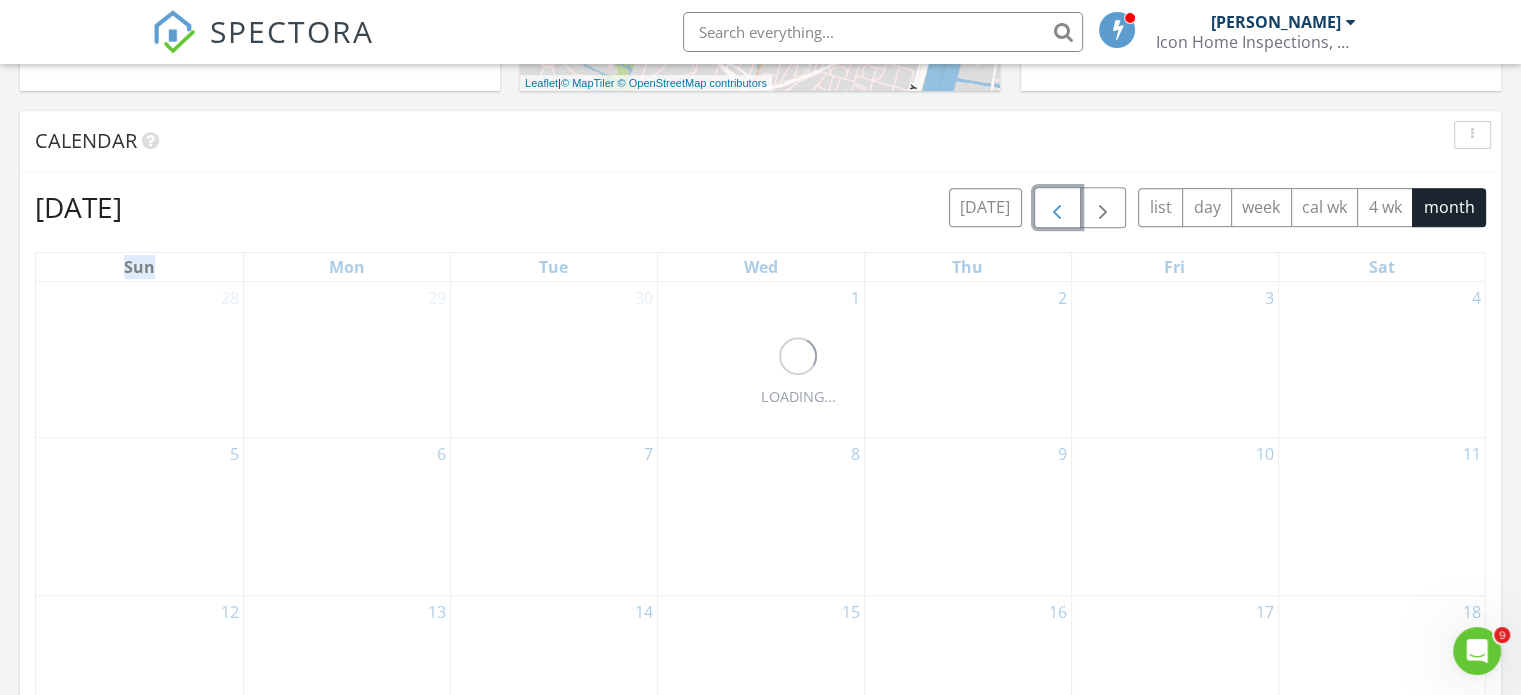 click at bounding box center (1057, 207) 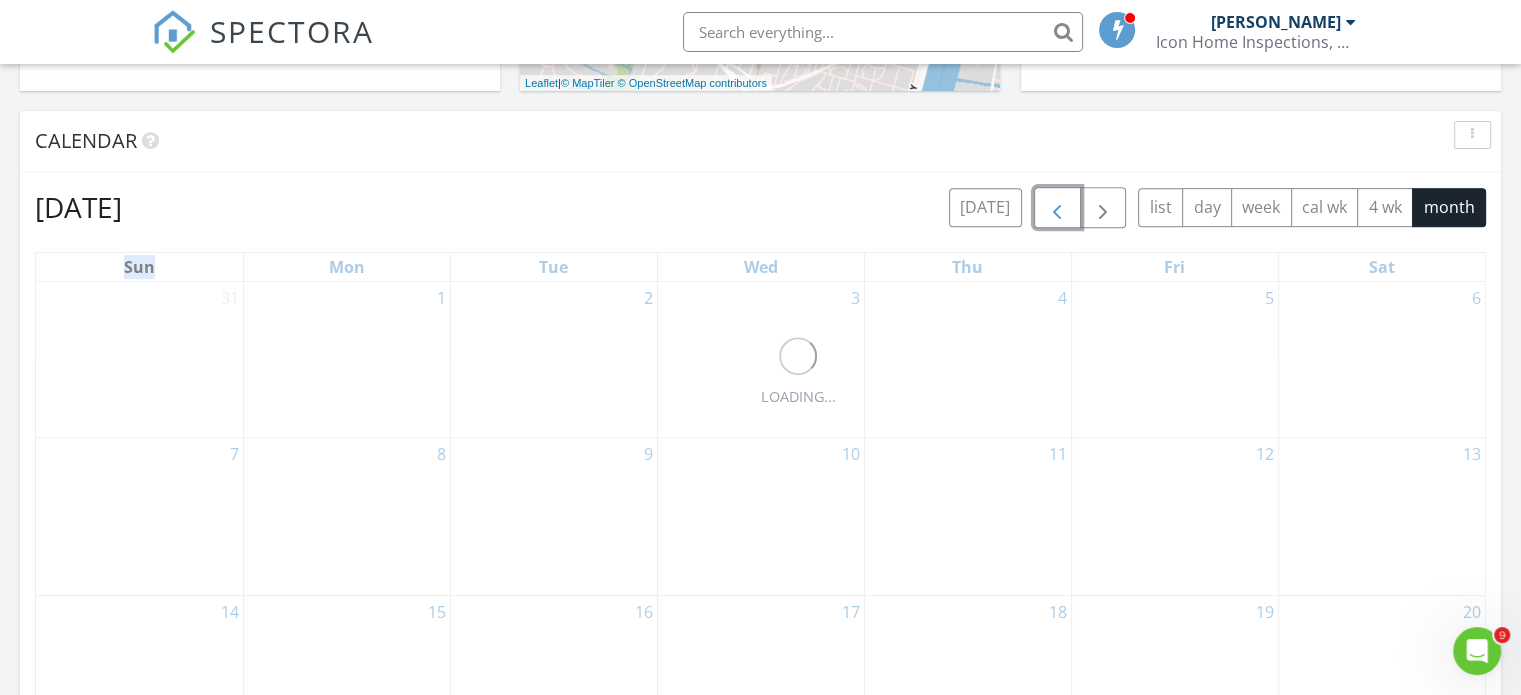 click at bounding box center [1057, 207] 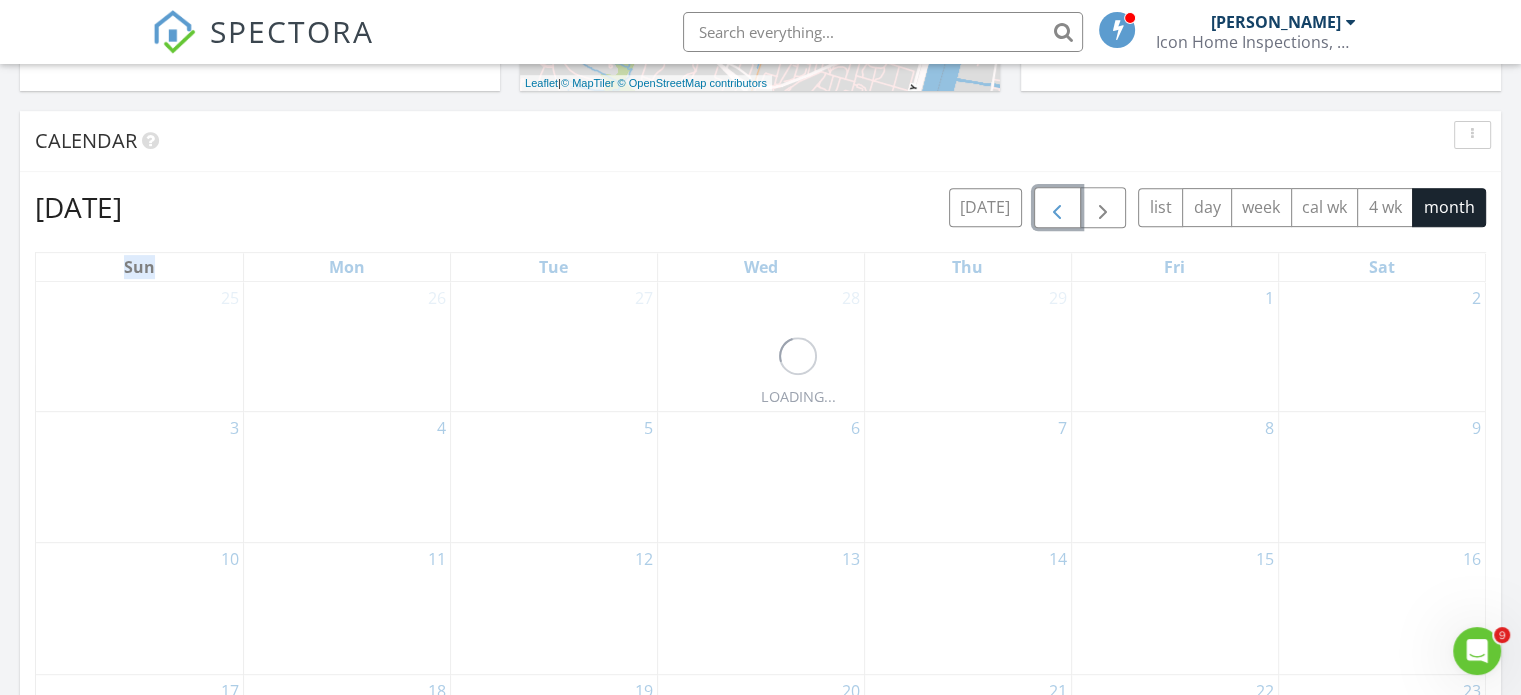 click at bounding box center (1057, 207) 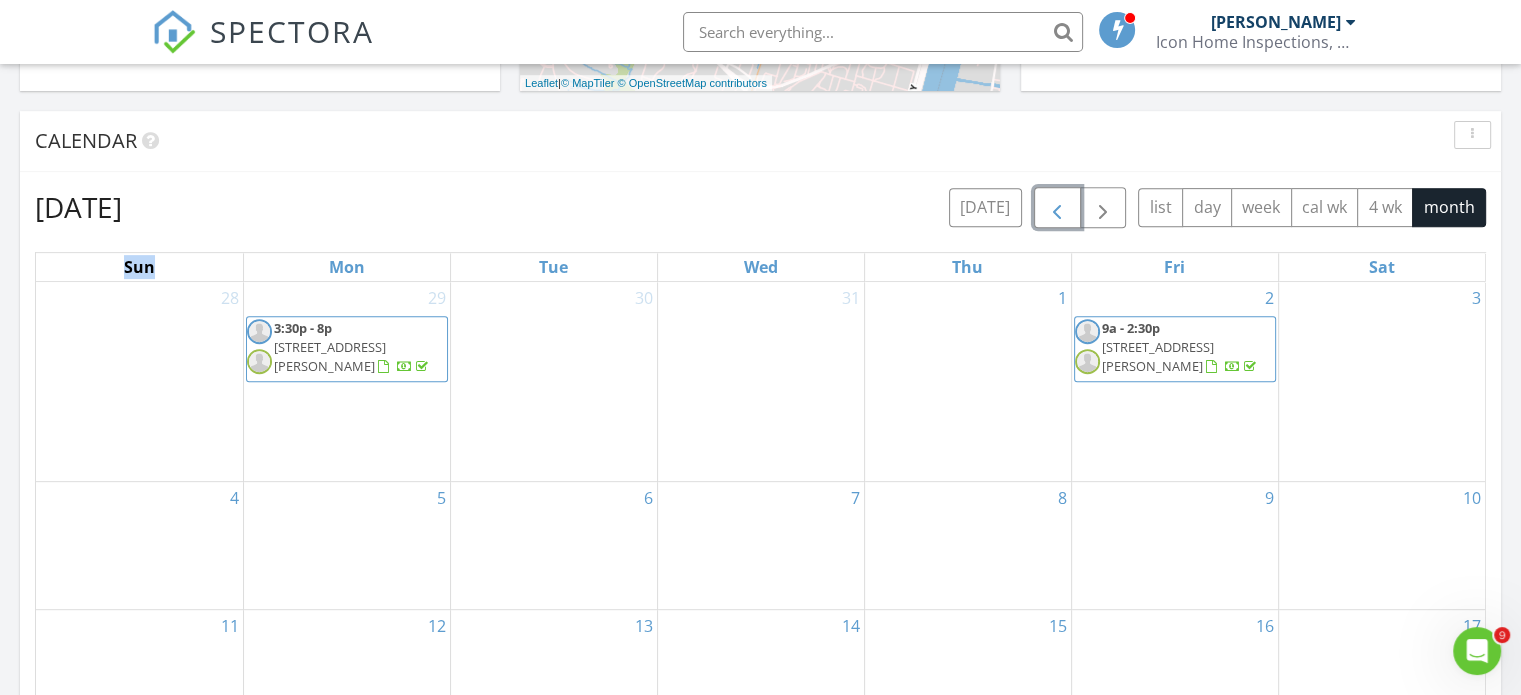 click at bounding box center (1057, 207) 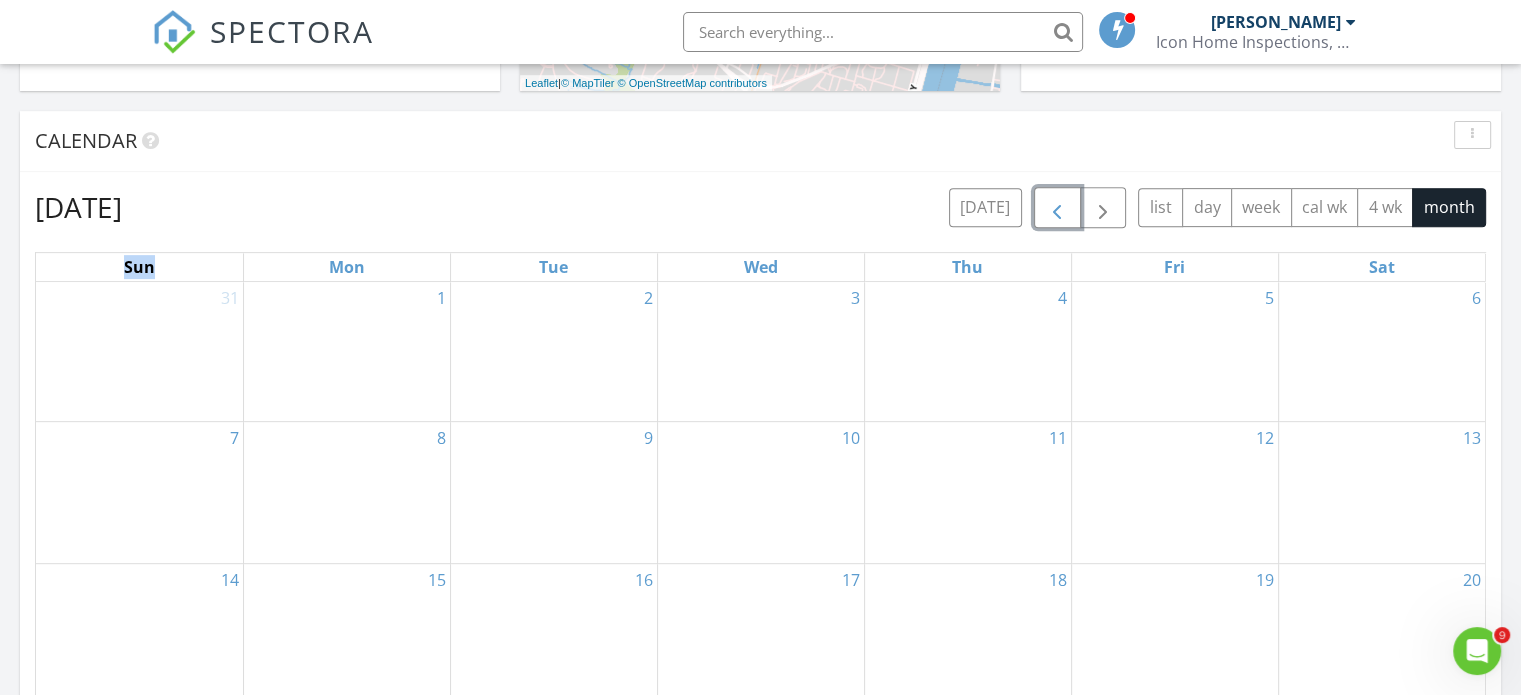 click at bounding box center (1057, 207) 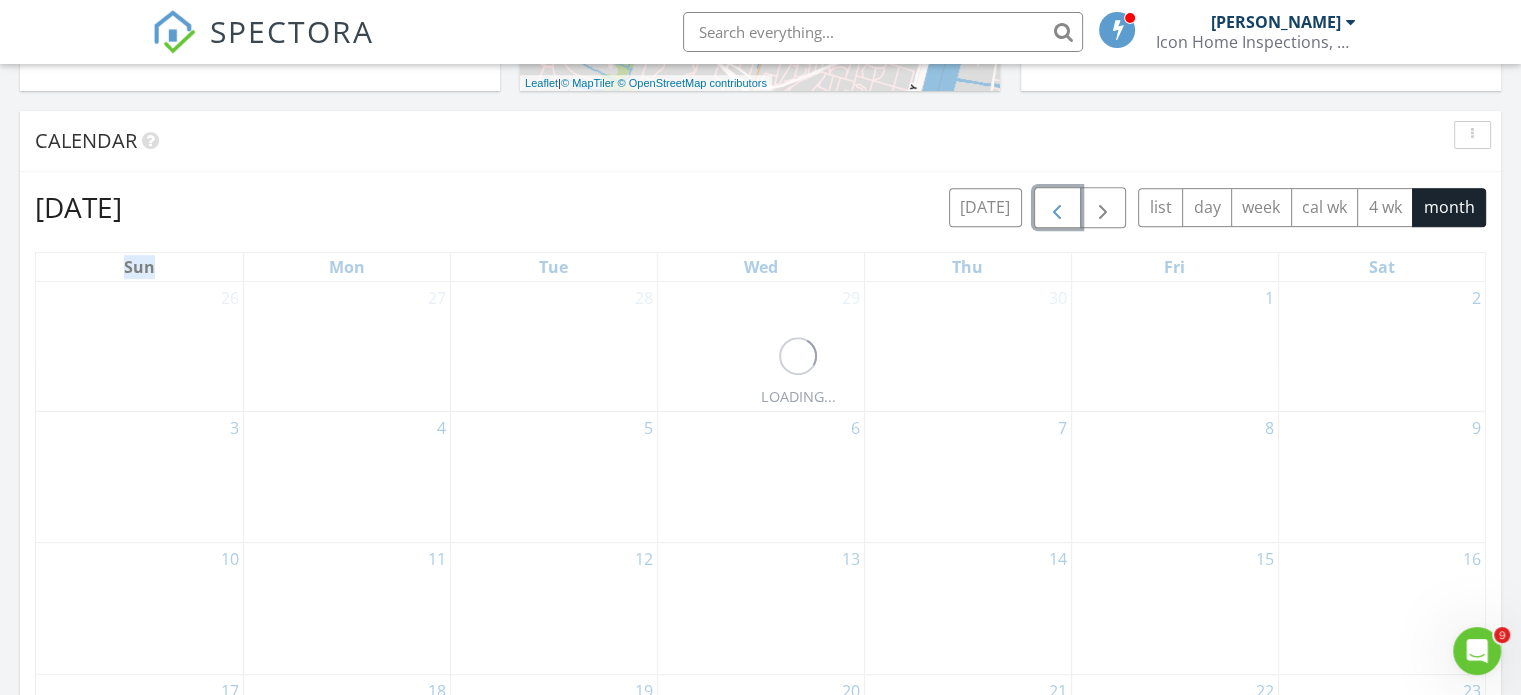 click at bounding box center [1057, 208] 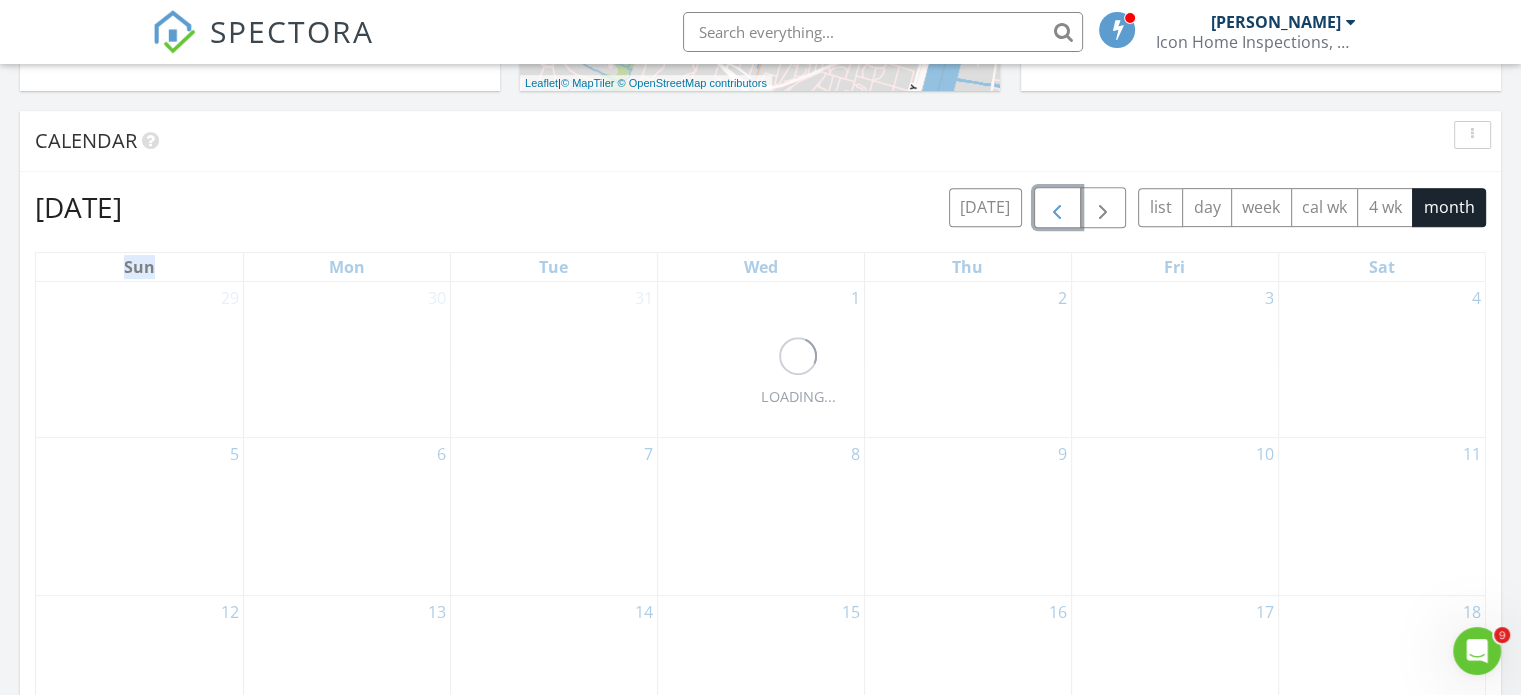click at bounding box center (1057, 208) 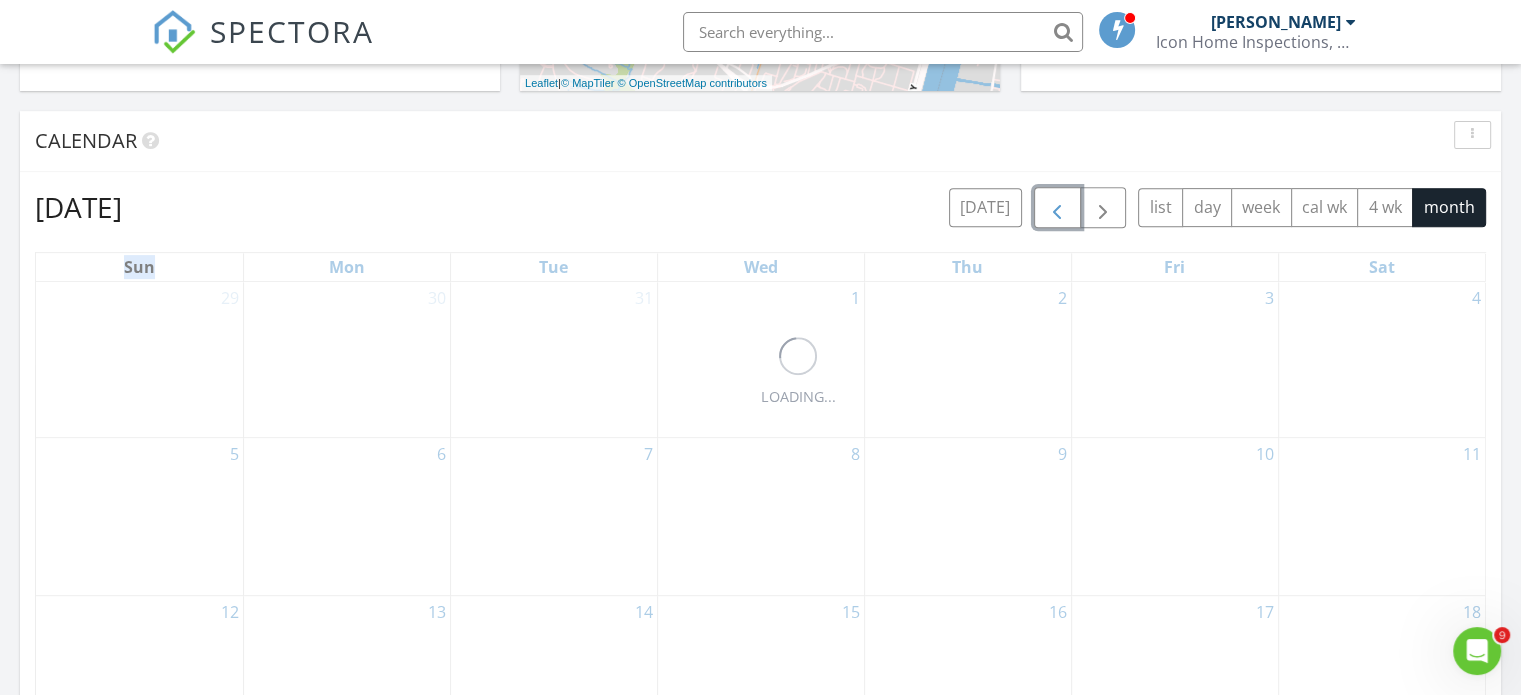 click at bounding box center [1057, 208] 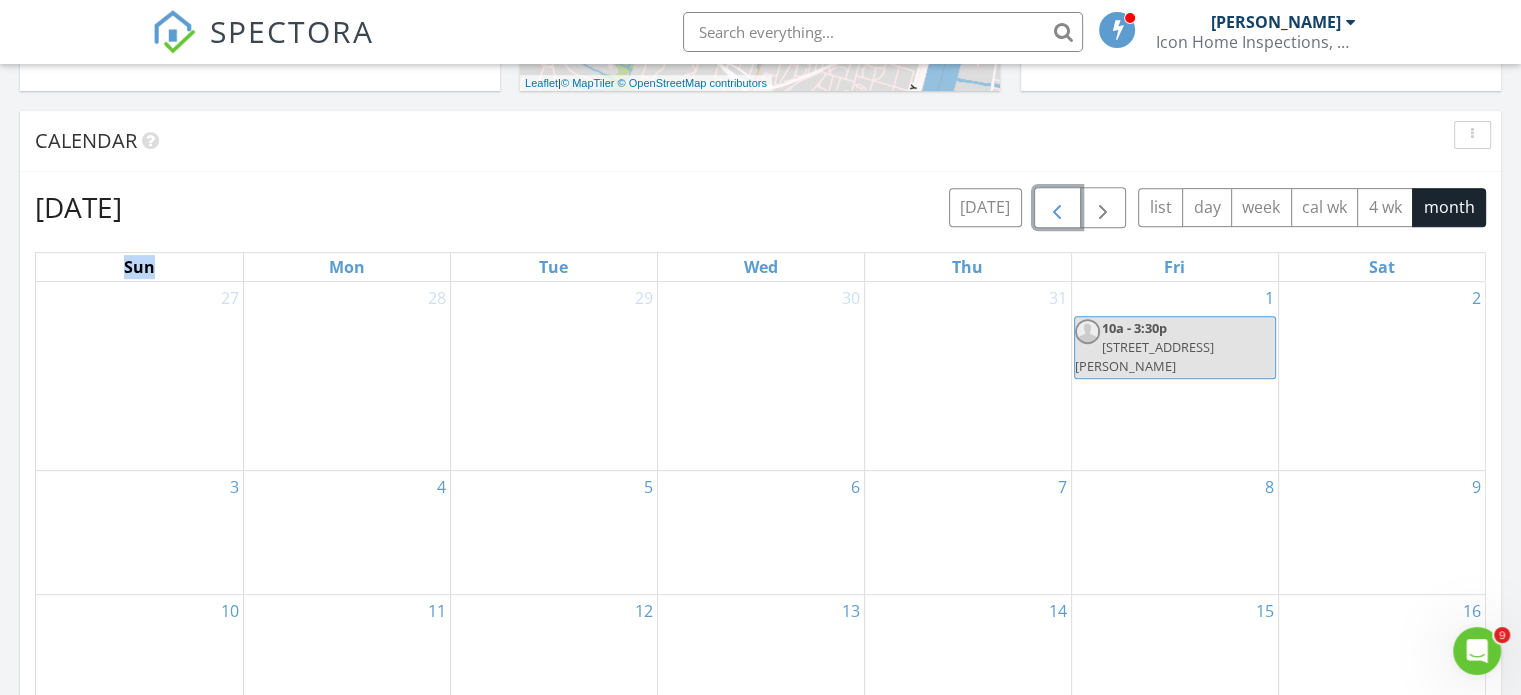 click at bounding box center [1057, 208] 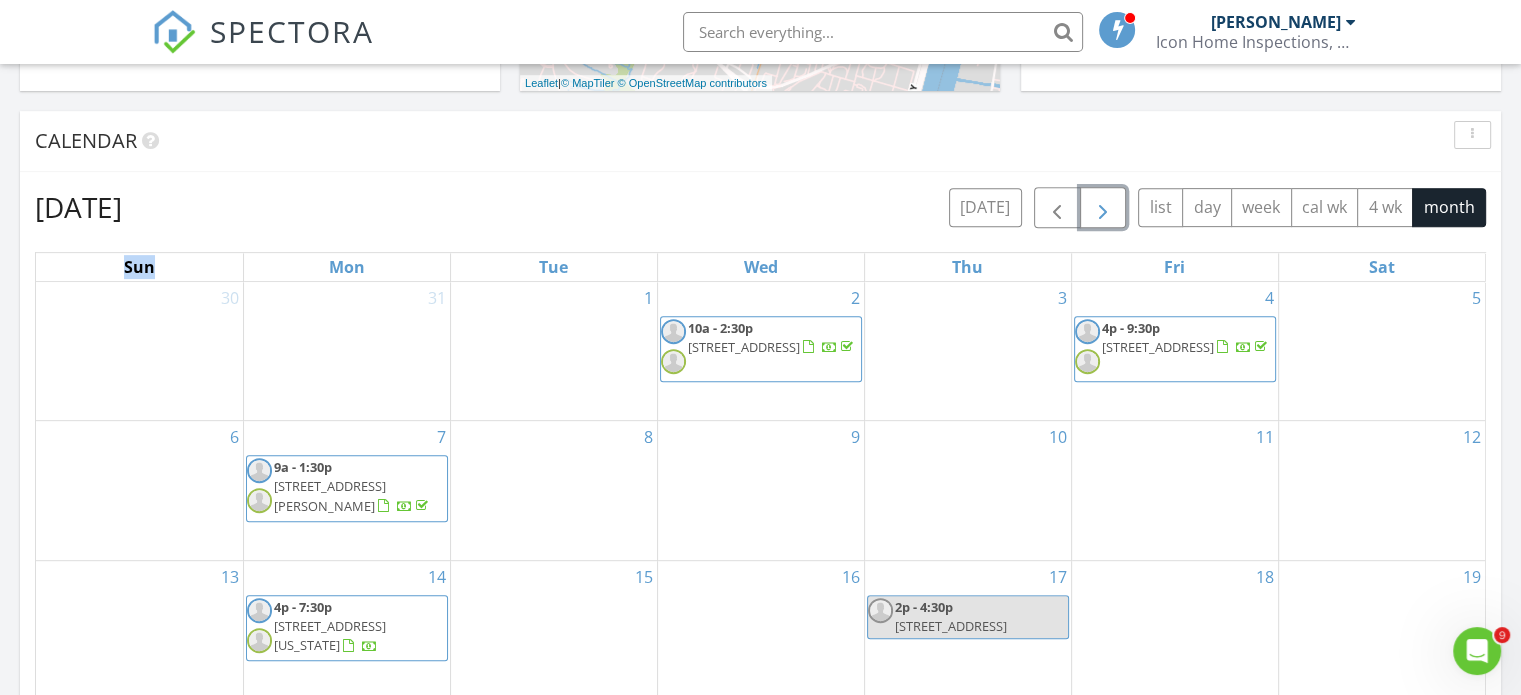 click at bounding box center (1103, 208) 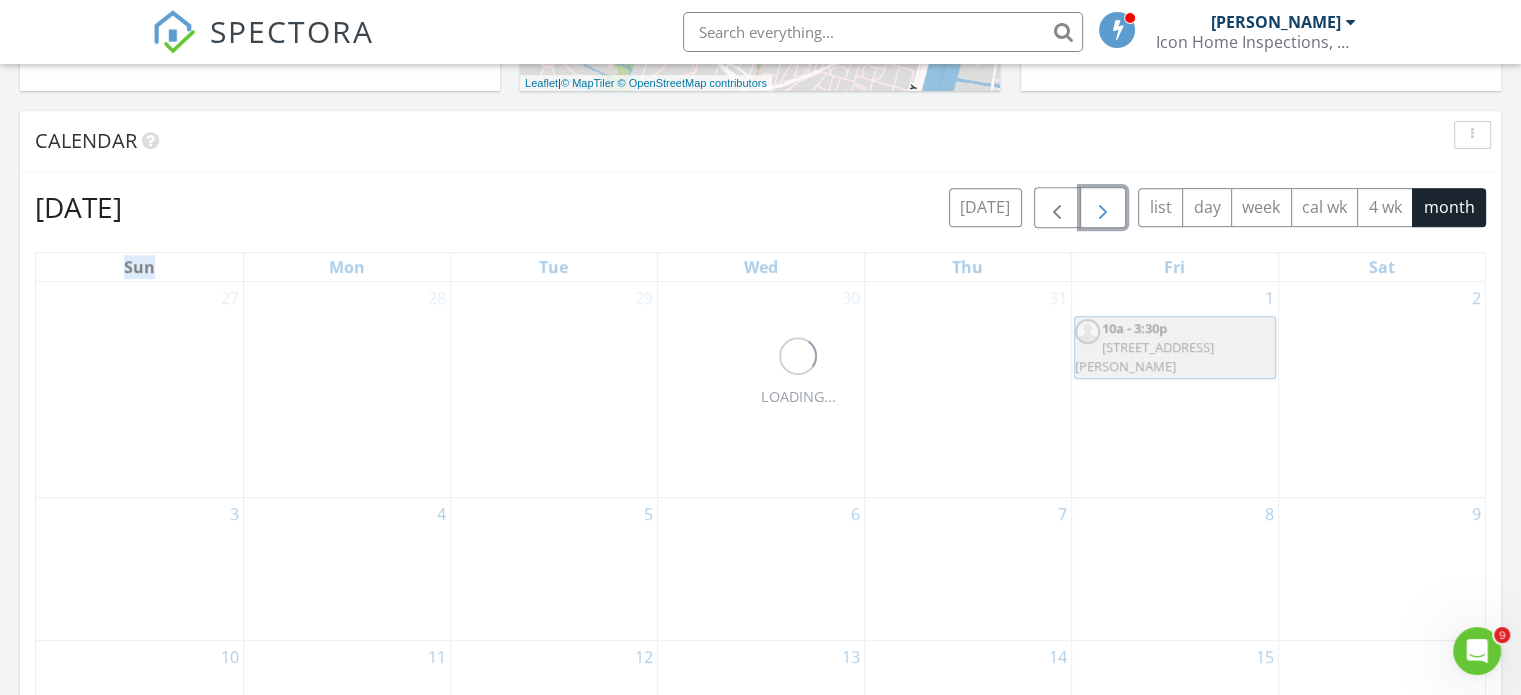 click at bounding box center (1103, 208) 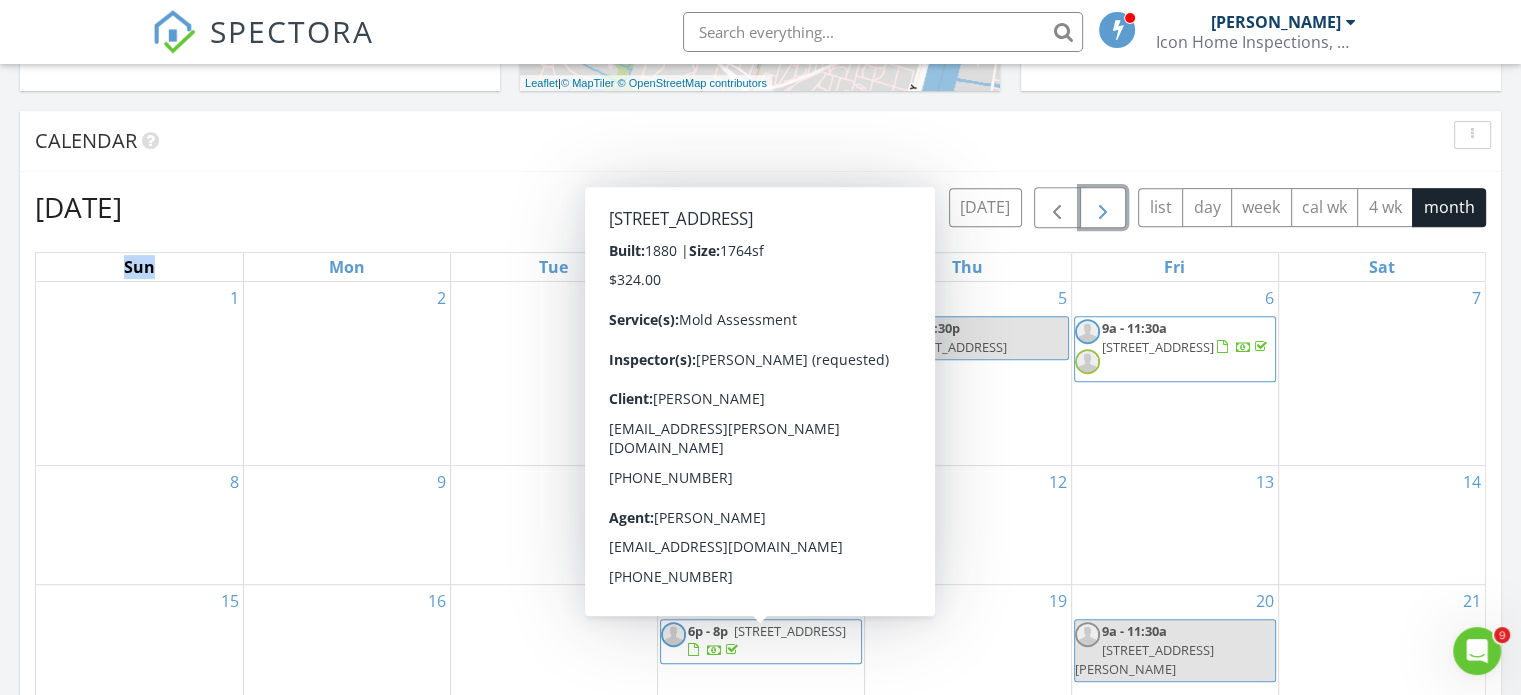 click on "151 Congress St, Cohoes 12047" at bounding box center [790, 631] 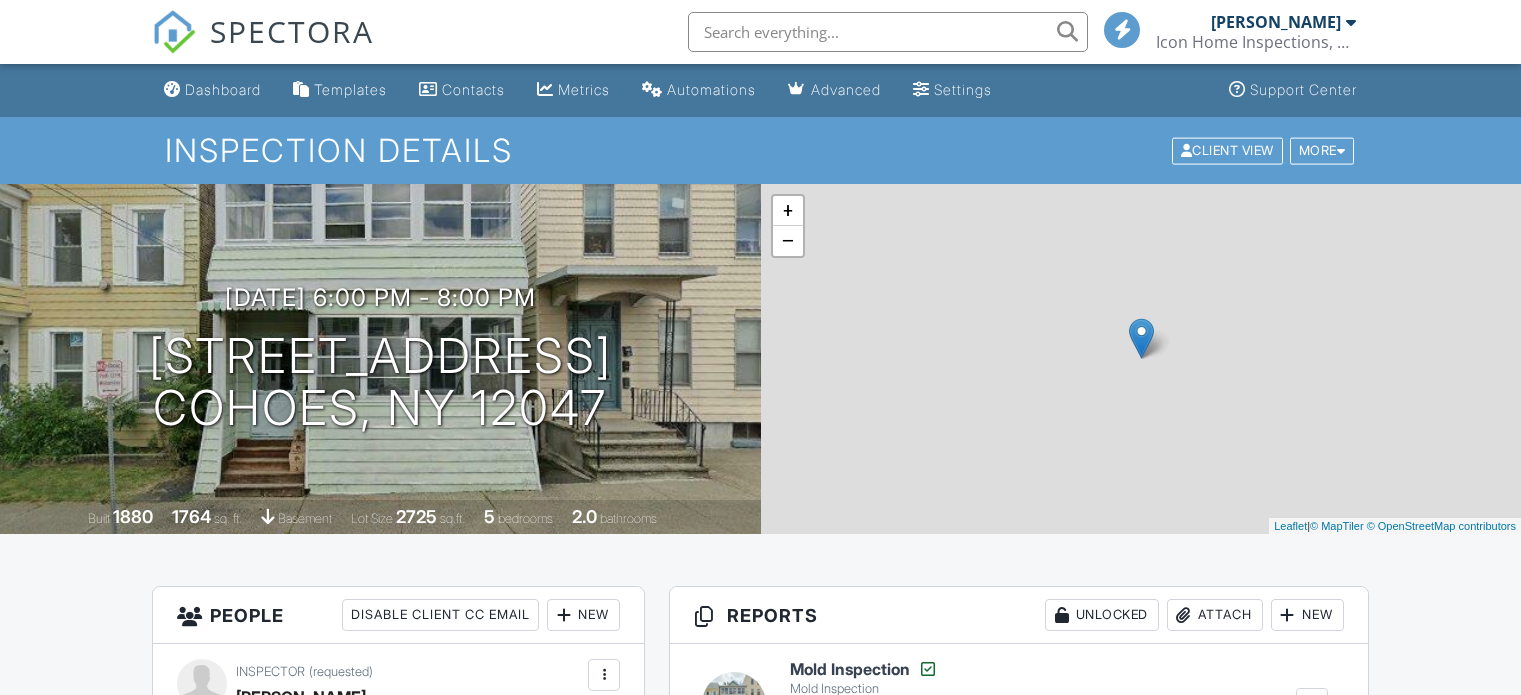 scroll, scrollTop: 0, scrollLeft: 0, axis: both 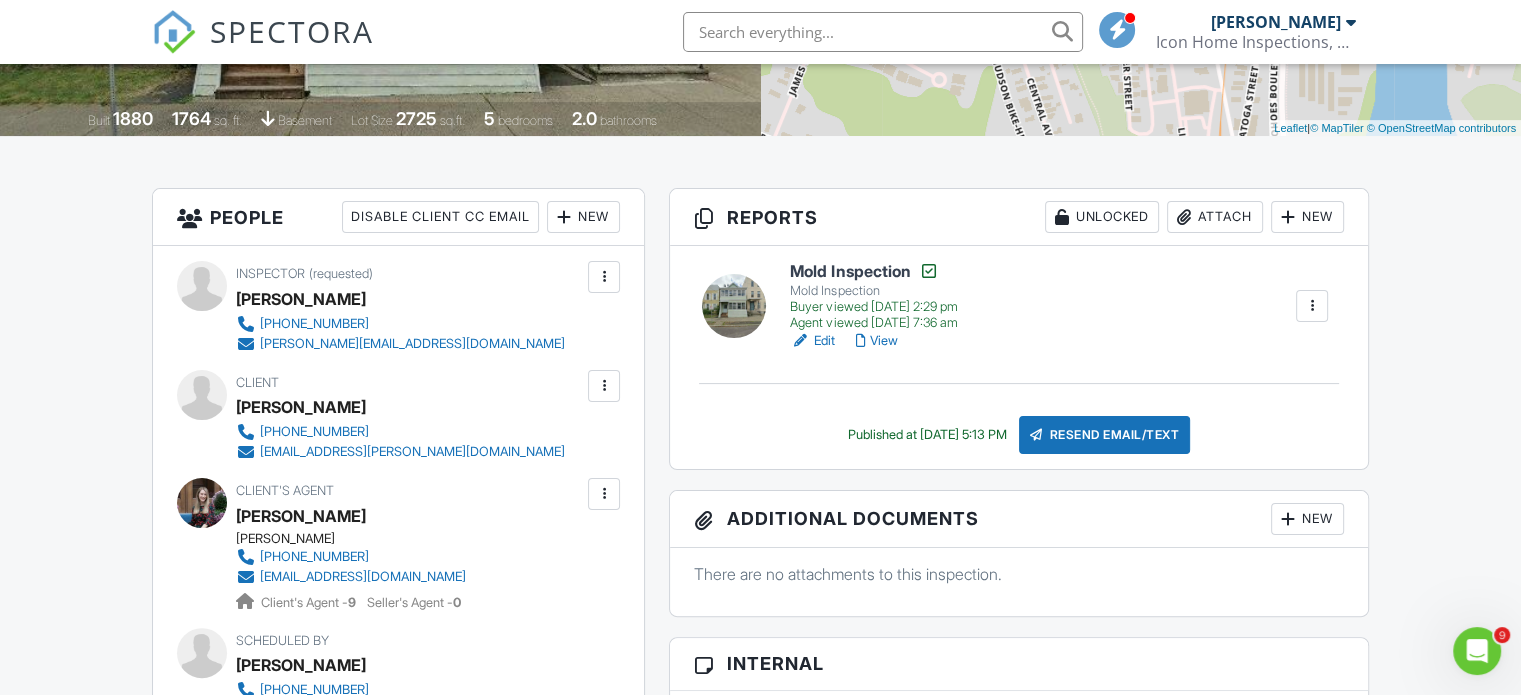 click on "View" at bounding box center [876, 341] 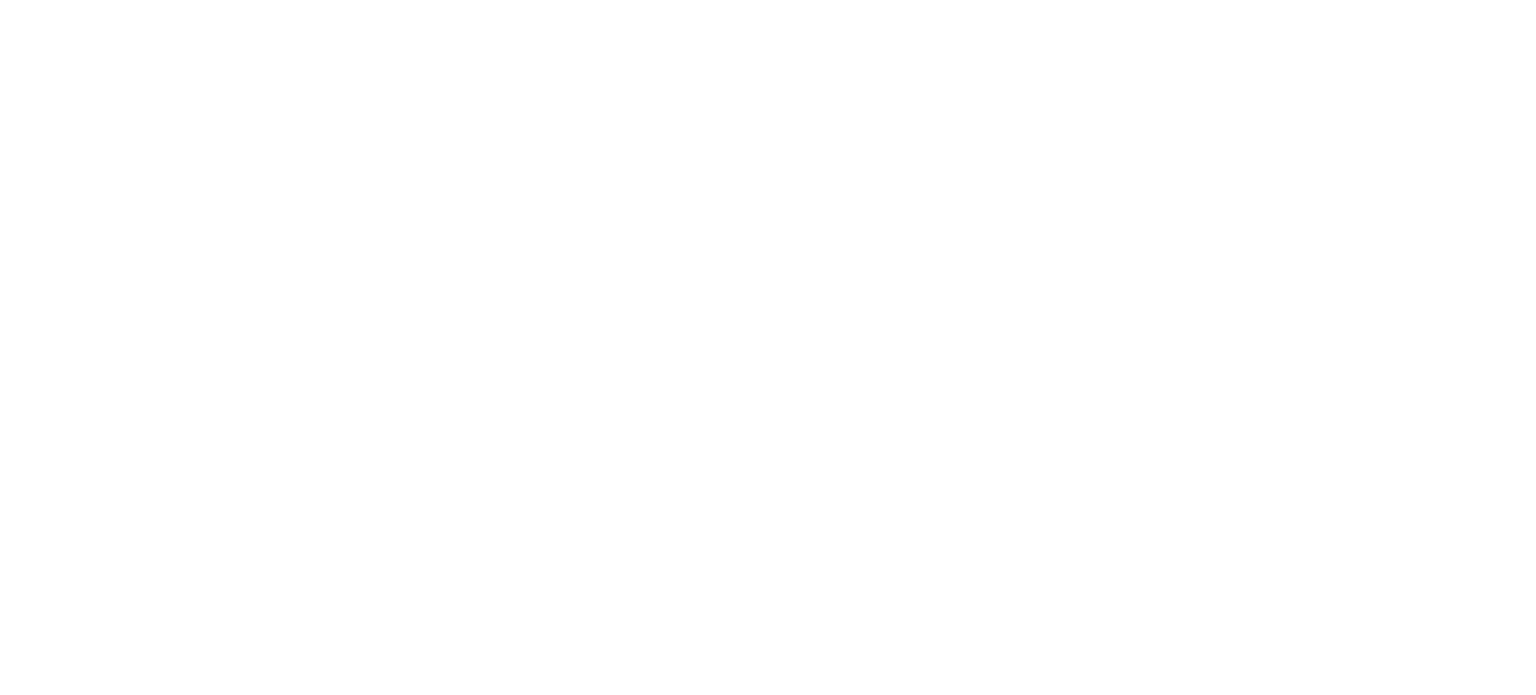 scroll, scrollTop: 0, scrollLeft: 0, axis: both 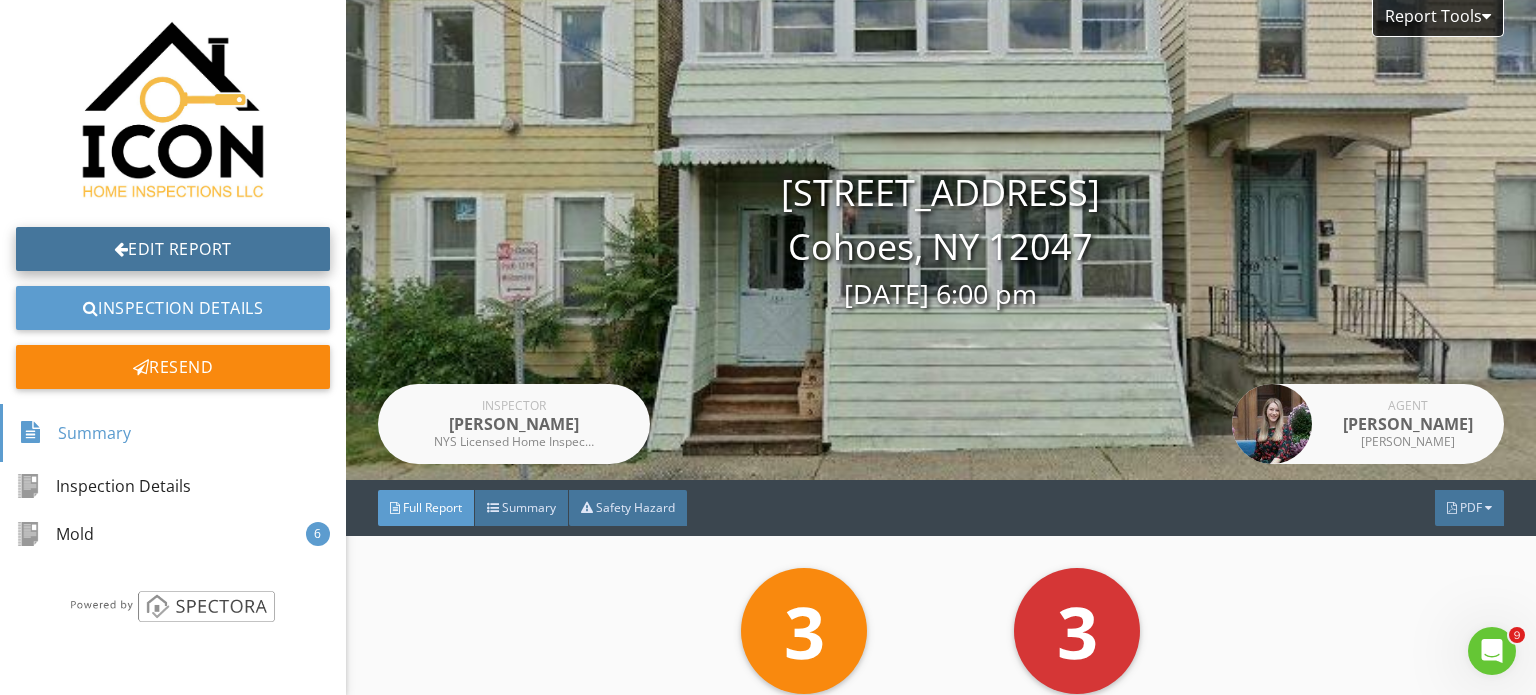 click on "Edit Report" at bounding box center [173, 249] 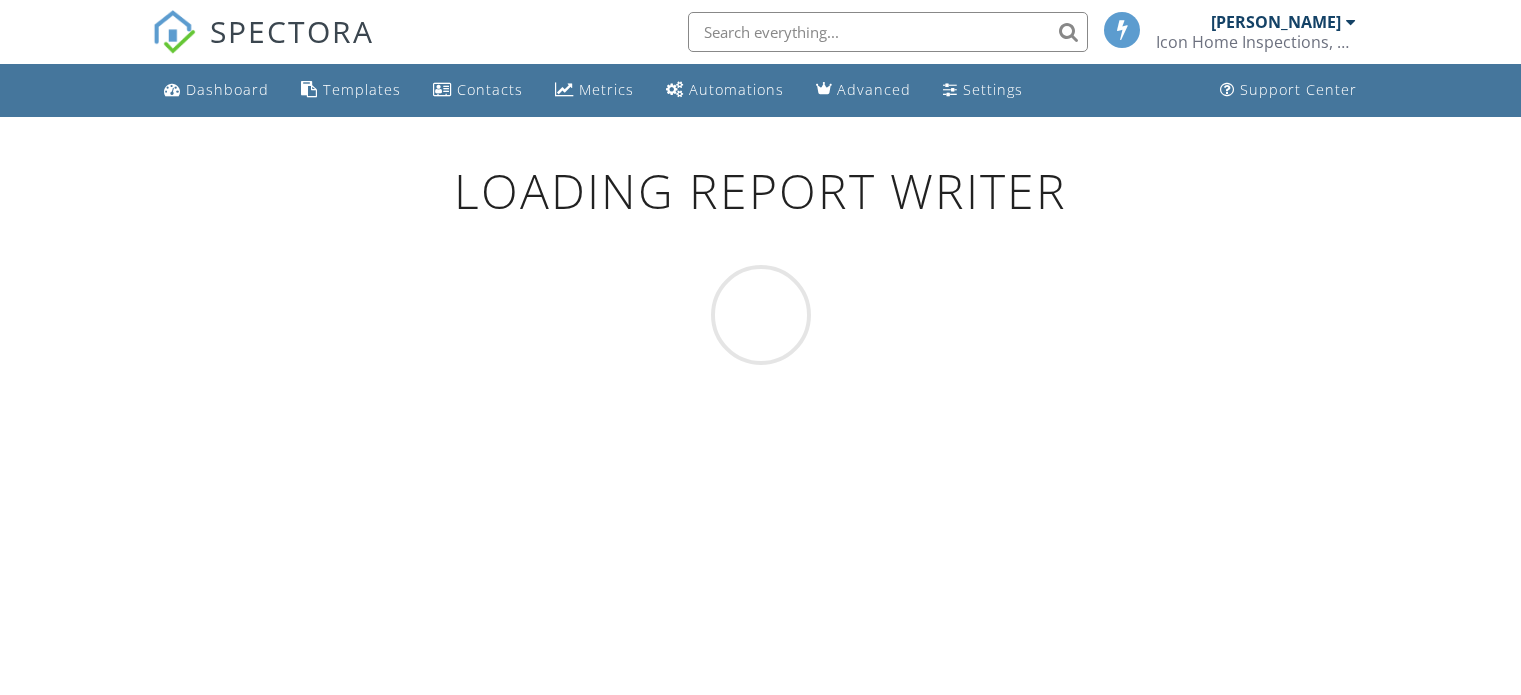 scroll, scrollTop: 0, scrollLeft: 0, axis: both 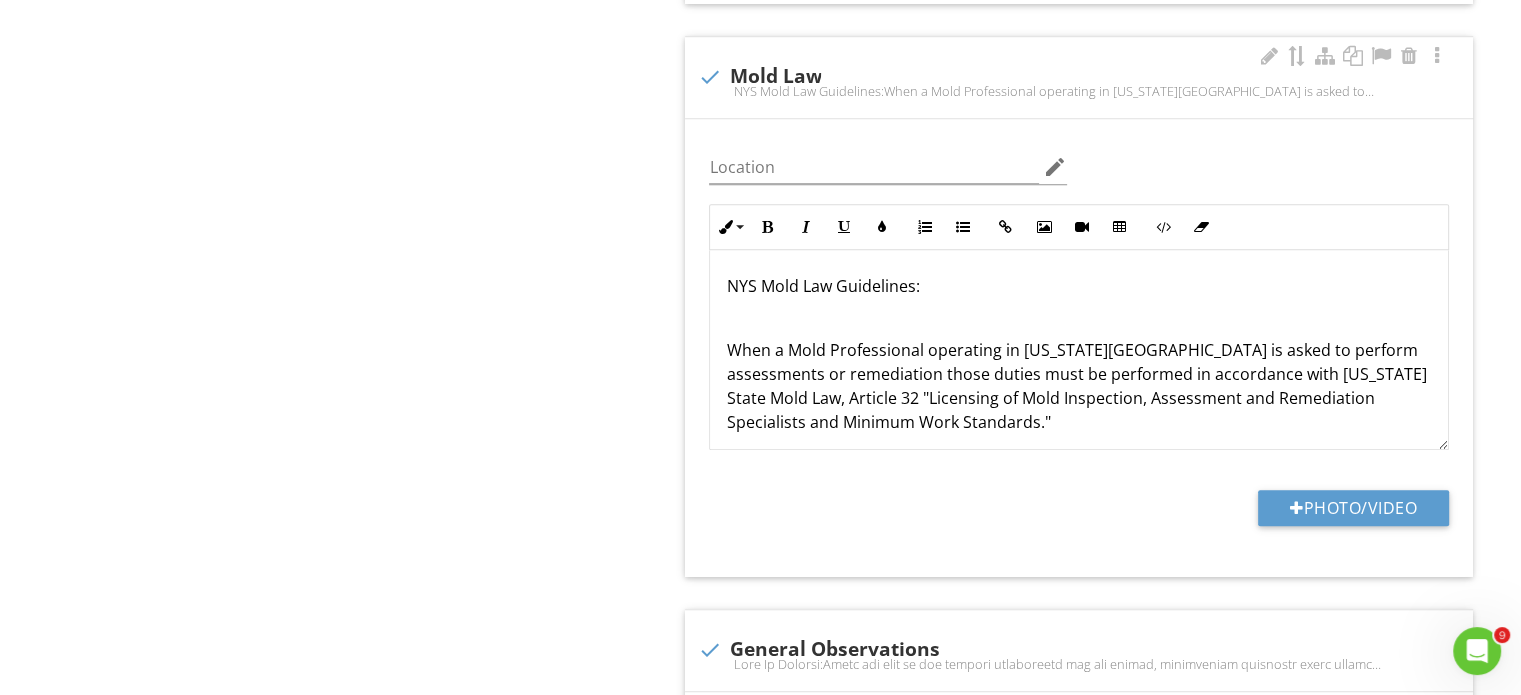 click on "When a Mold Professional operating in New York State is asked to perform assessments or remediation those duties must be performed in accordance with New York State Mold Law, Article 32 "Licensing of Mold Inspection, Assessment and Remediation Specialists and Minimum Work Standards."" at bounding box center [1079, 386] 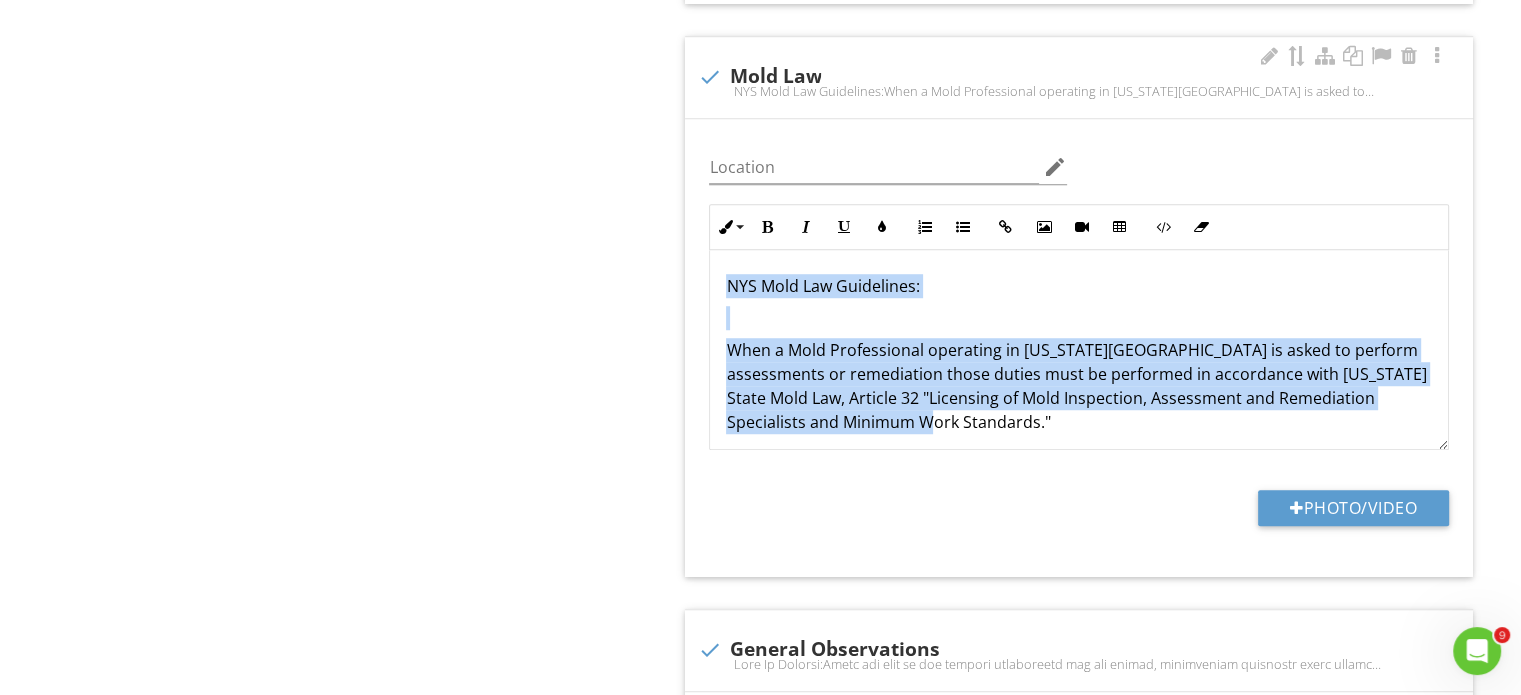 copy on "NYS Mold Law Guidelines: When a Mold Professional operating in New York State is asked to perform assessments or remediation those duties must be performed in accordance with New York State Mold Law, Article 32 "Licensing of Mold Inspection, Assessment and Remediation Specialists and Minimum Work Standards."" 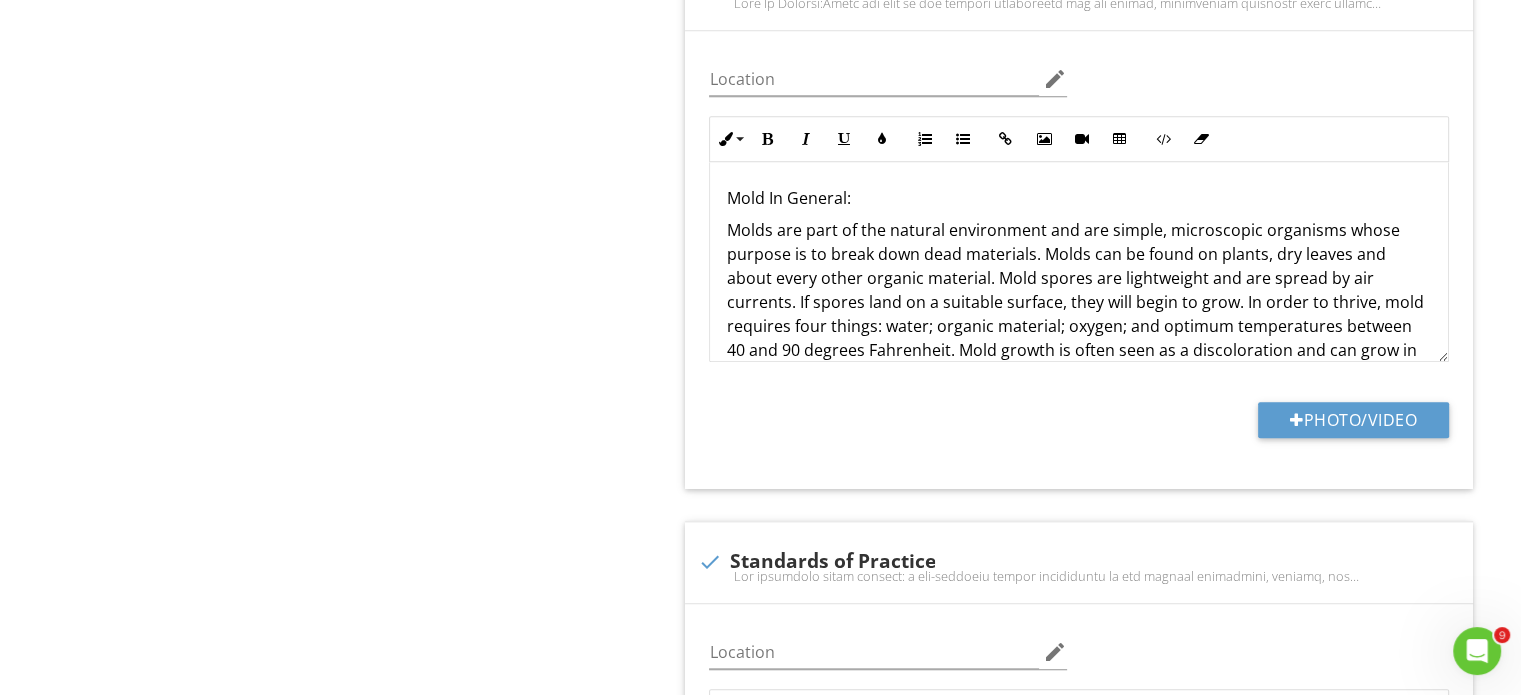 scroll, scrollTop: 2073, scrollLeft: 0, axis: vertical 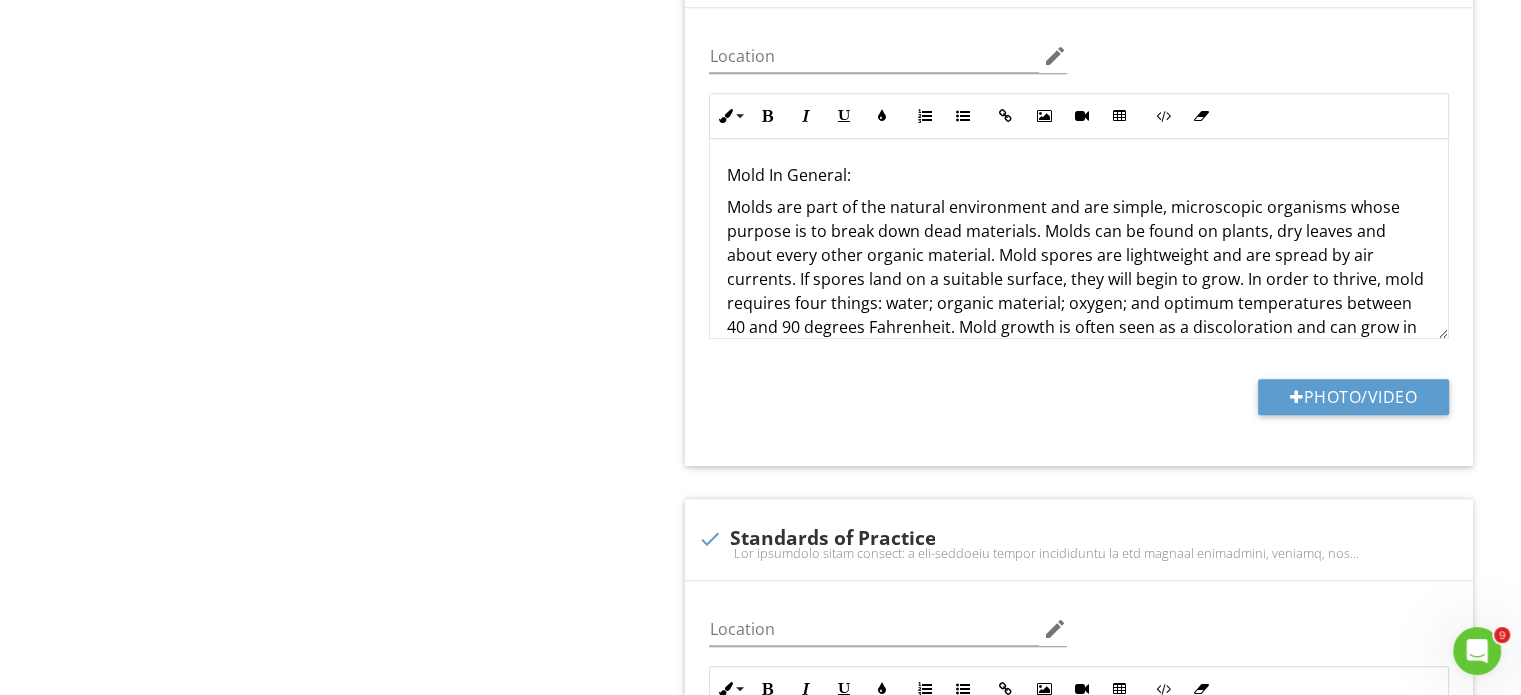 click on "Molds are part of the natural environment and are simple, microscopic organisms whose purpose is to break down dead materials. Molds can be found on plants, dry leaves and about every other organic material. Mold spores are lightweight and are spread by air currents. If spores land on a suitable surface, they will begin to grow. In order to thrive, mold requires four things: water; organic material; oxygen; and optimum temperatures between 40 and 90 degrees Fahrenheit. Mold growth is often seen as a discoloration and can grow in several different colors. The most common are white, orange, pink, green, black, or brown." at bounding box center (1079, 279) 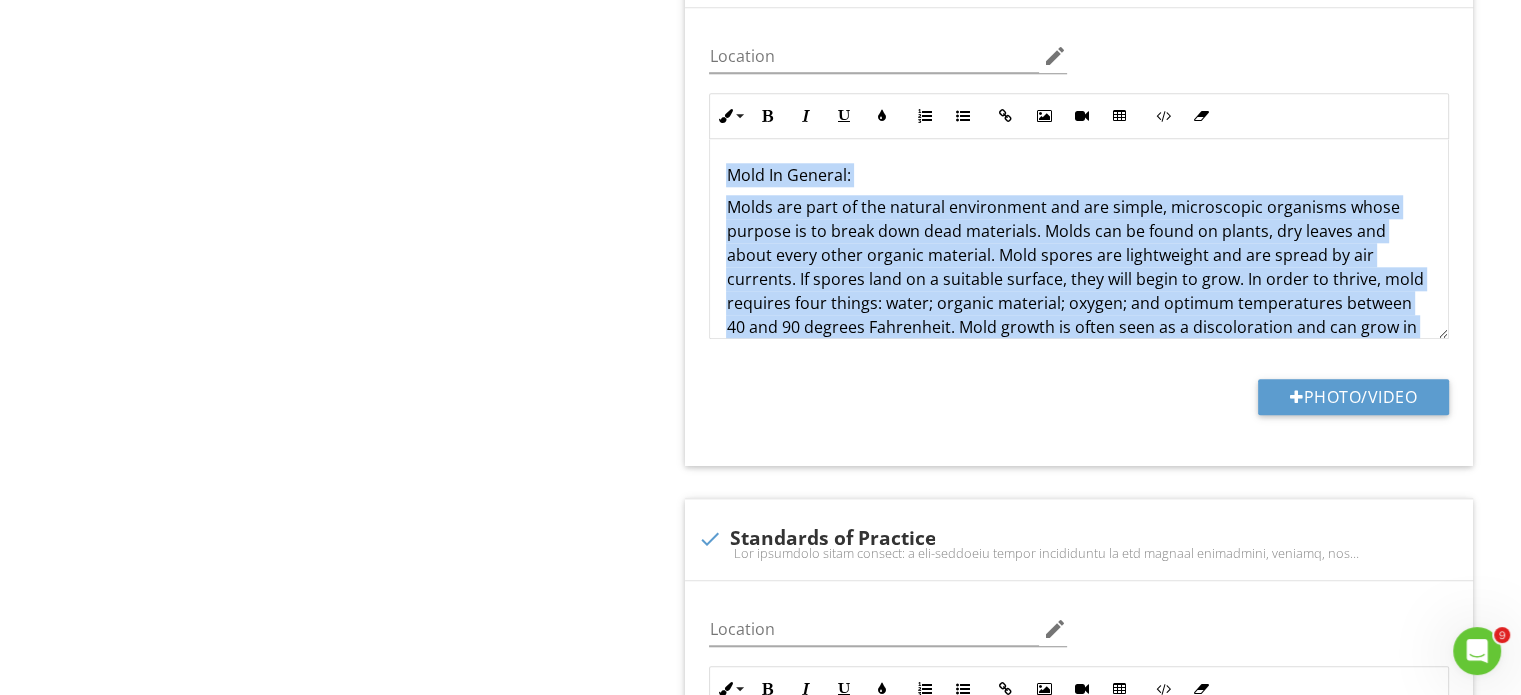copy on "Mold In General:  Molds are part of the natural environment and are simple, microscopic organisms whose purpose is to break down dead materials. Molds can be found on plants, dry leaves and about every other organic material. Mold spores are lightweight and are spread by air currents. If spores land on a suitable surface, they will begin to grow. In order to thrive, mold requires four things: water; organic material; oxygen; and optimum temperatures between 40 and 90 degrees Fahrenheit. Mold growth is often seen as a discoloration and can grow in several different colors. The most common are white, orange, pink, green, black, or brown. To prevent mold growth in a home, it is imperative to understand the source of moisture/water intrusion. Mold spores will not grow if moisture is not present. Homeowners will benefit from periodically monitoring areas susceptible to moisture intrusion such as: roof/attic areas; areas around windows and doors; near all plumbing fixtures; in the basement. Additionally, making ..." 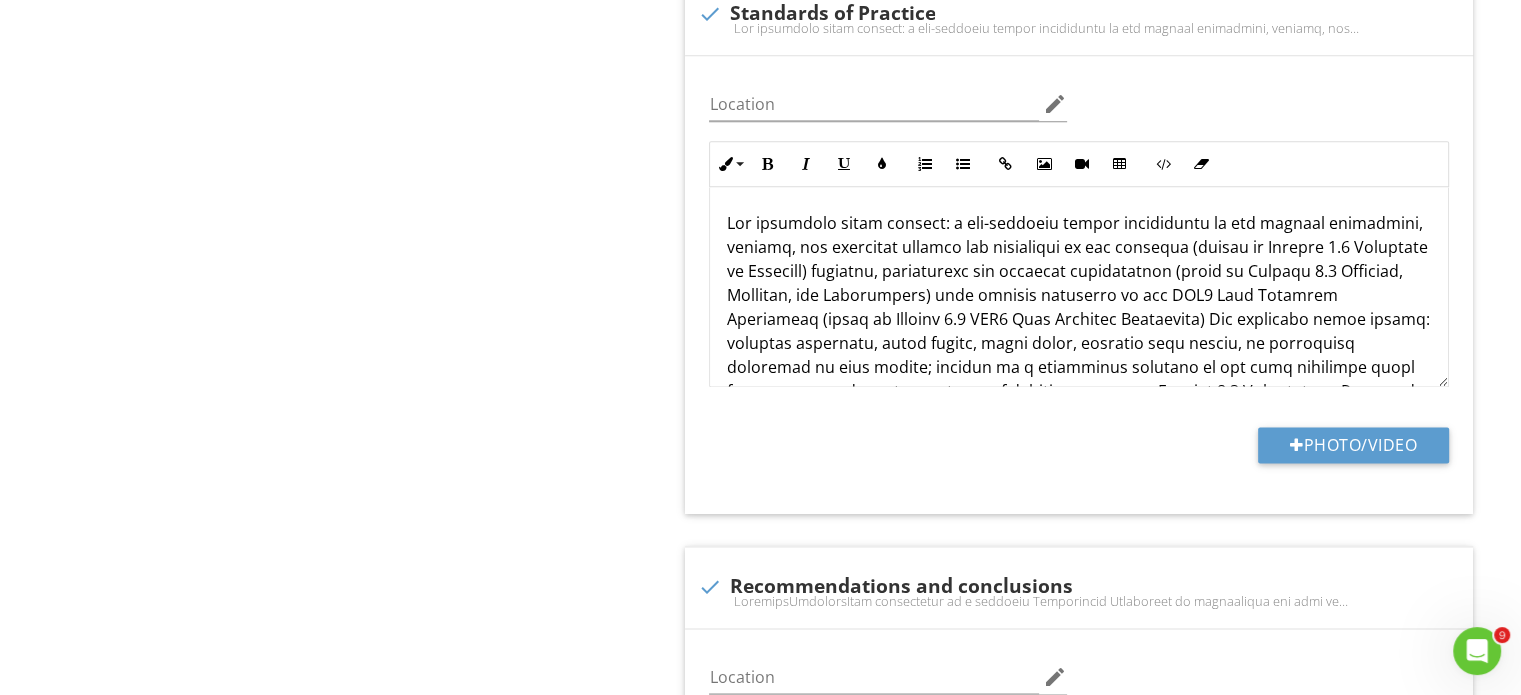 scroll, scrollTop: 2604, scrollLeft: 0, axis: vertical 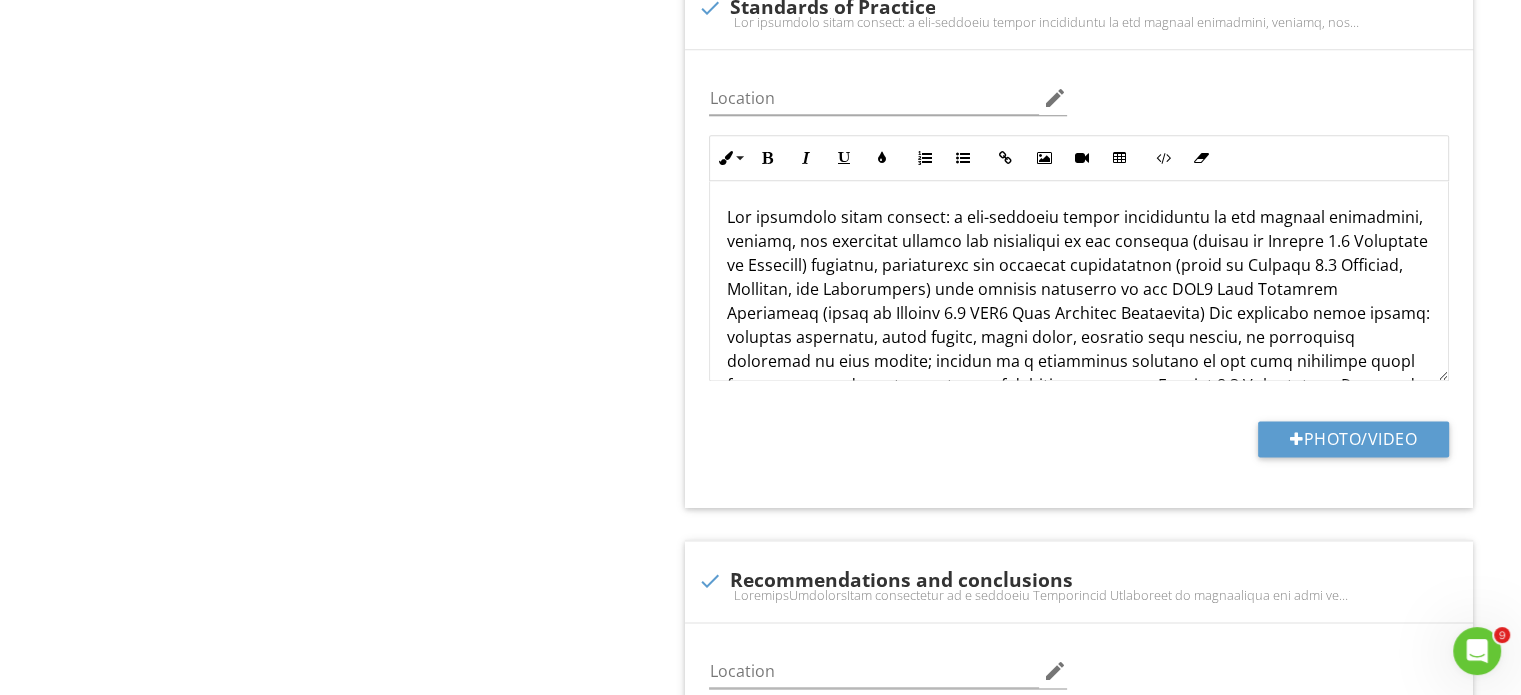 click at bounding box center (1079, 433) 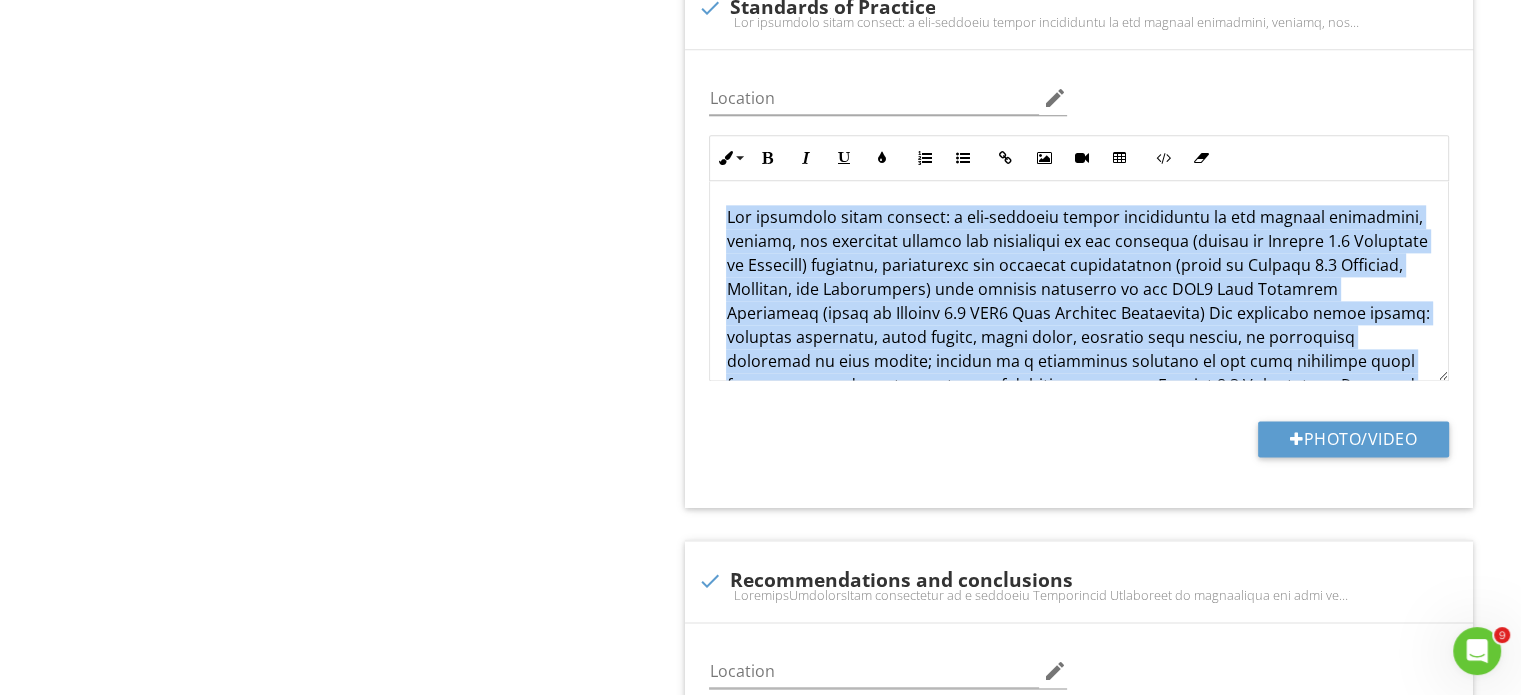 copy on "The inspector shall perform: a non-invasive visual examination of the readily accessible, visible, and installed systems and components of the building (listed in Section 4.0 Standards of Practice) moisture, temperature and humidity measurements (refer to Section 4.8 Moisture, Humidity, and Temperature) mold samples according to the IAC2 Mold Sampling Procedures (refer to Section 5.0 IAC2 Mold Sampling Procedures) The inspector shall report: moisture intrusion, water damage, musty odors, apparent mold growth, or conditions conducive to mold growth; results of a laboratory analysis of all mold samplings taken at the building; and any system or component listed in Section 4.0 Standards of Practice that were not inspected and the reason(s) they were not inspected. Inspection Recommendations & Conclusions The inspector shall perform: a non-invasive visual examination of the readily accessible, visible, and installed systems and components of the building (listed in Section 4.0 Standards of Practice) moisture, ..." 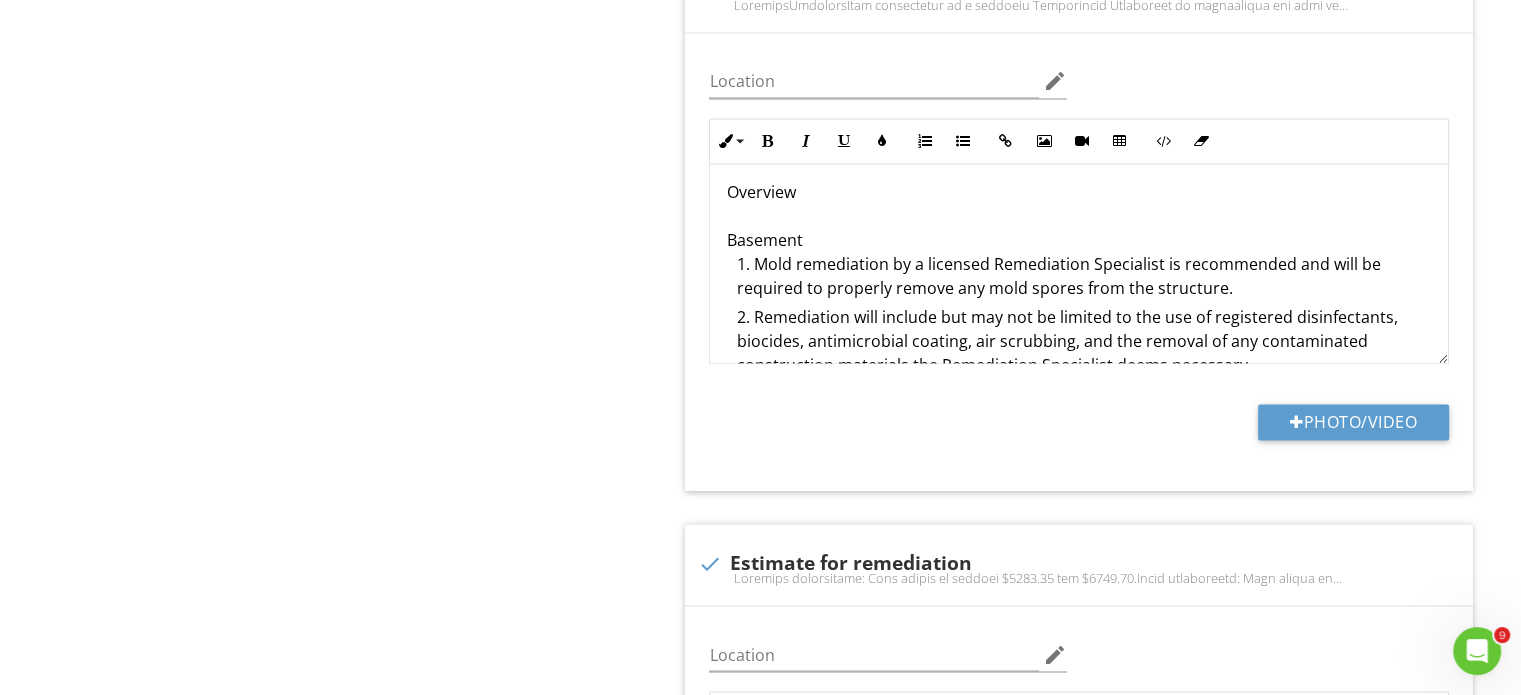scroll, scrollTop: 3212, scrollLeft: 0, axis: vertical 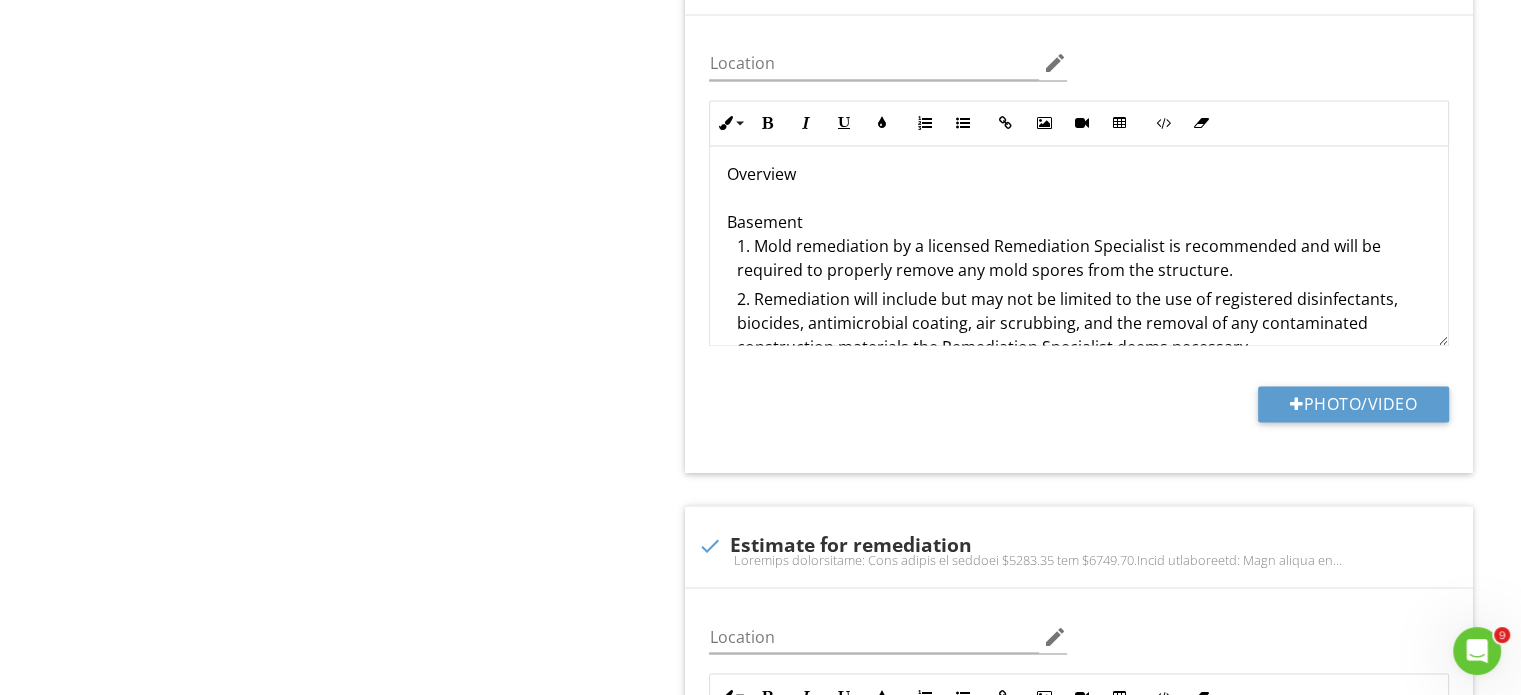 click on "Remediation will include but may not be limited to the use of registered disinfectants, biocides, antimicrobial coating, air scrubbing, and the removal of any contaminated construction materials the Remediation Specialist deems necessary." at bounding box center (1084, 325) 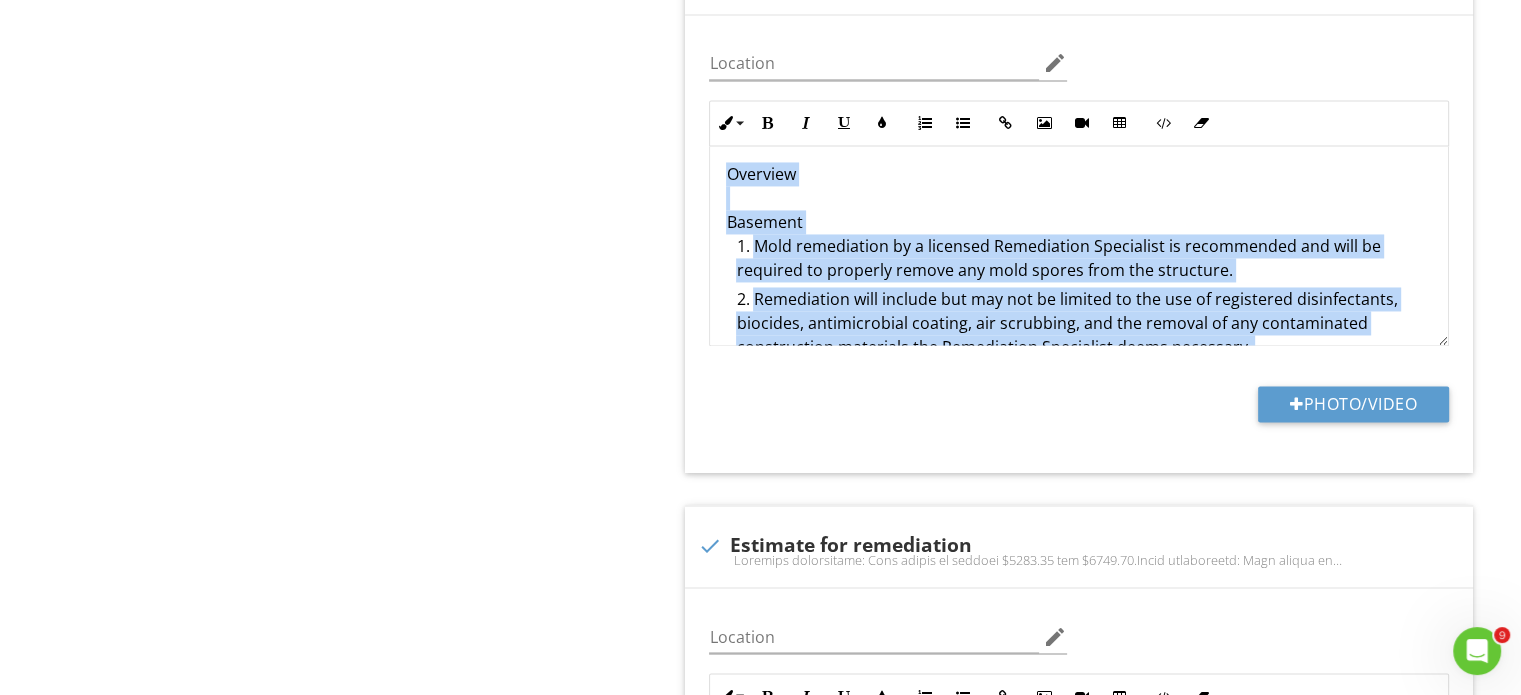 copy on "Overview Basement Mold remediation by a licensed Remediation Specialist is recommended and will be required to properly remove any mold spores from the structure. Remediation will include but may not be limited to the use of registered disinfectants, biocides, antimicrobial coating, air scrubbing, and the removal of any contaminated construction materials the Remediation Specialist deems necessary. Remove and/or encapsulate all visible signs of mold from floor, walls, ceilings and corners. Attic Mold remediation by a licensed Remediation Specialist is recommended and will be required to properly remove any mold spores from the structure. Remediation will include but may not be limited to the use of registered disinfectants, biocides, antimicrobial coating, air scrubbing, and the removal of any contaminated construction materials the Remediation Specialist deems necessary. Remove all visible signs of mold from roof decking, rafters, and walls. First-floor bathroom Mold remediation by a licensed Remediation ..." 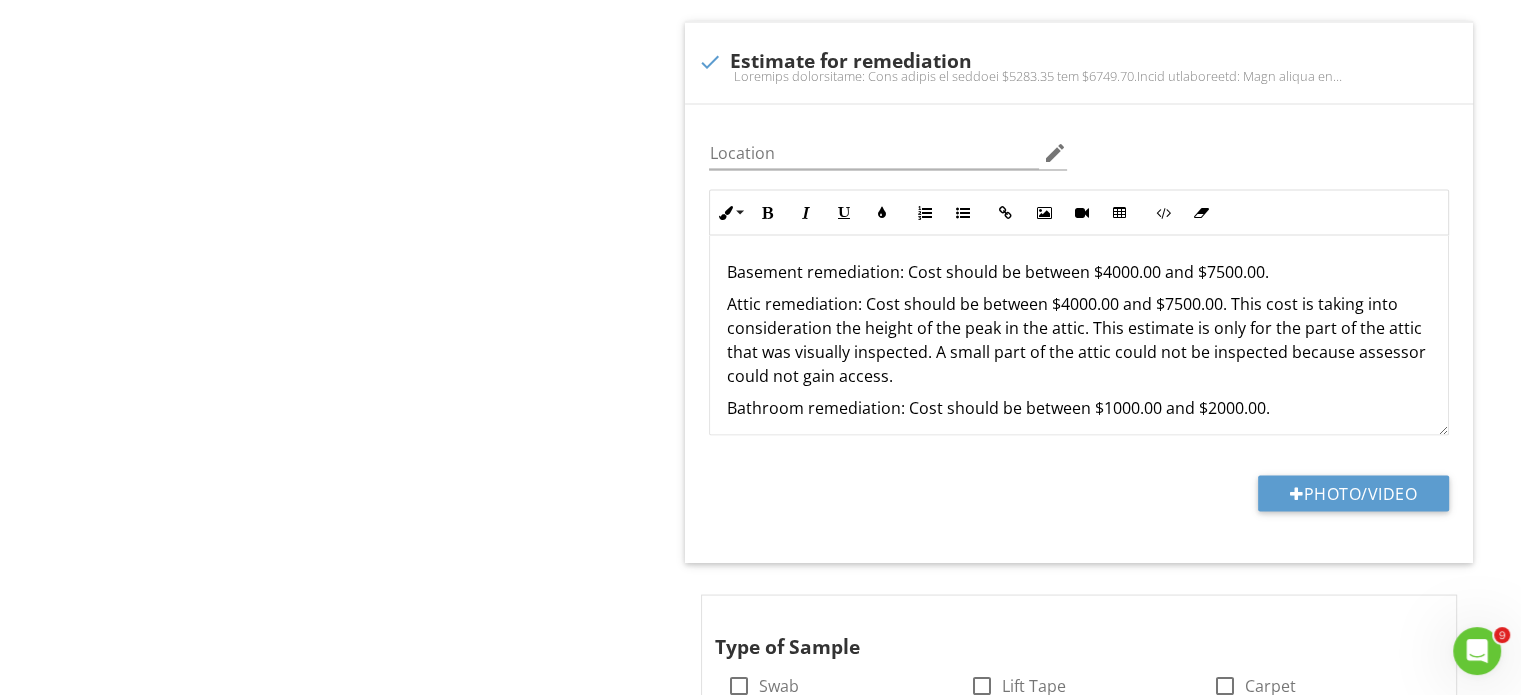scroll, scrollTop: 3707, scrollLeft: 0, axis: vertical 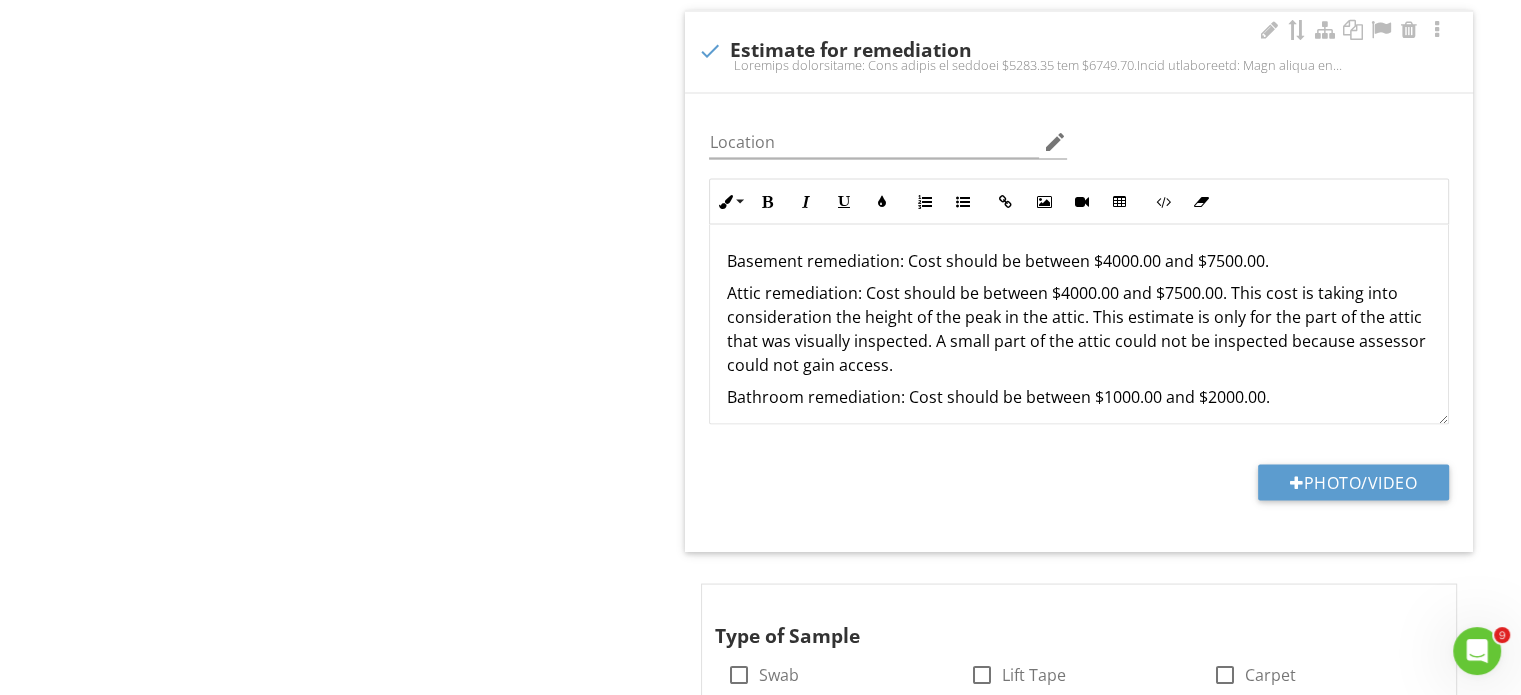 click on "Attic remediation: Cost should be between $4000.00 and $7500.00. This cost is taking into consideration the height of the peak in the attic. This estimate is only for the part of the attic that was visually inspected. A small part of the attic could not be inspected because assessor could not gain access." at bounding box center [1079, 328] 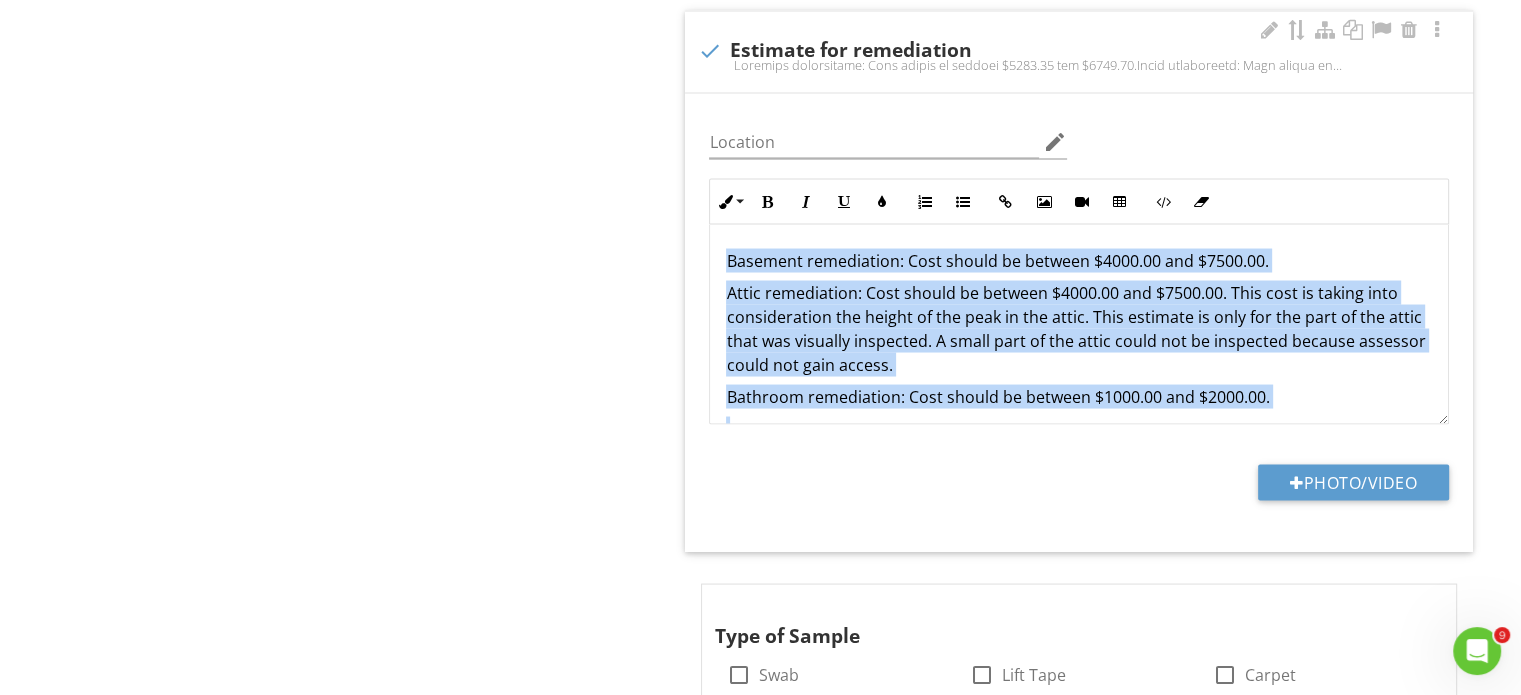 copy on "Basement remediation: Cost should be between $4000.00 and $7500.00.  Attic remediation: Cost should be between $4000.00 and $7500.00. This cost is taking into consideration the height of the peak in the attic. This estimate is only for the part of the attic that was visually inspected. A small part of the attic could not be inspected because assessor could not gain access. Bathroom remediation: Cost should be between $1000.00 and $2000.00. This estimate includes costs associated with microbial remediation at 151 Congress Street in Cohoes, NY. As with all estimates, it is subject to change depending on project duration, the cost of labor, the company chosen for remediation, the cost of materials, and the time that it takes to complete the remediation. This estimate does not include the cost of any repair that needs to be done prior to, or after, the remediation of the mold. This will be of particular concern in the bathroom. It does not include cost of replacing all of the affected insulation, or any other ..." 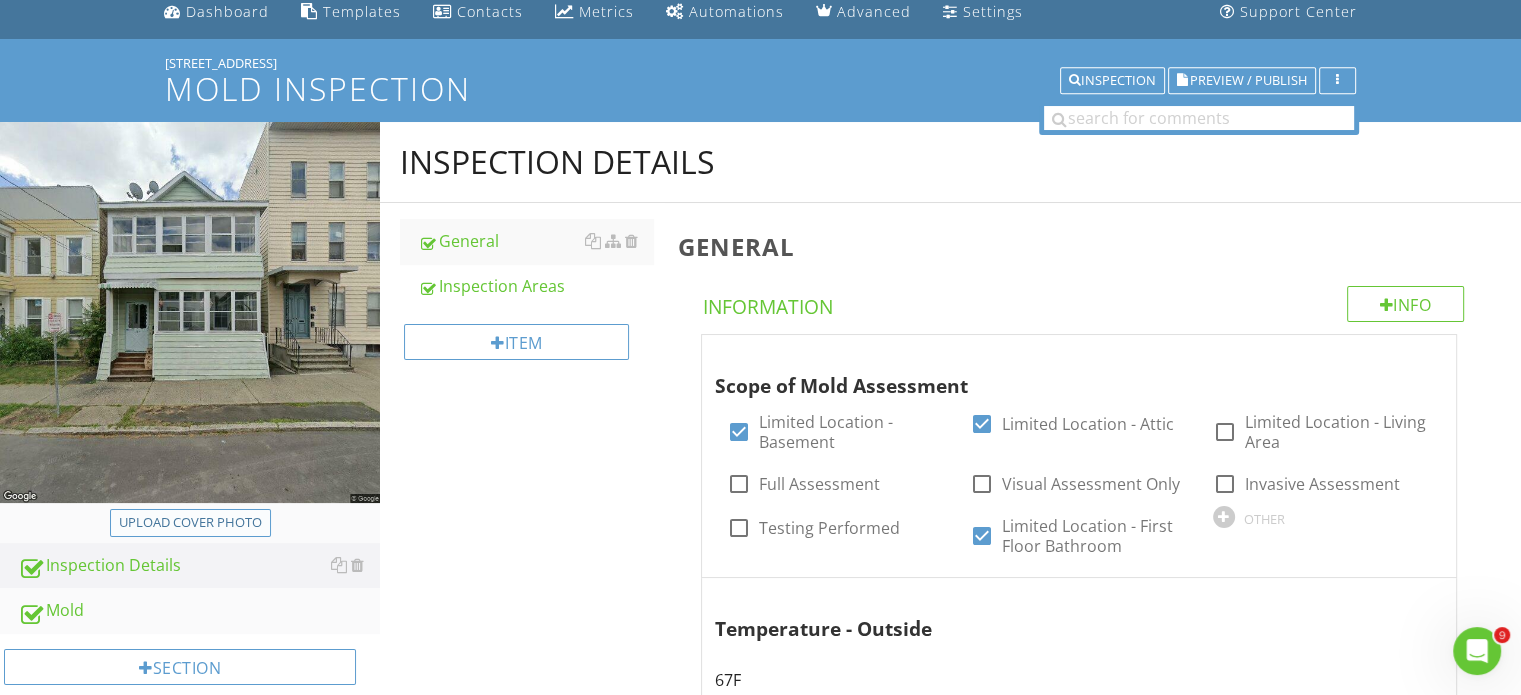 scroll, scrollTop: 200, scrollLeft: 0, axis: vertical 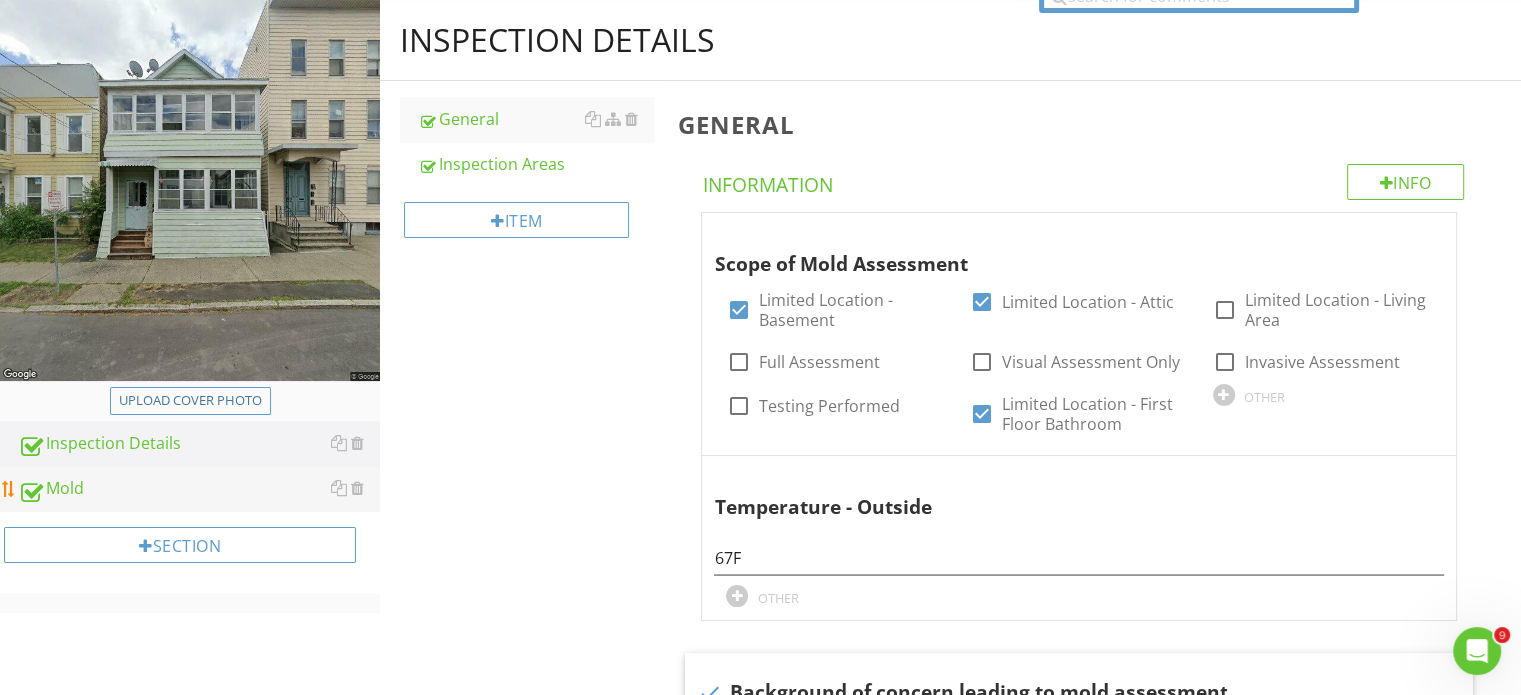 click on "Mold" at bounding box center [199, 489] 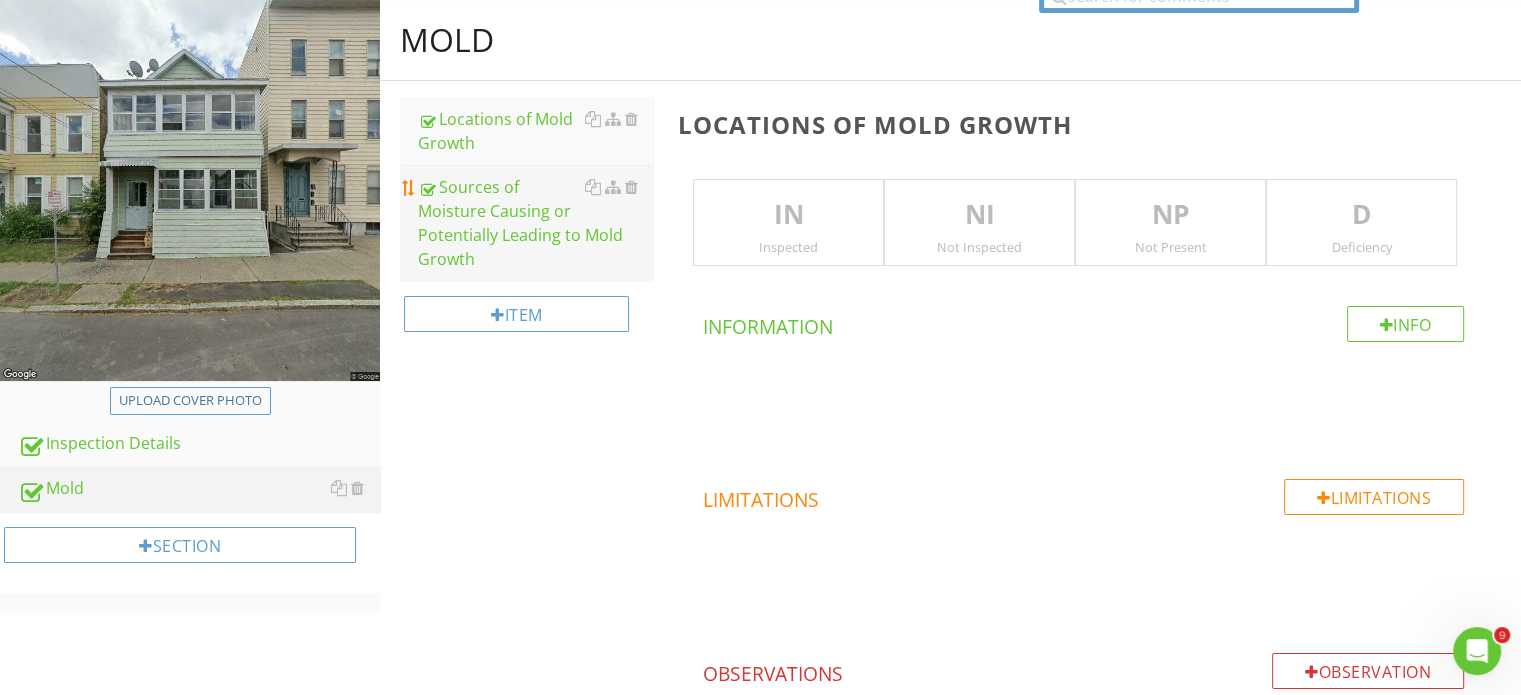 click on "Sources of Moisture Causing or Potentially Leading to Mold Growth" at bounding box center (535, 223) 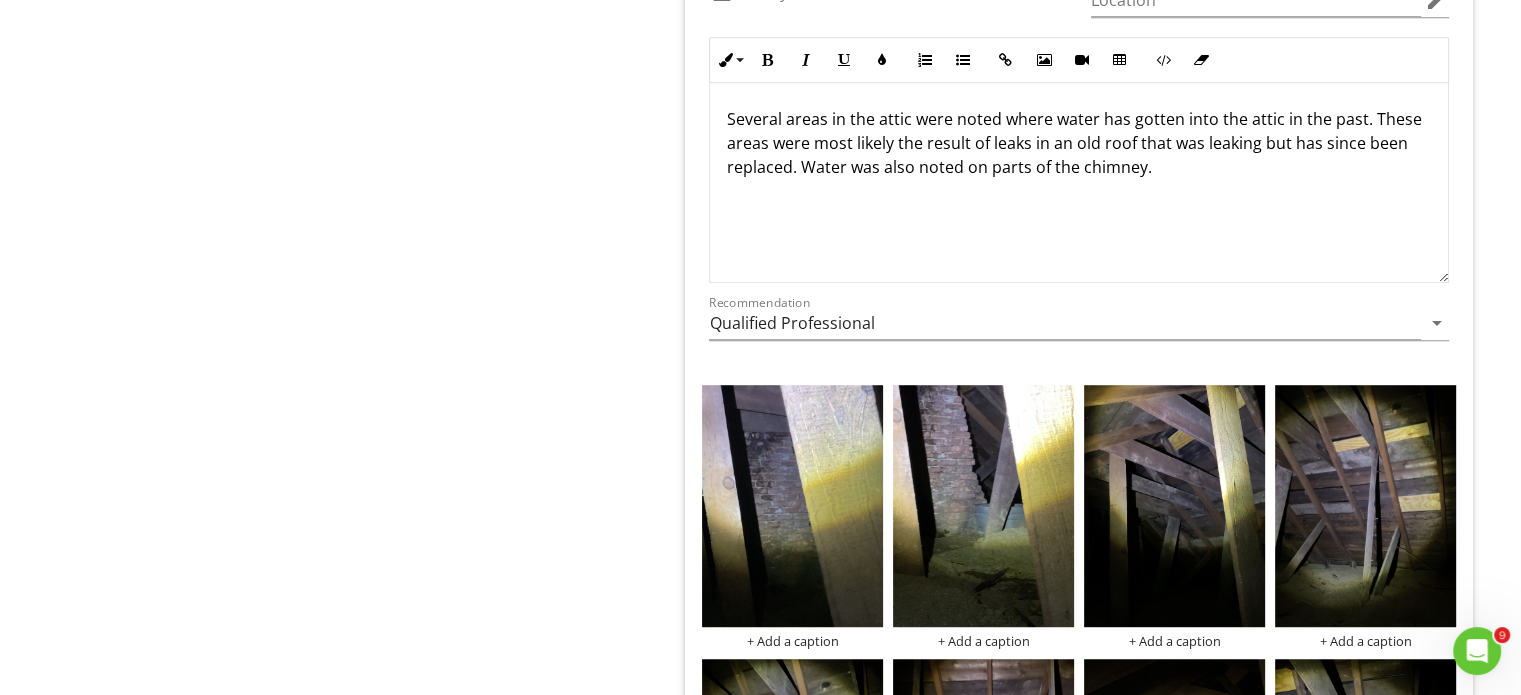 scroll, scrollTop: 947, scrollLeft: 0, axis: vertical 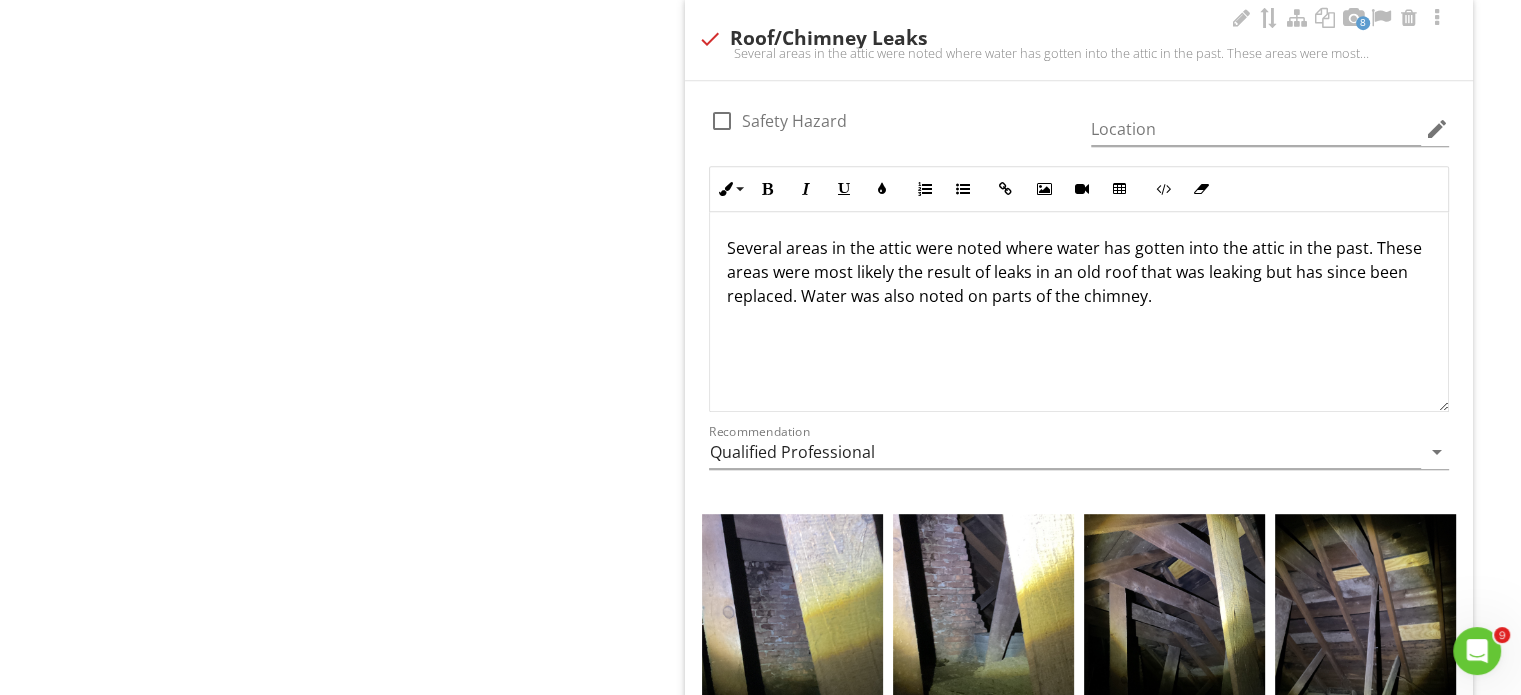 click on "Several areas in the attic were noted where water has gotten into the attic in the past. These areas were most likely the result of leaks in an old roof that was leaking but has since been replaced. Water was also noted on parts of the chimney." at bounding box center [1079, 312] 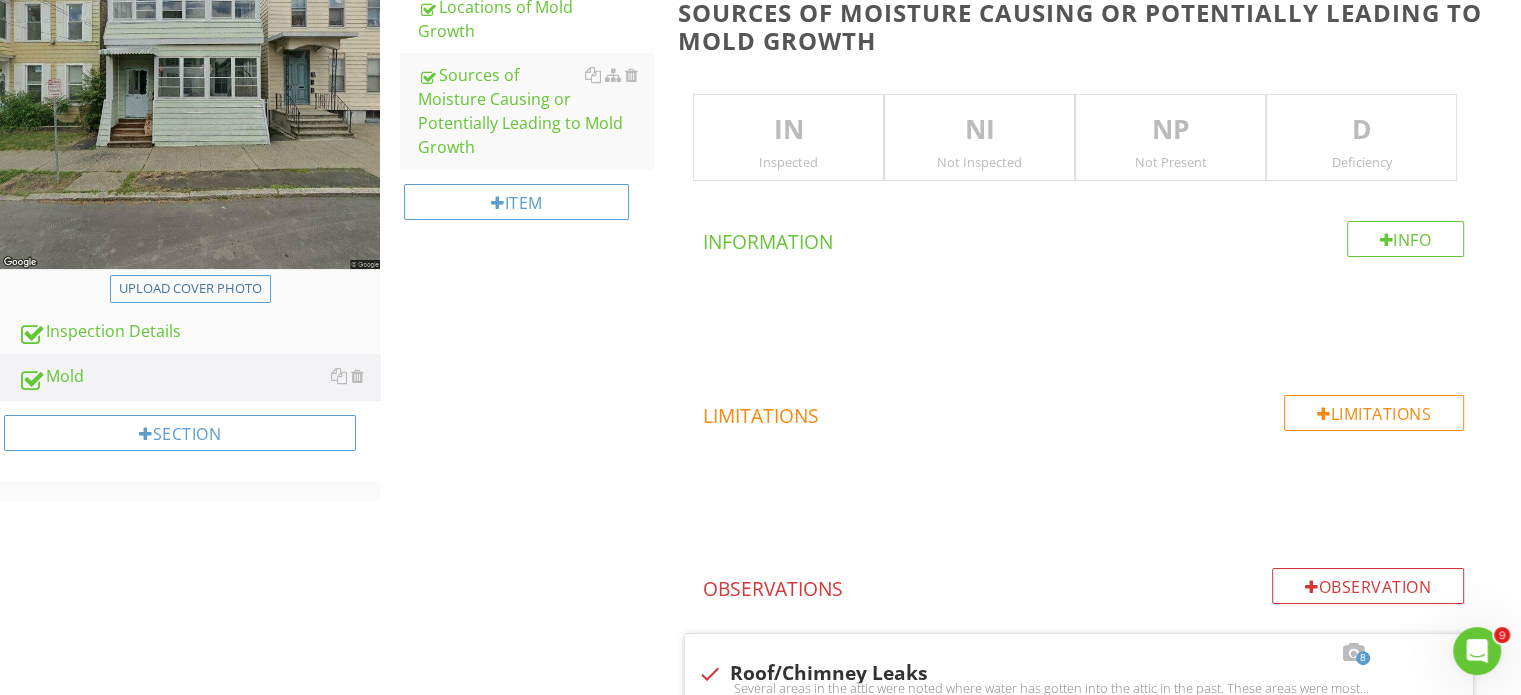 scroll, scrollTop: 813, scrollLeft: 0, axis: vertical 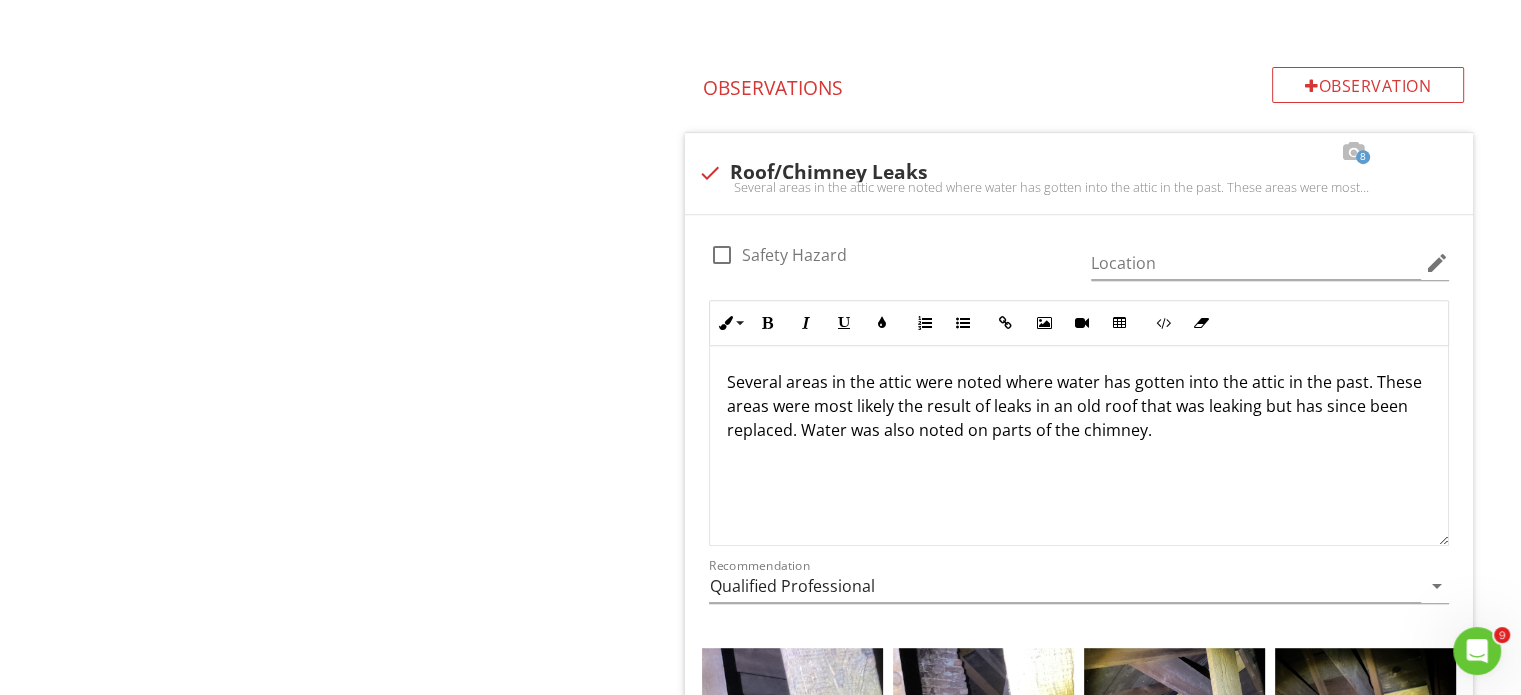 drag, startPoint x: 1232, startPoint y: 470, endPoint x: 636, endPoint y: 363, distance: 605.5287 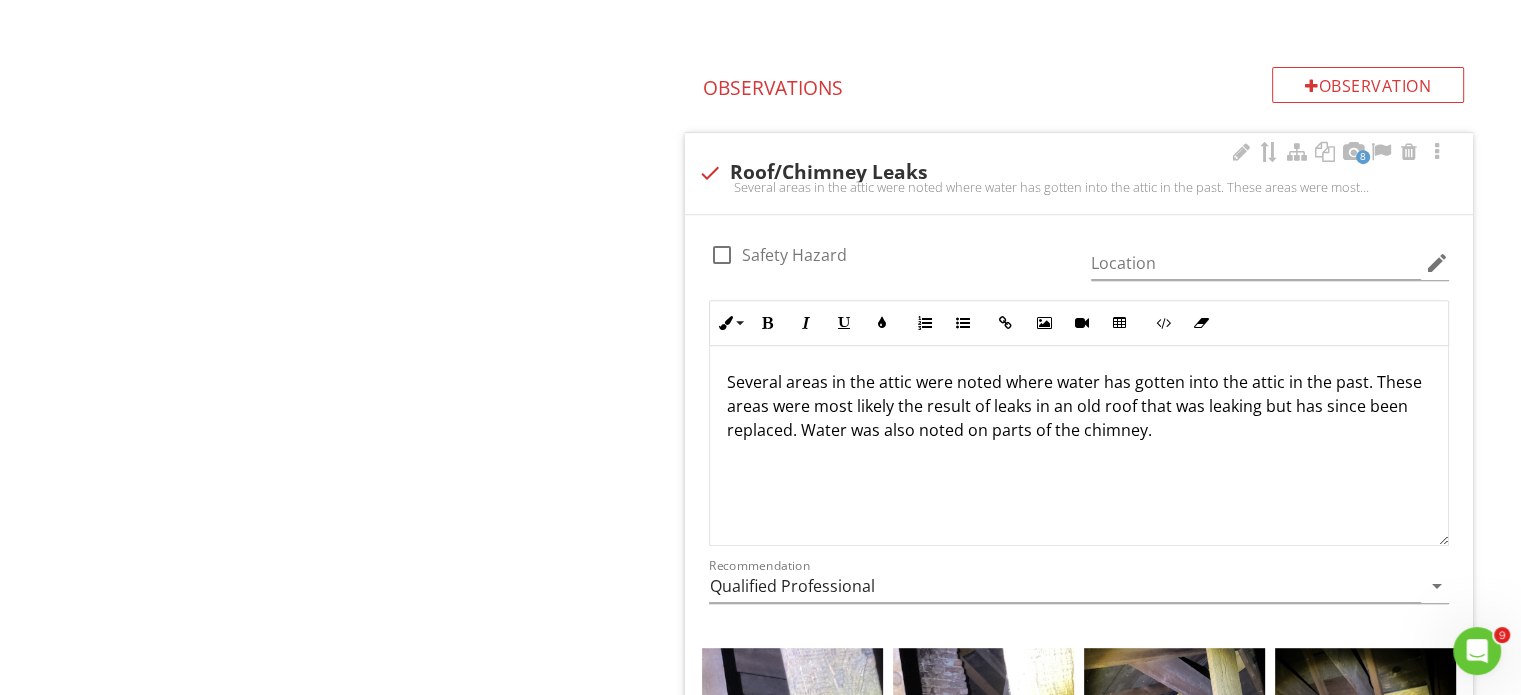 copy on "Several areas in the attic were noted where water has gotten into the attic in the past. These areas were most likely the result of leaks in an old roof that was leaking but has since been replaced. Water was also noted on parts of the chimney." 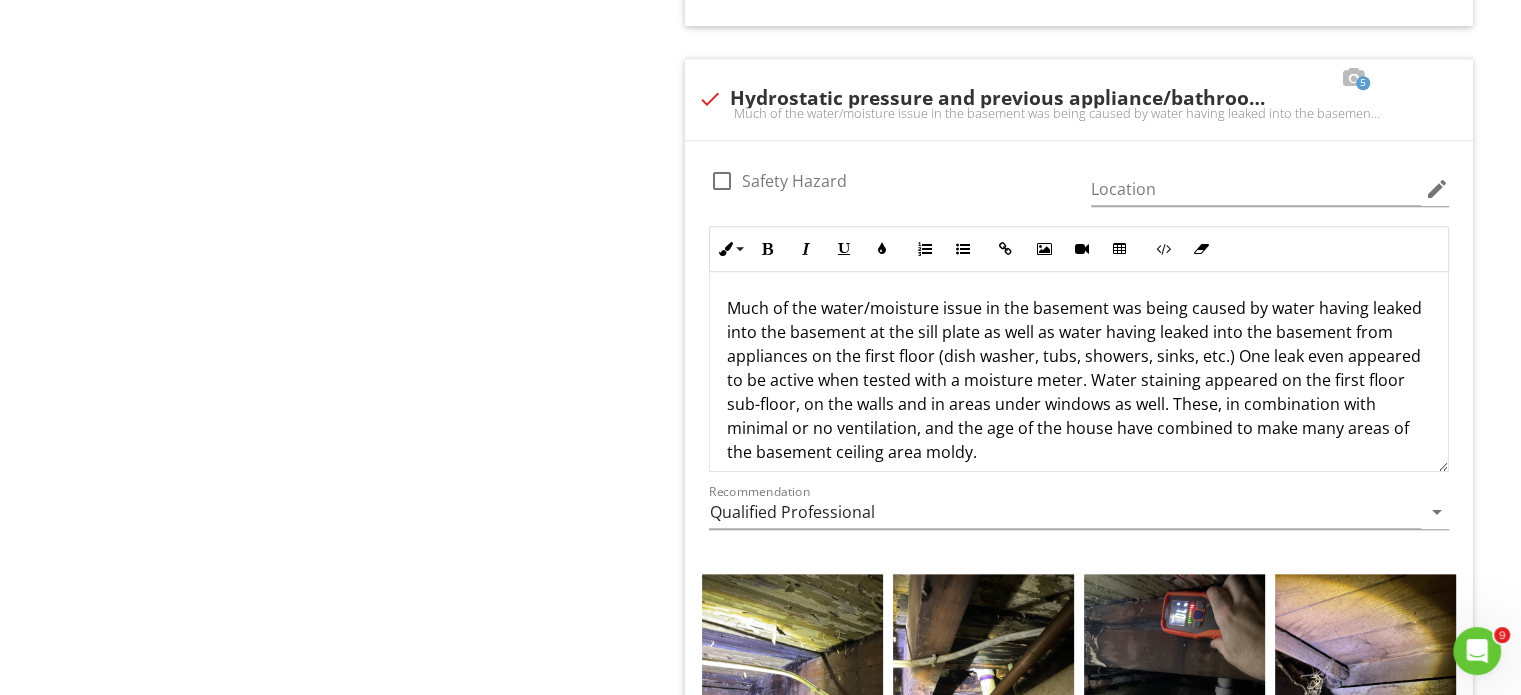 scroll, scrollTop: 2113, scrollLeft: 0, axis: vertical 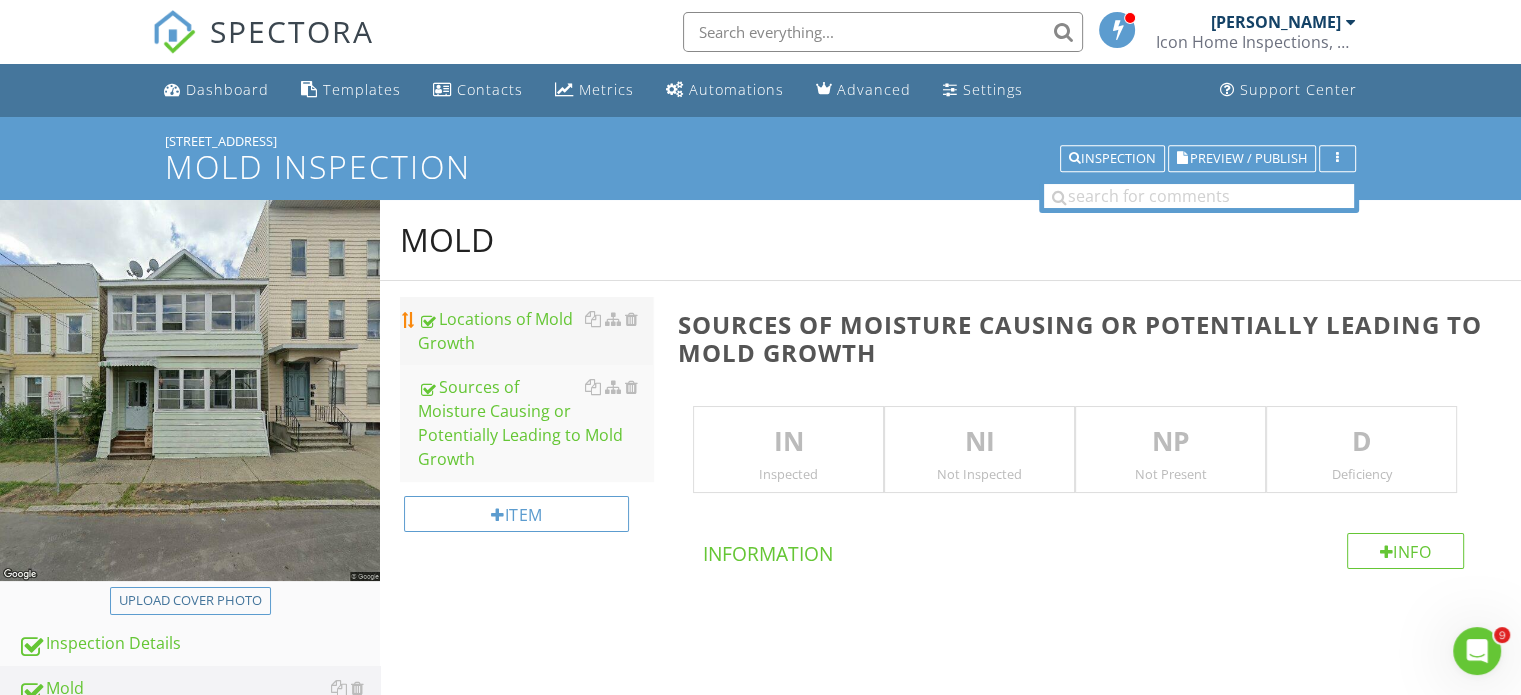click on "Locations of Mold Growth" at bounding box center [535, 331] 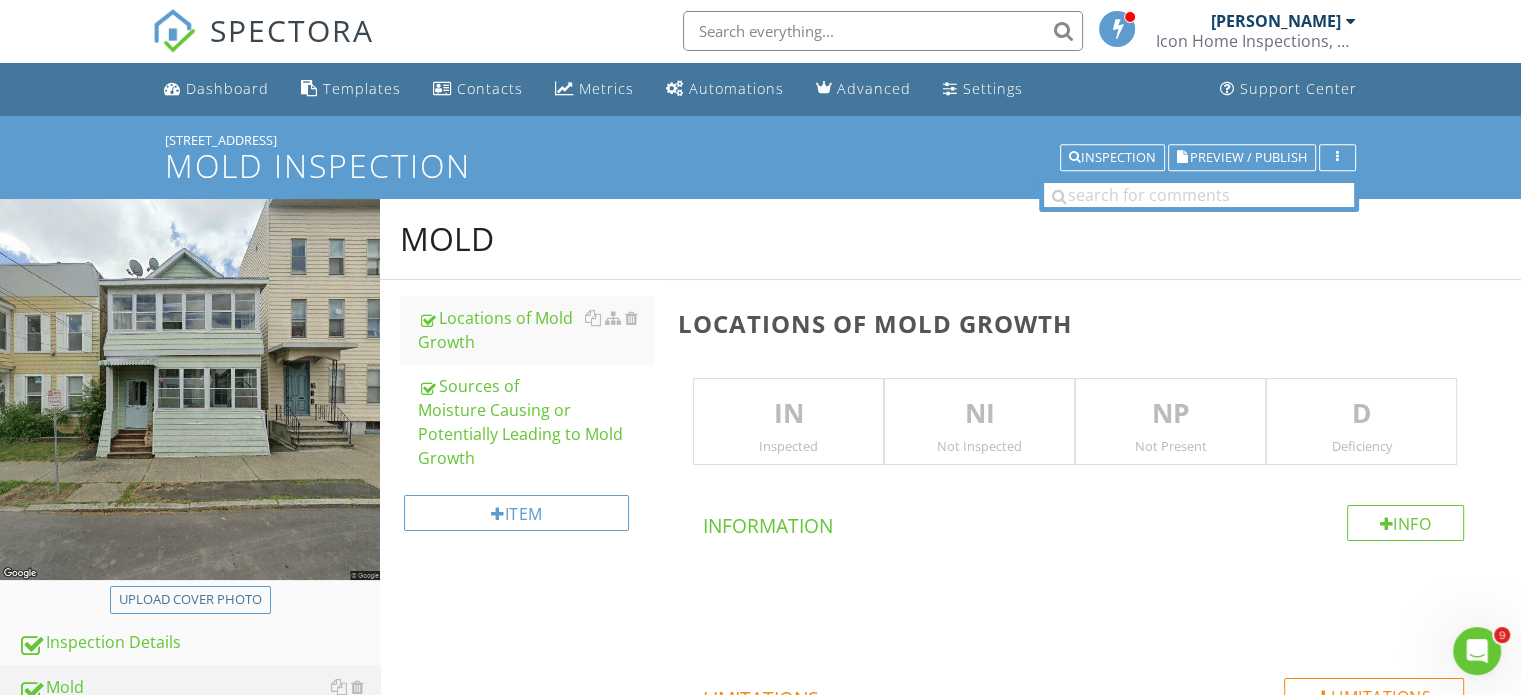 scroll, scrollTop: 0, scrollLeft: 0, axis: both 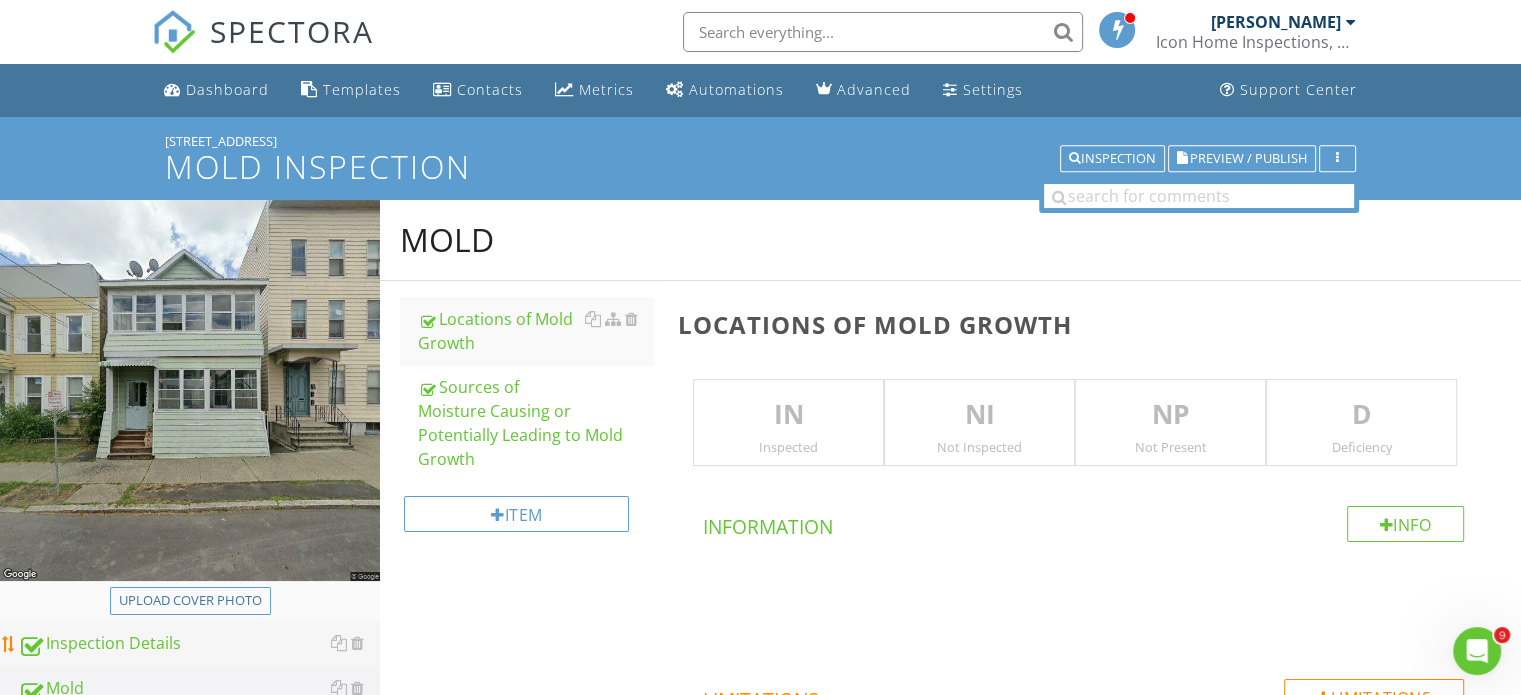 click on "Inspection Details" at bounding box center (199, 644) 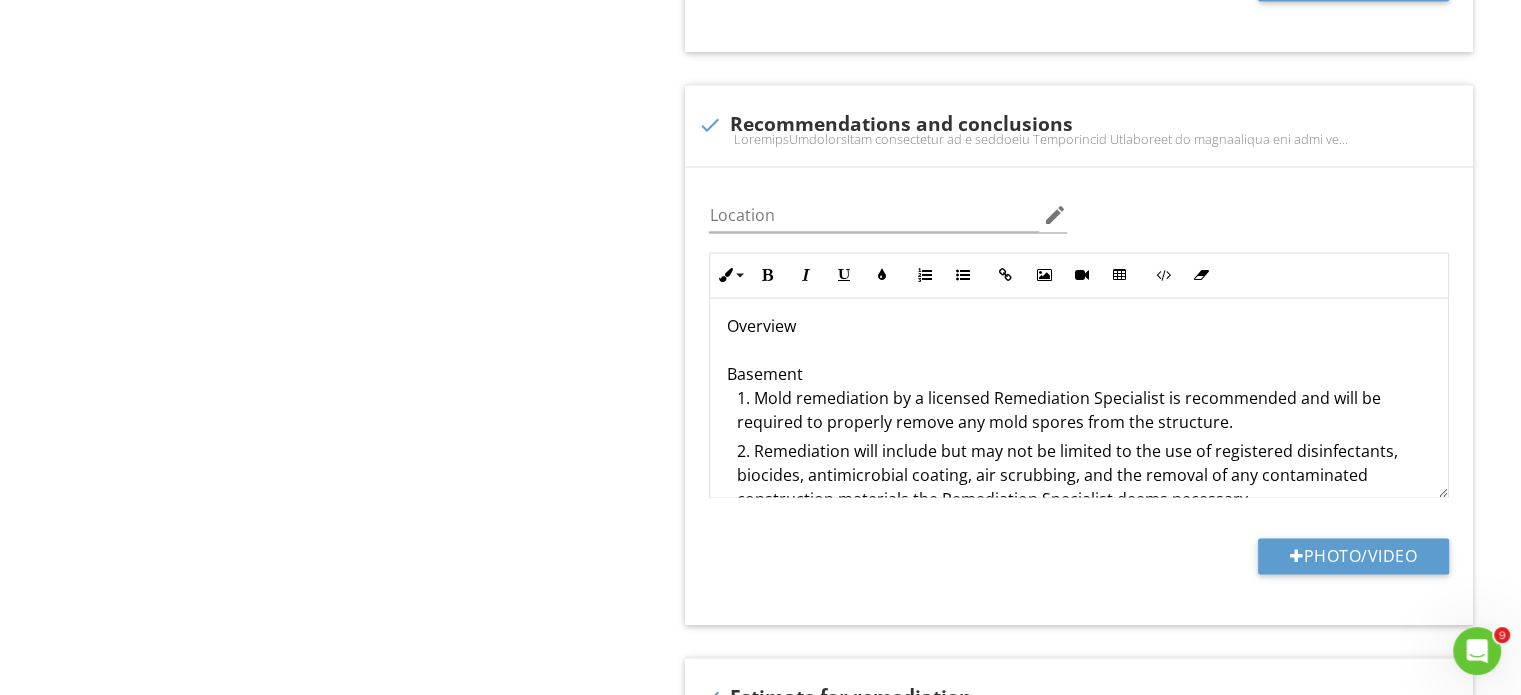 scroll, scrollTop: 3107, scrollLeft: 0, axis: vertical 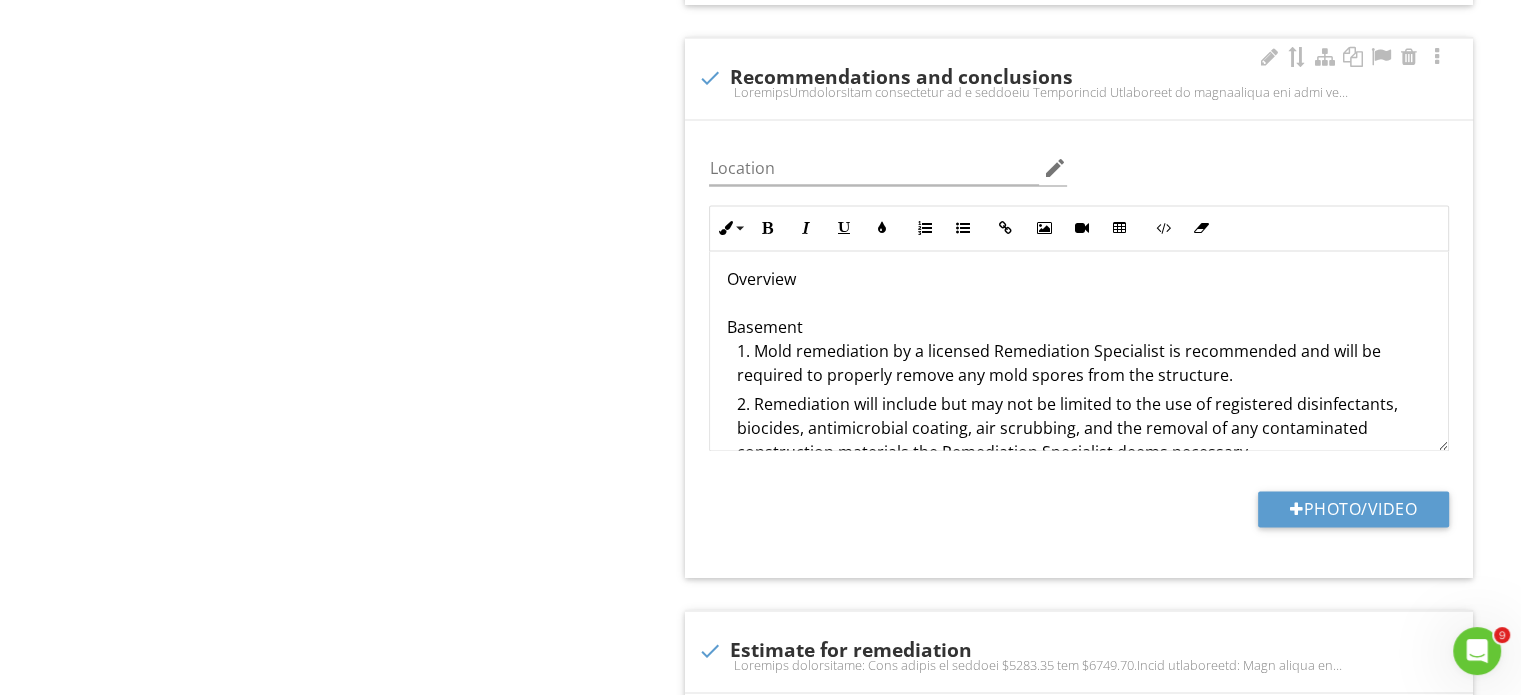click on "Overview Basement Mold remediation by a licensed Remediation Specialist is recommended and will be required to properly remove any mold spores from the structure. Remediation will include but may not be limited to the use of registered disinfectants, biocides, antimicrobial coating, air scrubbing, and the removal of any contaminated construction materials the Remediation Specialist deems necessary. Remove and/or encapsulate all visible signs of mold from floor, walls, ceilings and corners. Attic Mold remediation by a licensed Remediation Specialist is recommended and will be required to properly remove any mold spores from the structure. Remediation will include but may not be limited to the use of registered disinfectants, biocides, antimicrobial coating, air scrubbing, and the removal of any contaminated construction materials the Remediation Specialist deems necessary. Remove all visible signs of mold from roof decking, rafters, and walls. First-floor bathroom Recommendations for Mold Remediation" at bounding box center (1079, 351) 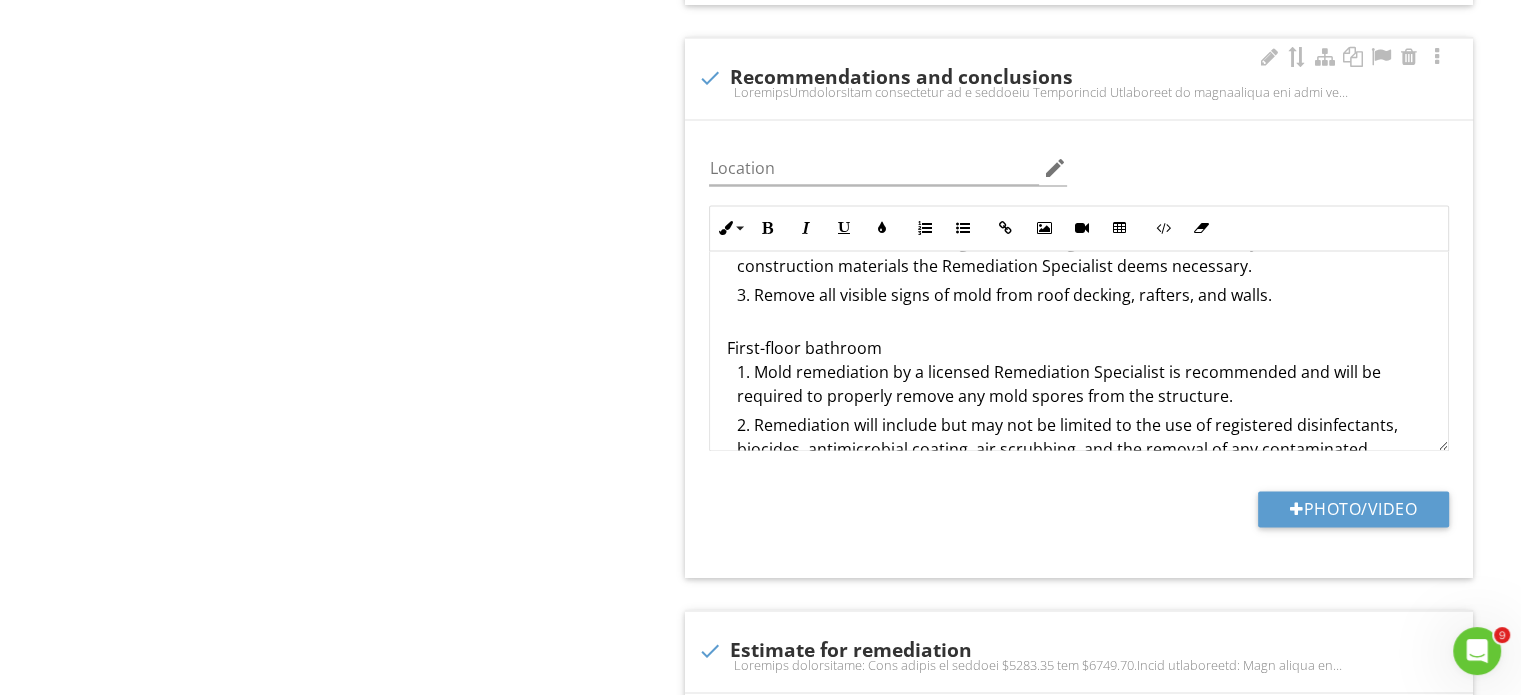 scroll, scrollTop: 498, scrollLeft: 0, axis: vertical 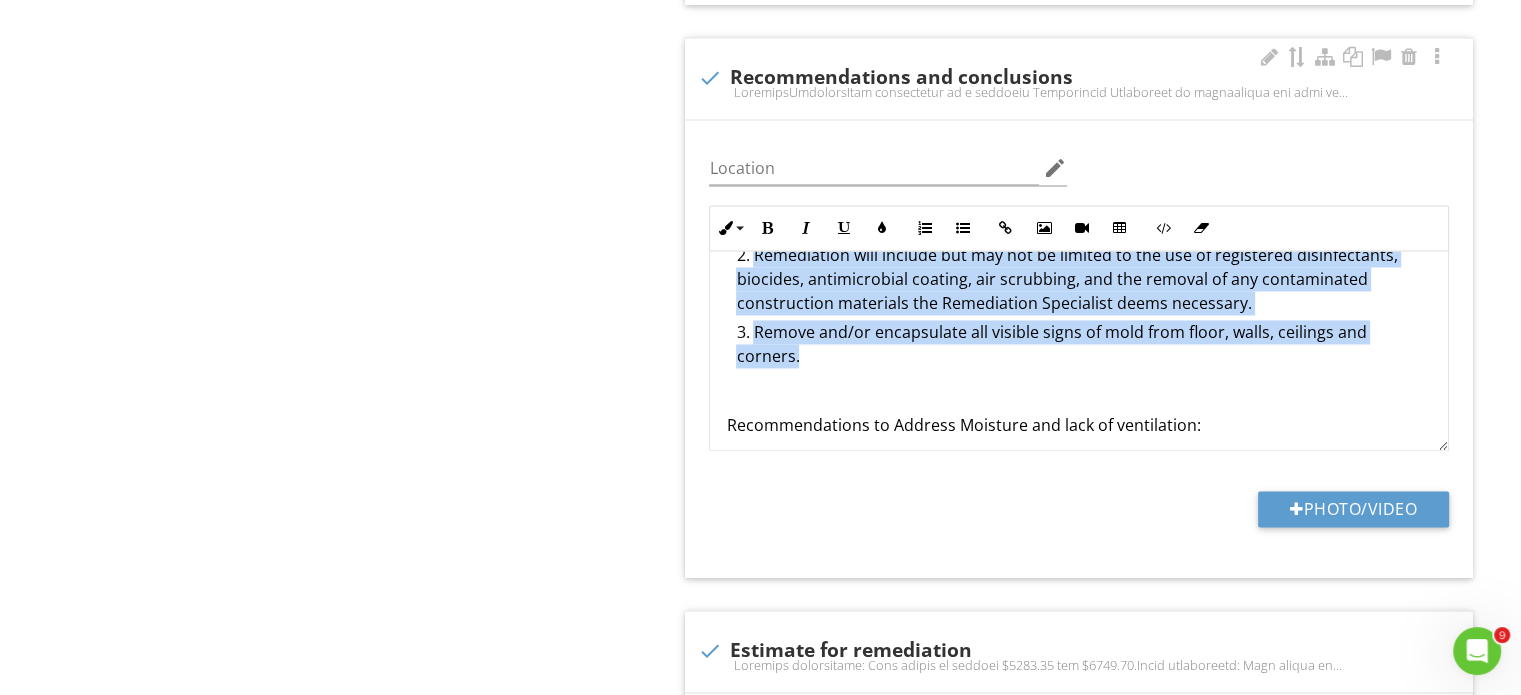 drag, startPoint x: 725, startPoint y: 275, endPoint x: 997, endPoint y: 346, distance: 281.11386 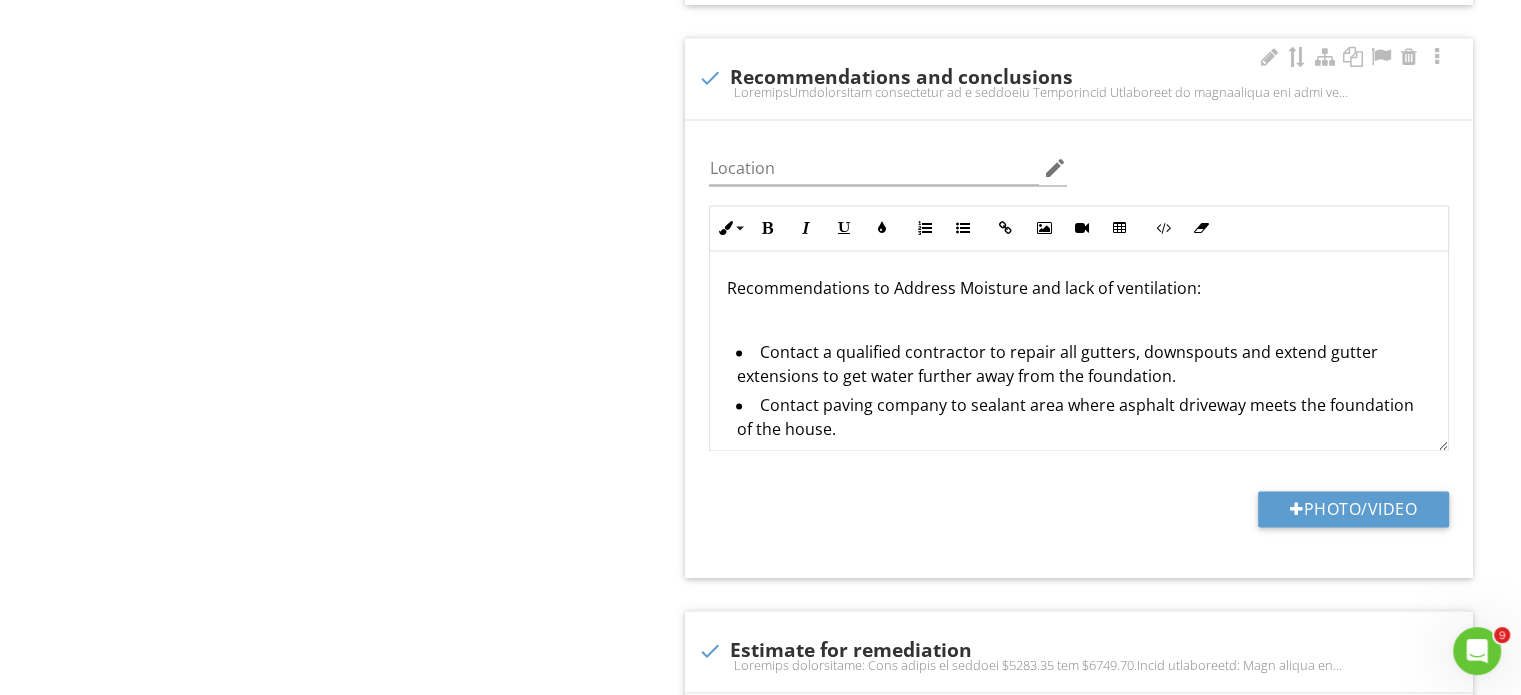 scroll, scrollTop: 567, scrollLeft: 0, axis: vertical 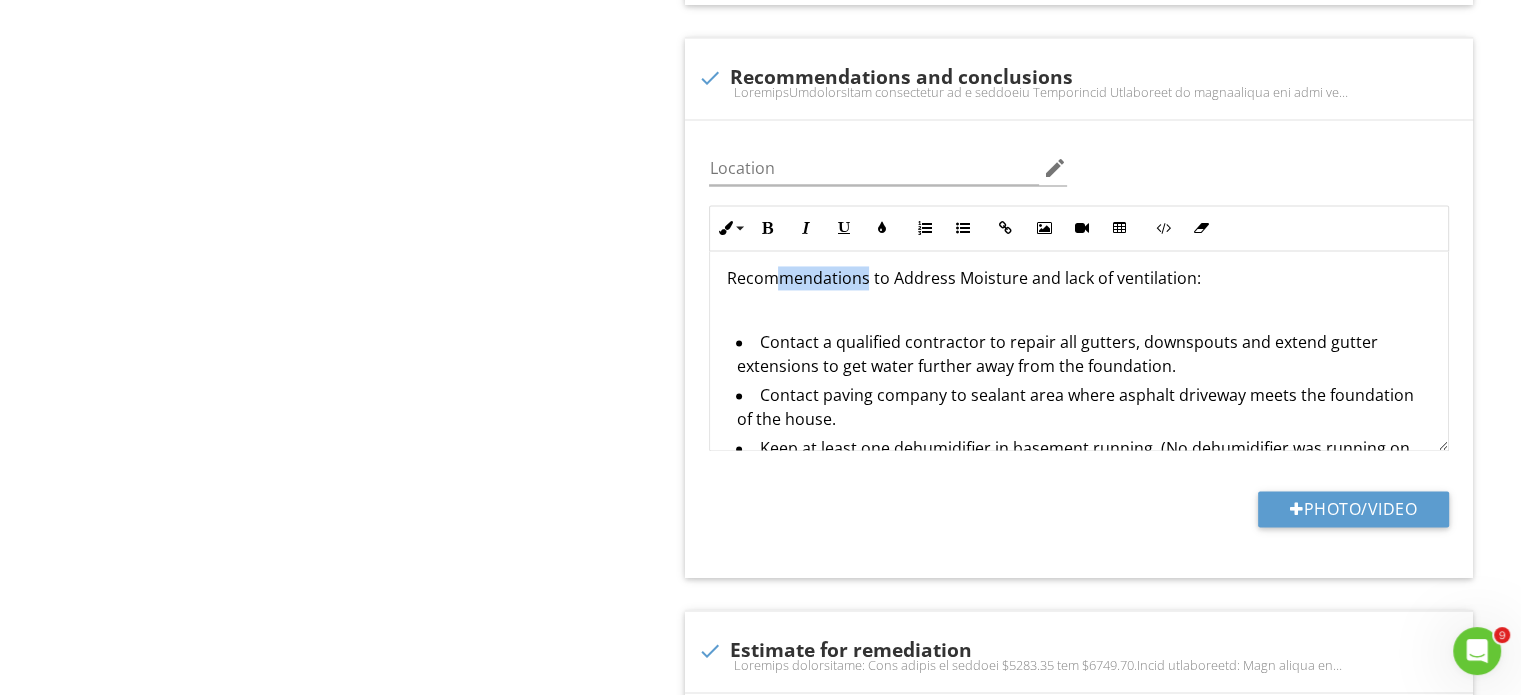 drag, startPoint x: 864, startPoint y: 271, endPoint x: 924, endPoint y: 318, distance: 76.2168 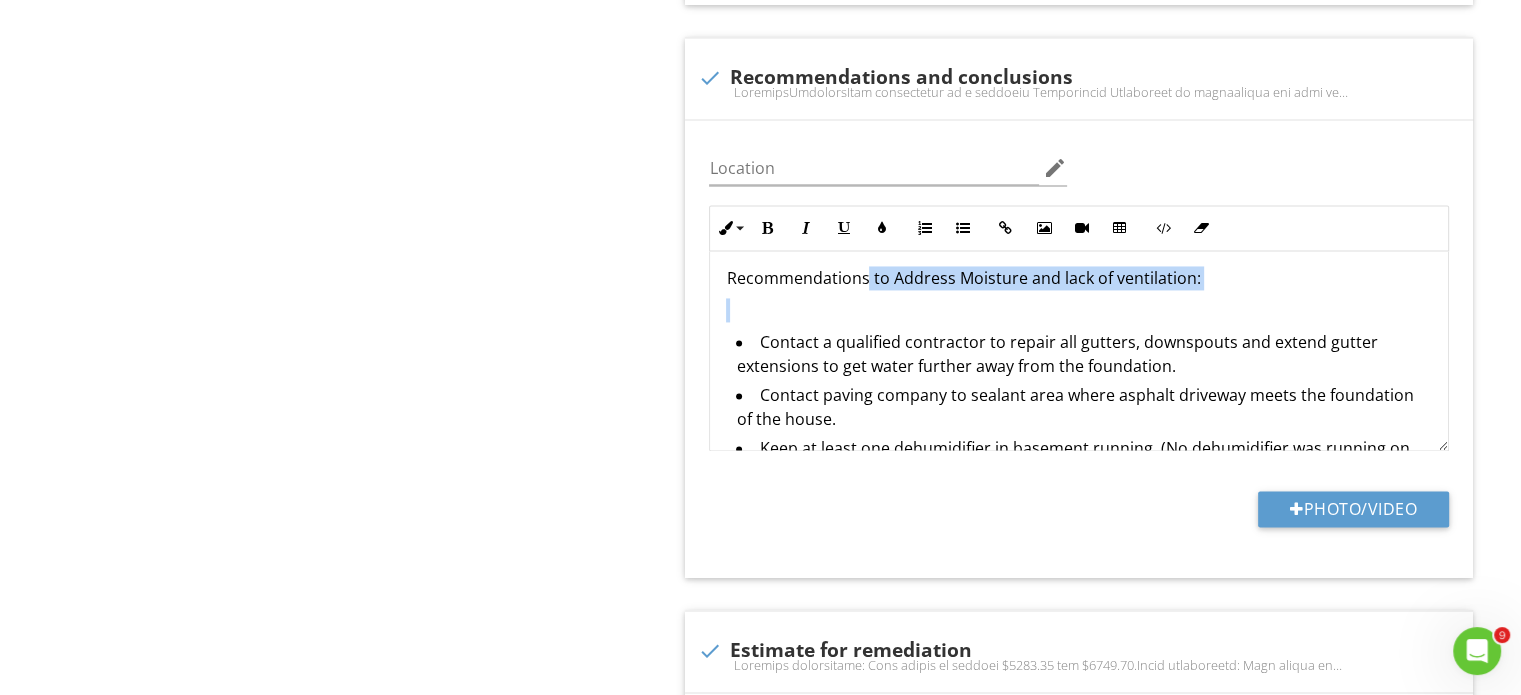 click at bounding box center (1079, 310) 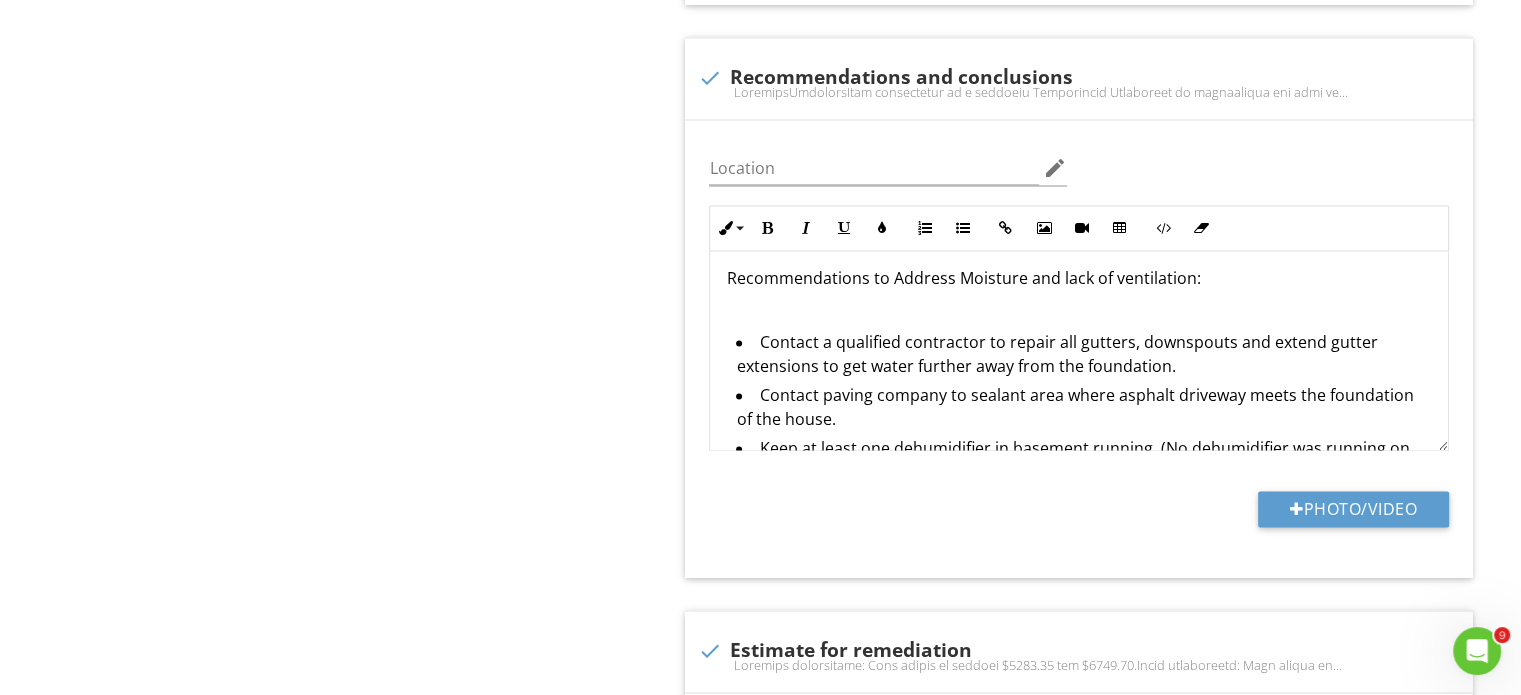 click on "Recommendations to Address Moisture and lack of ventilation:" at bounding box center (1079, 278) 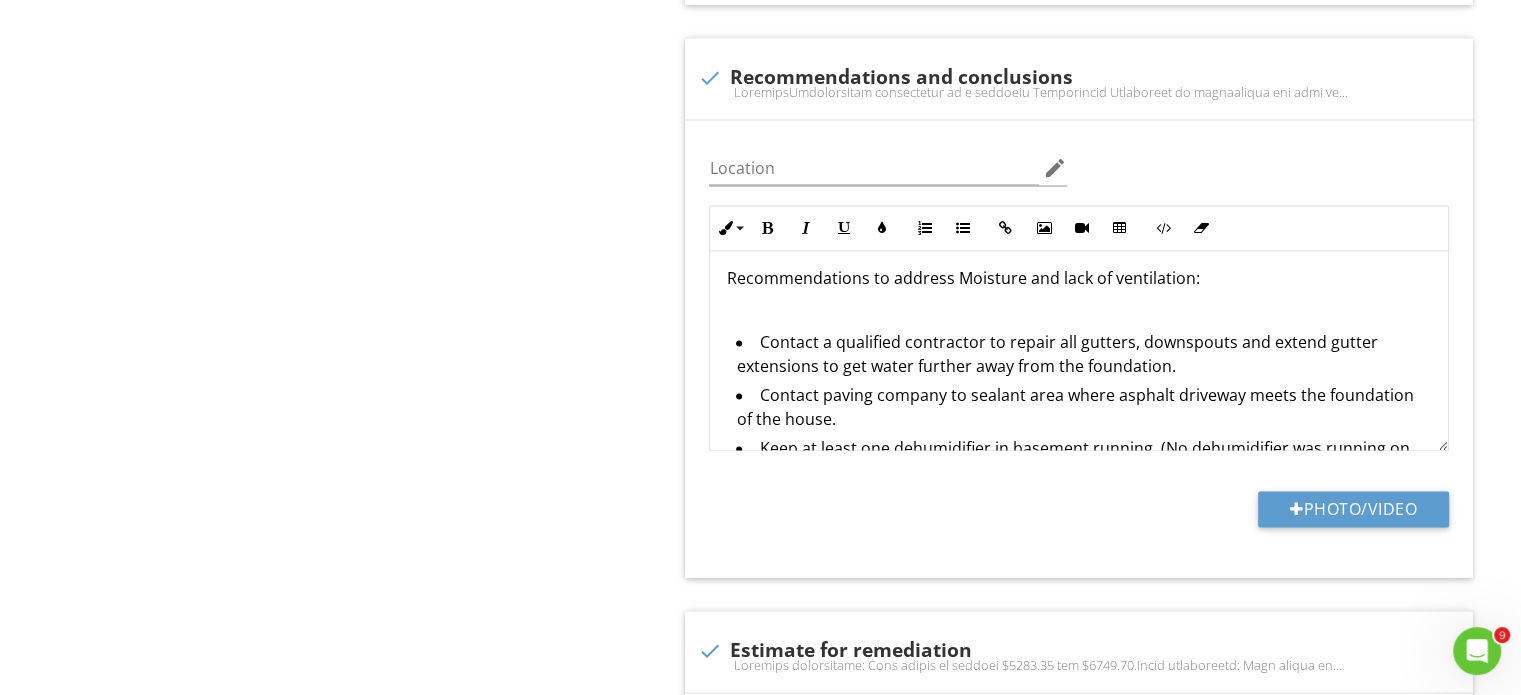 click on "Recommendations to address Moisture and lack of ventilation:" at bounding box center [1079, 278] 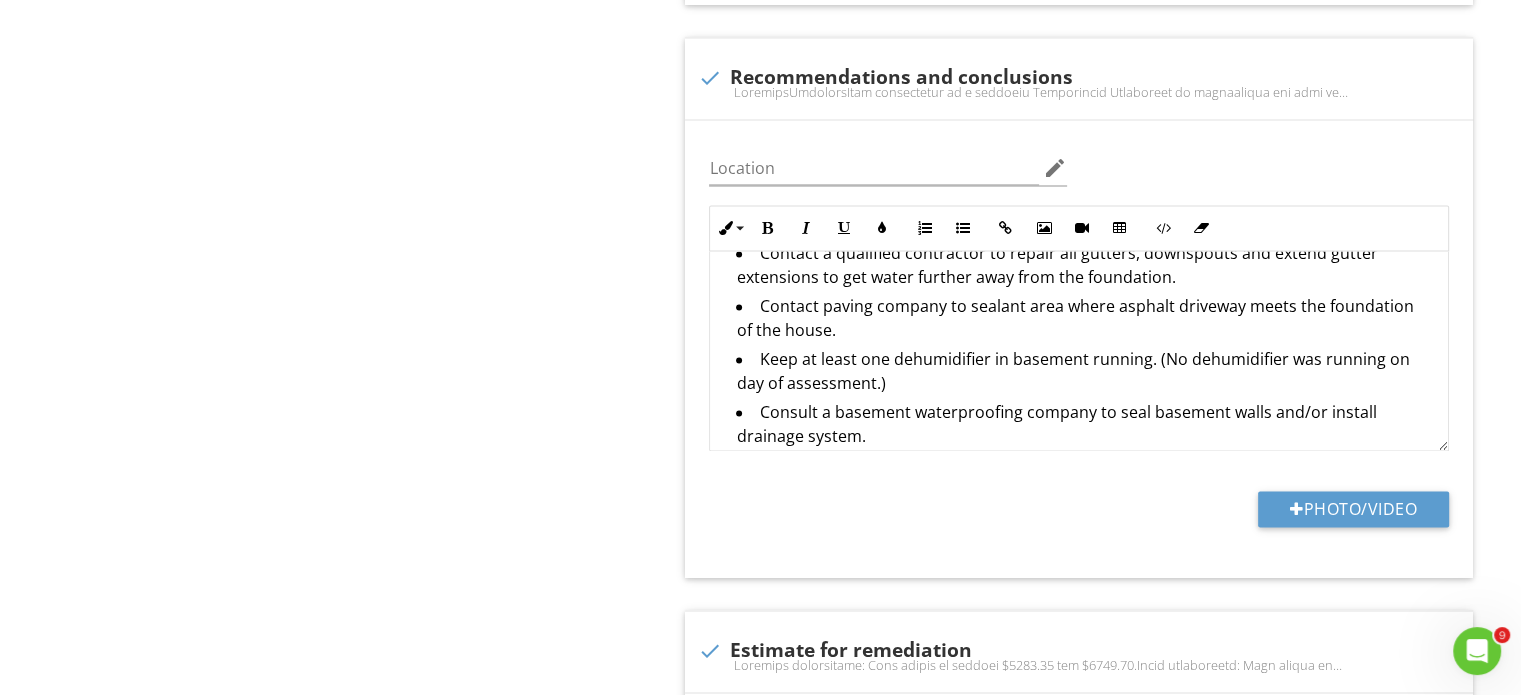 scroll, scrollTop: 704, scrollLeft: 0, axis: vertical 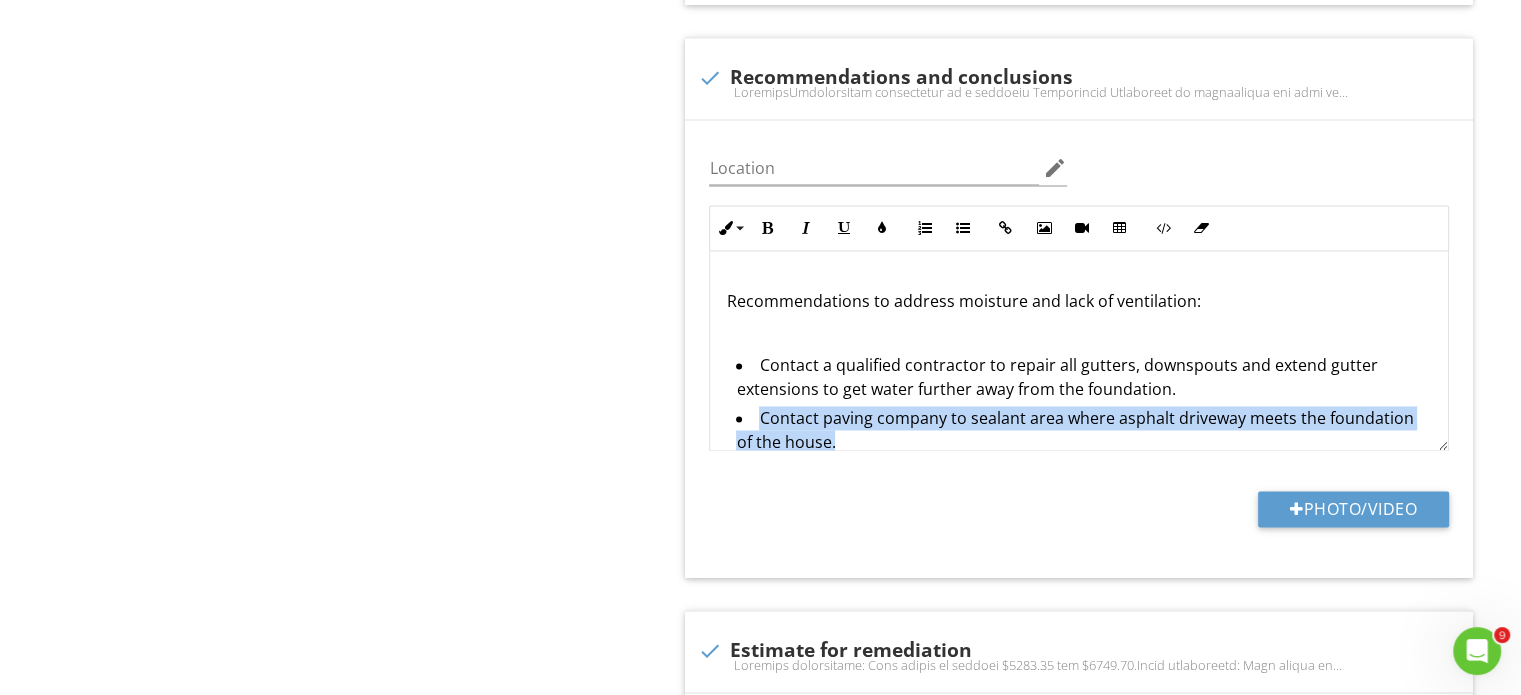 drag, startPoint x: 839, startPoint y: 278, endPoint x: 751, endPoint y: 402, distance: 152.05263 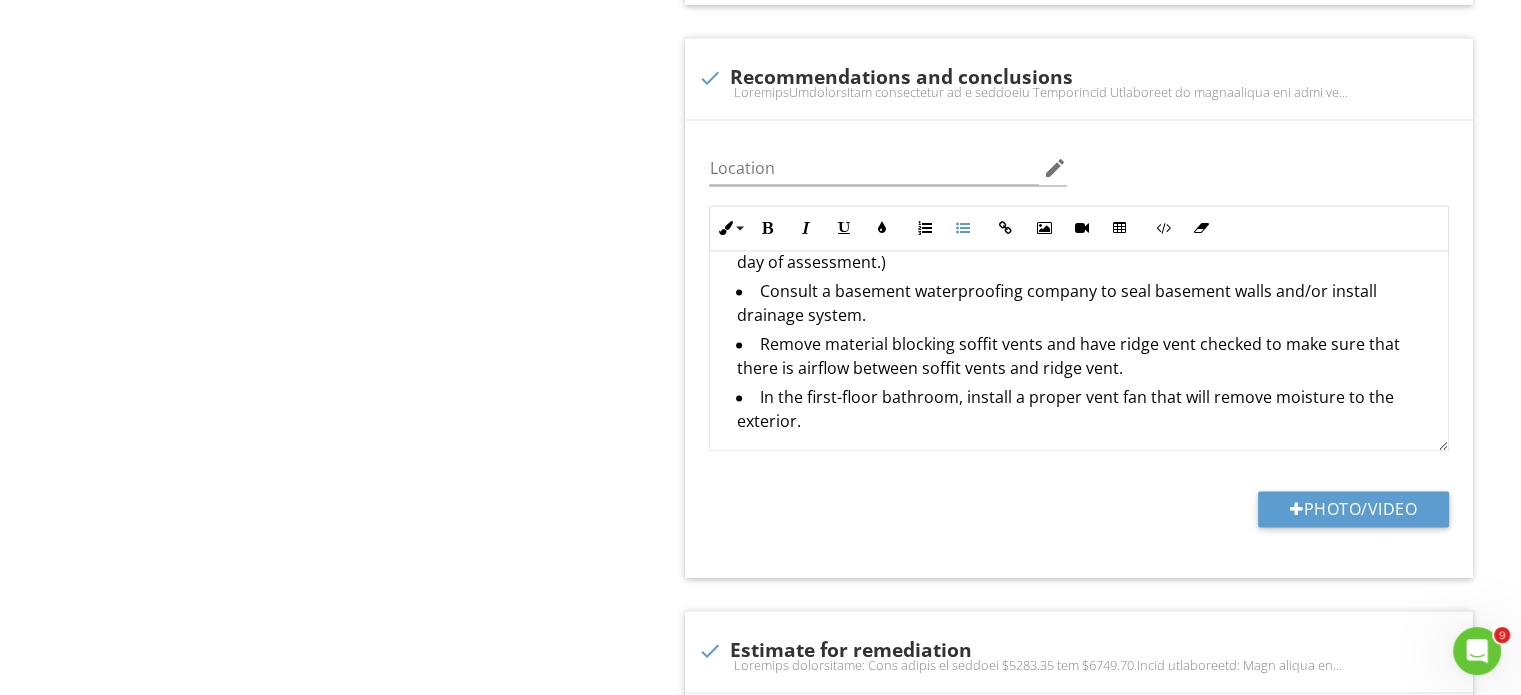 scroll, scrollTop: 734, scrollLeft: 0, axis: vertical 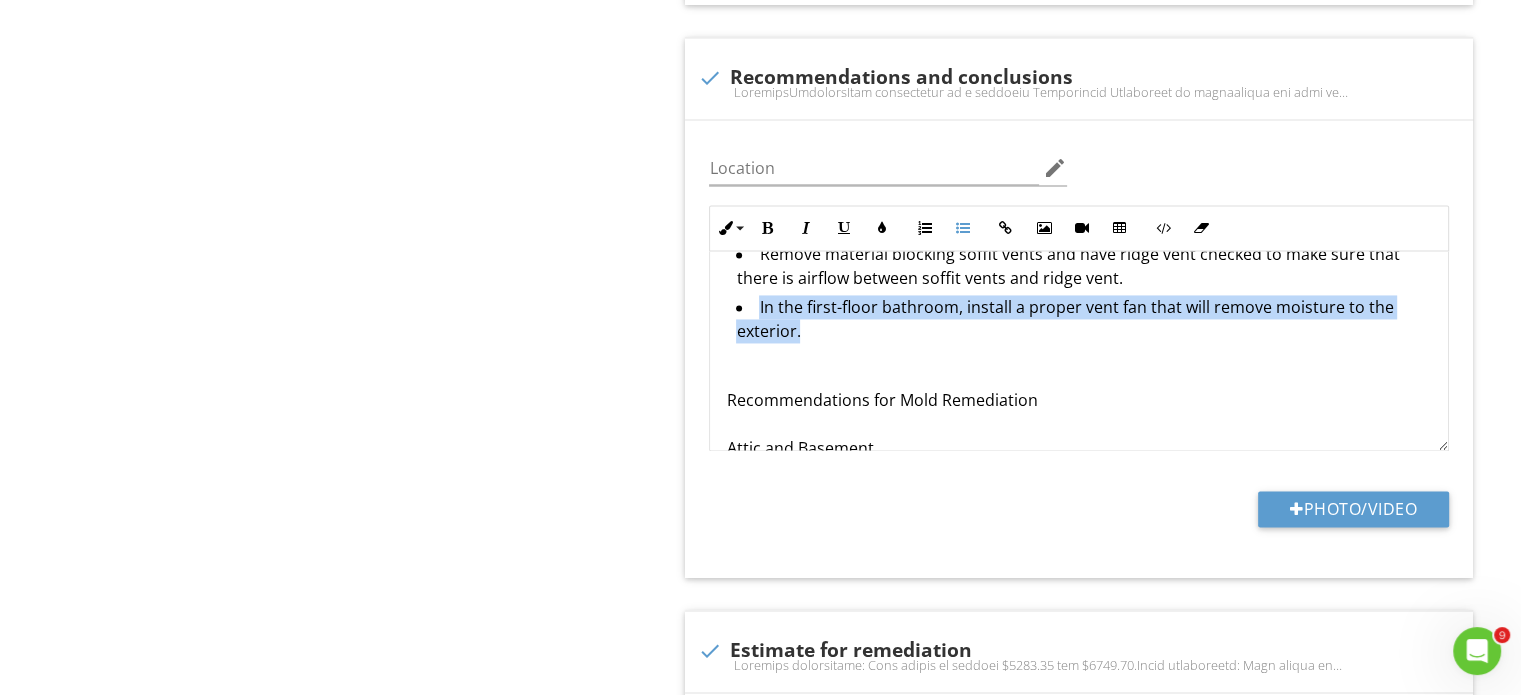 drag, startPoint x: 861, startPoint y: 327, endPoint x: 733, endPoint y: 298, distance: 131.24405 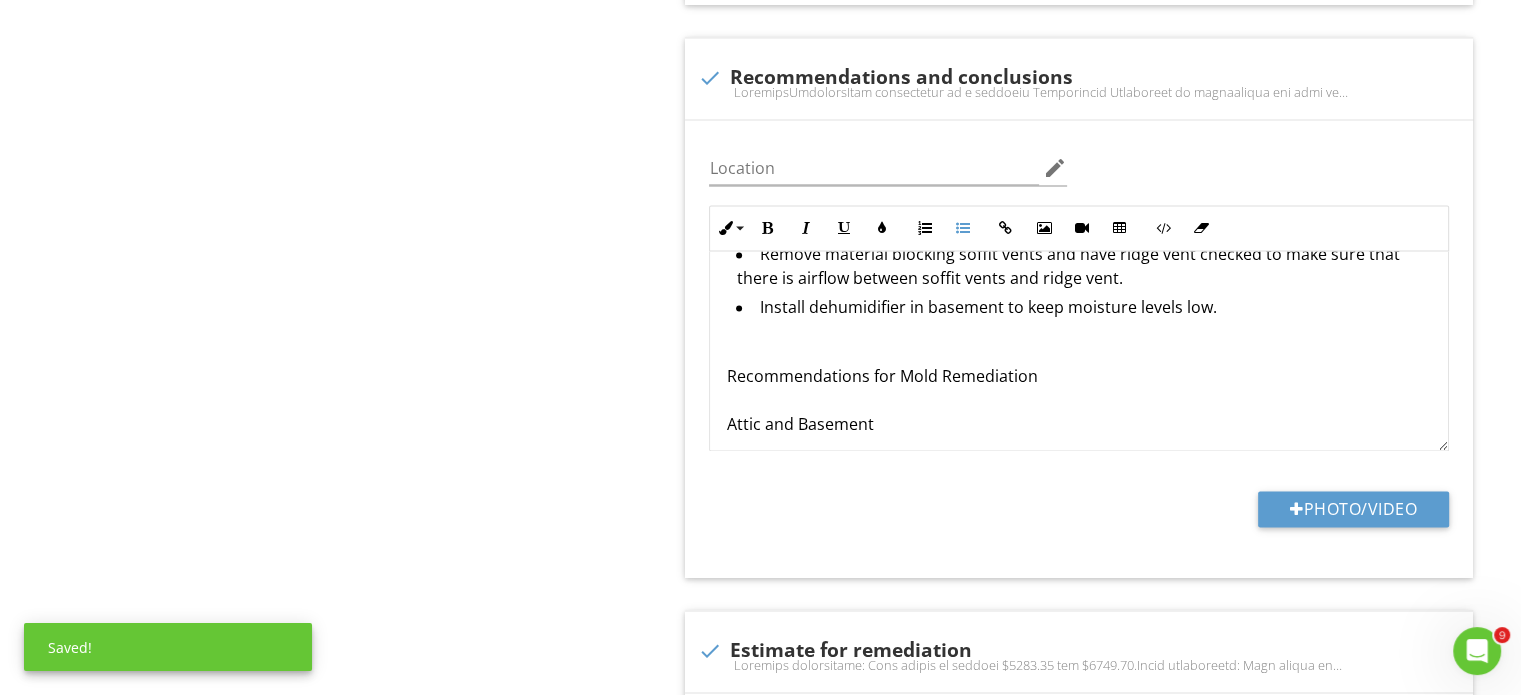 click on "Install dehumidifier in basement to keep moisture levels low." at bounding box center (1084, 309) 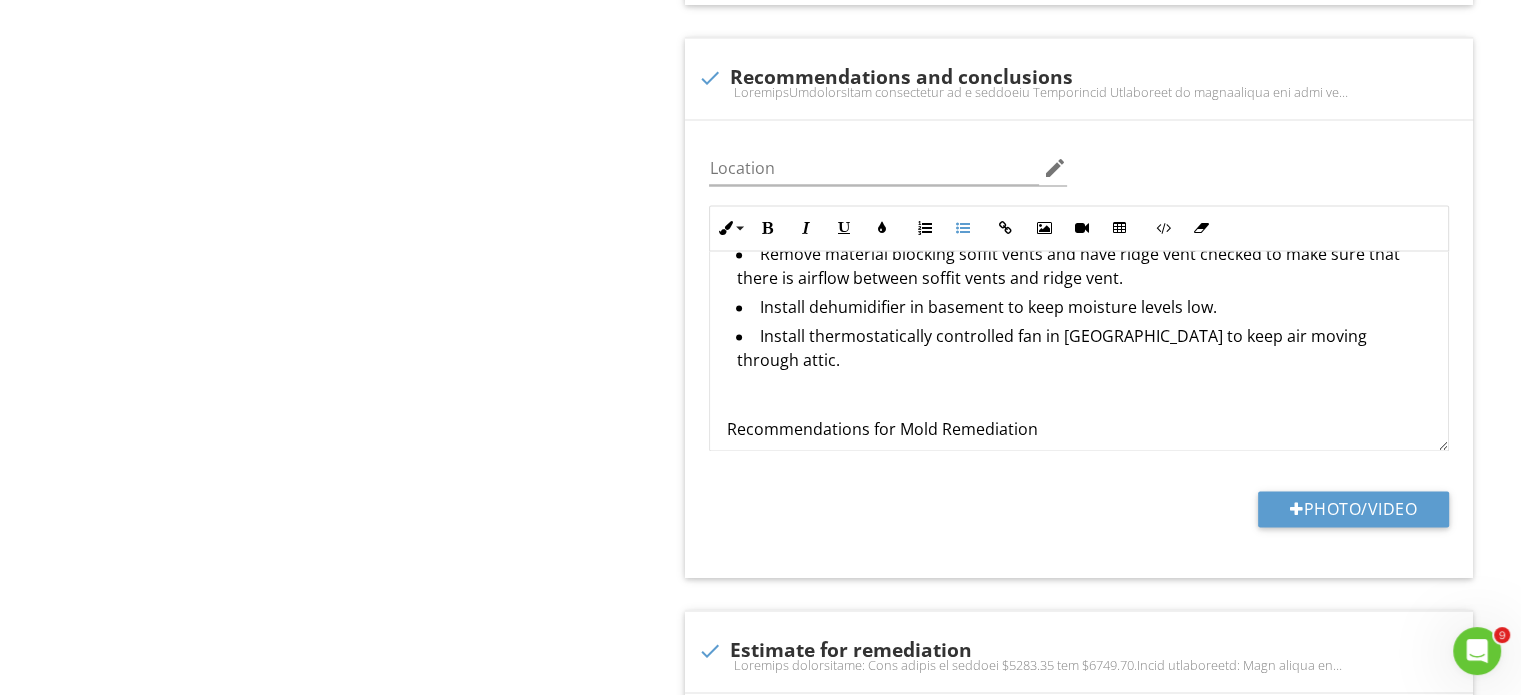 click on "Install thermostatically controlled fan in attic to keep air moving through attic." at bounding box center [1084, 350] 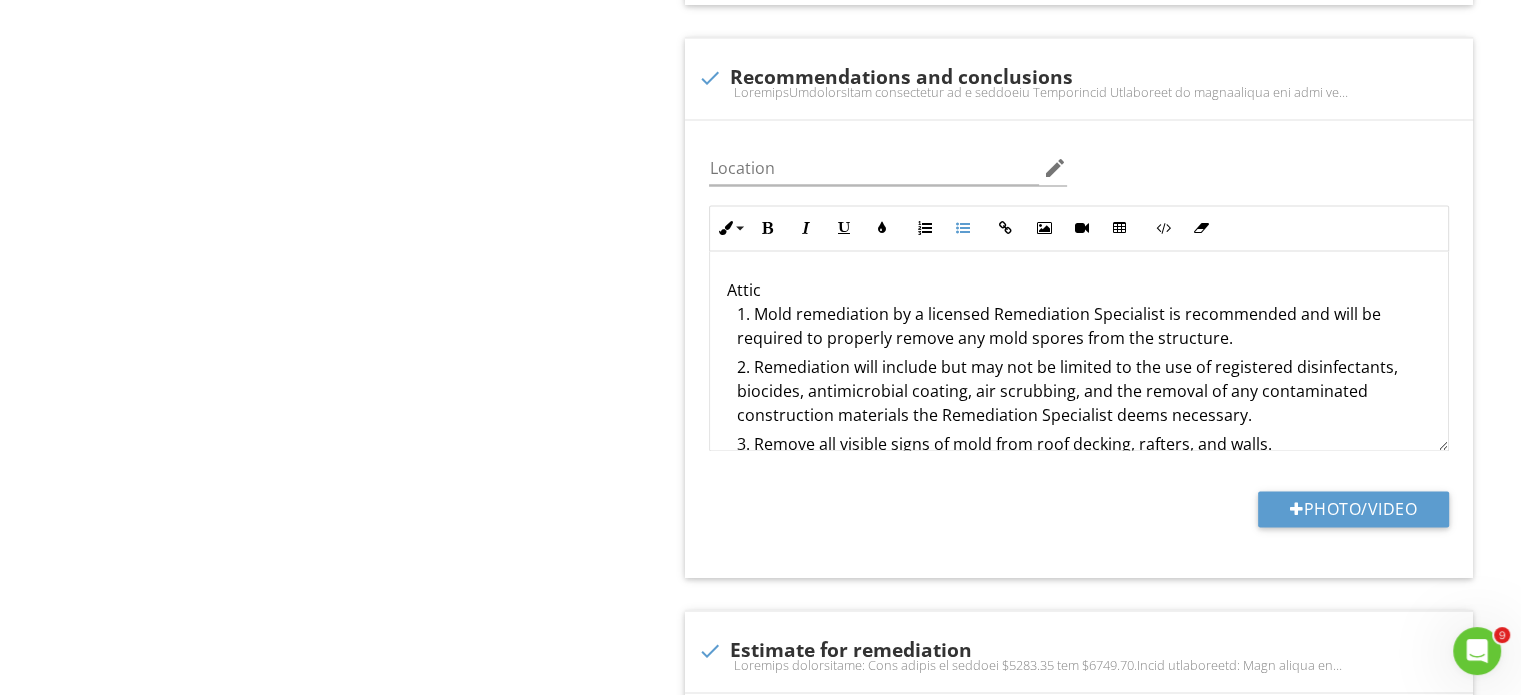 scroll, scrollTop: 324, scrollLeft: 0, axis: vertical 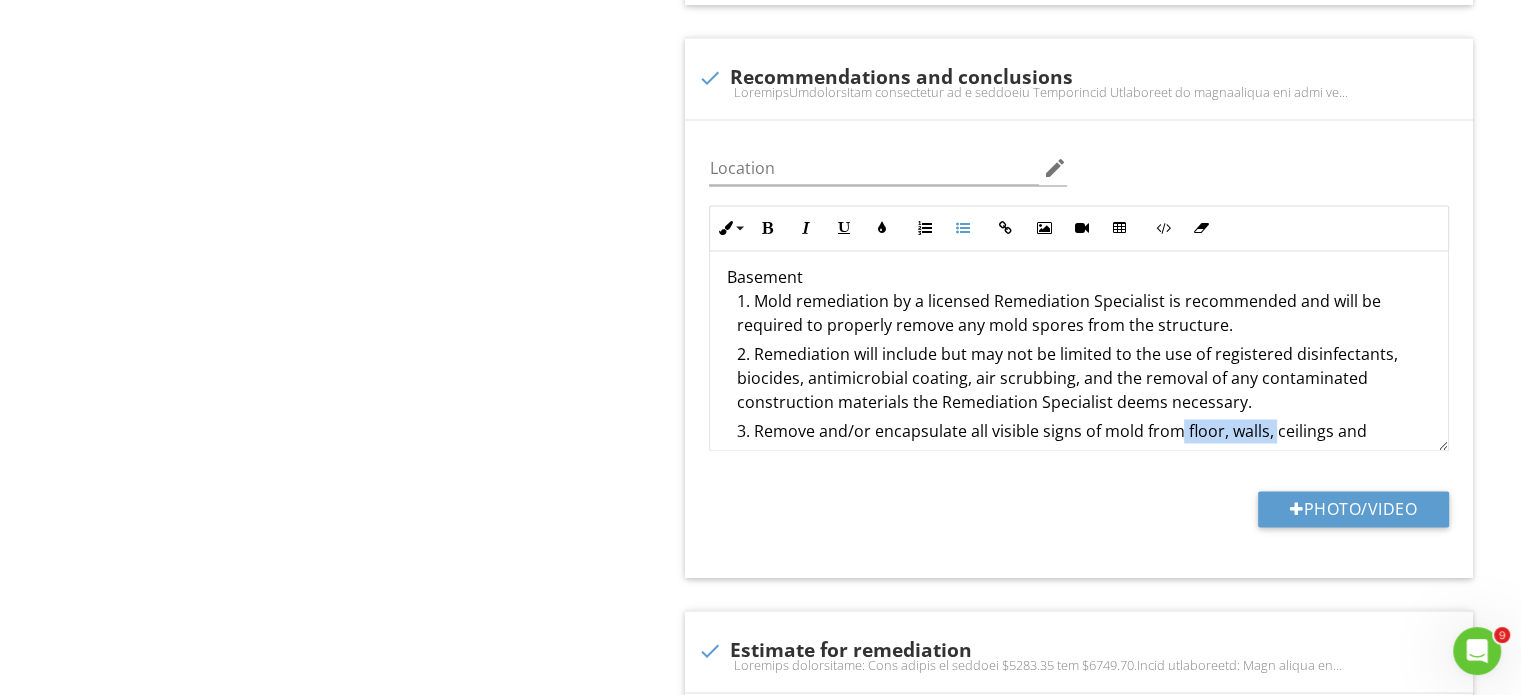 drag, startPoint x: 1176, startPoint y: 422, endPoint x: 1274, endPoint y: 426, distance: 98.0816 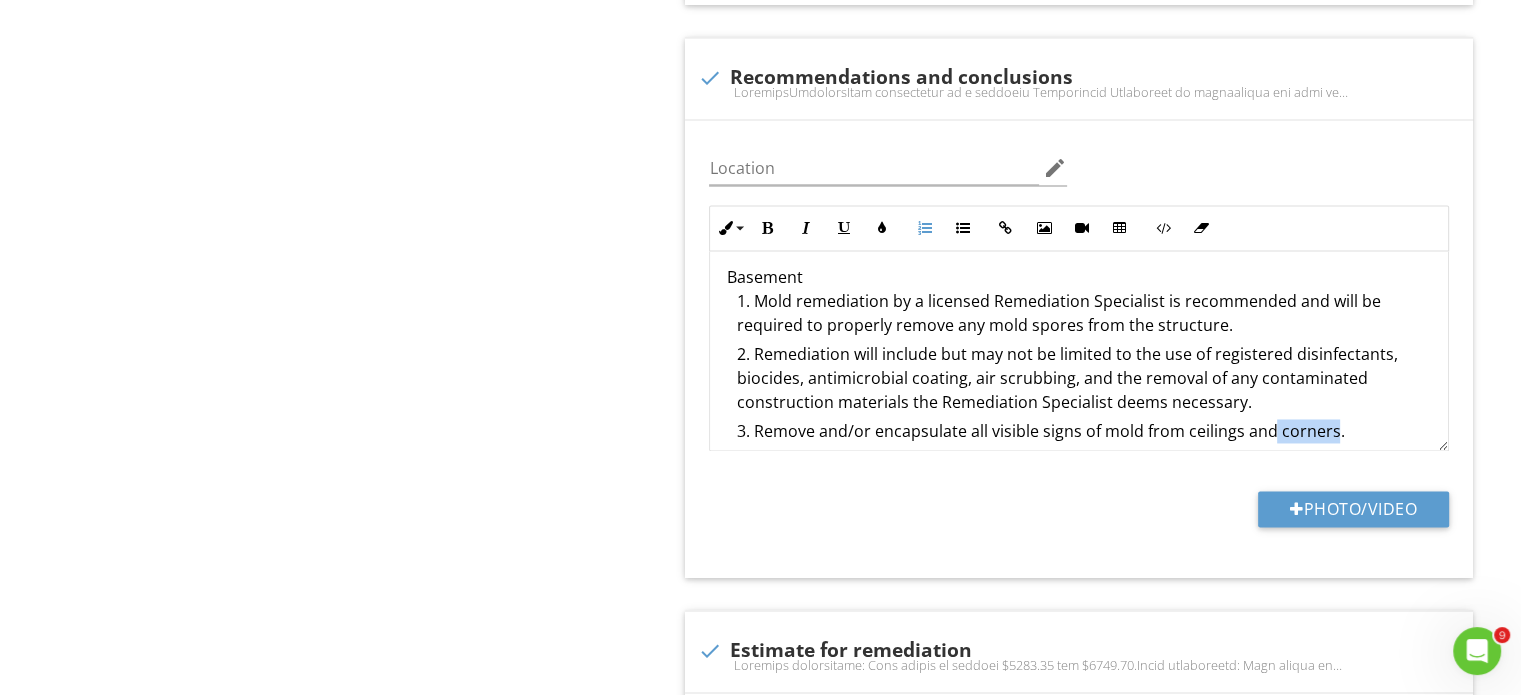 drag, startPoint x: 1271, startPoint y: 421, endPoint x: 1332, endPoint y: 426, distance: 61.204575 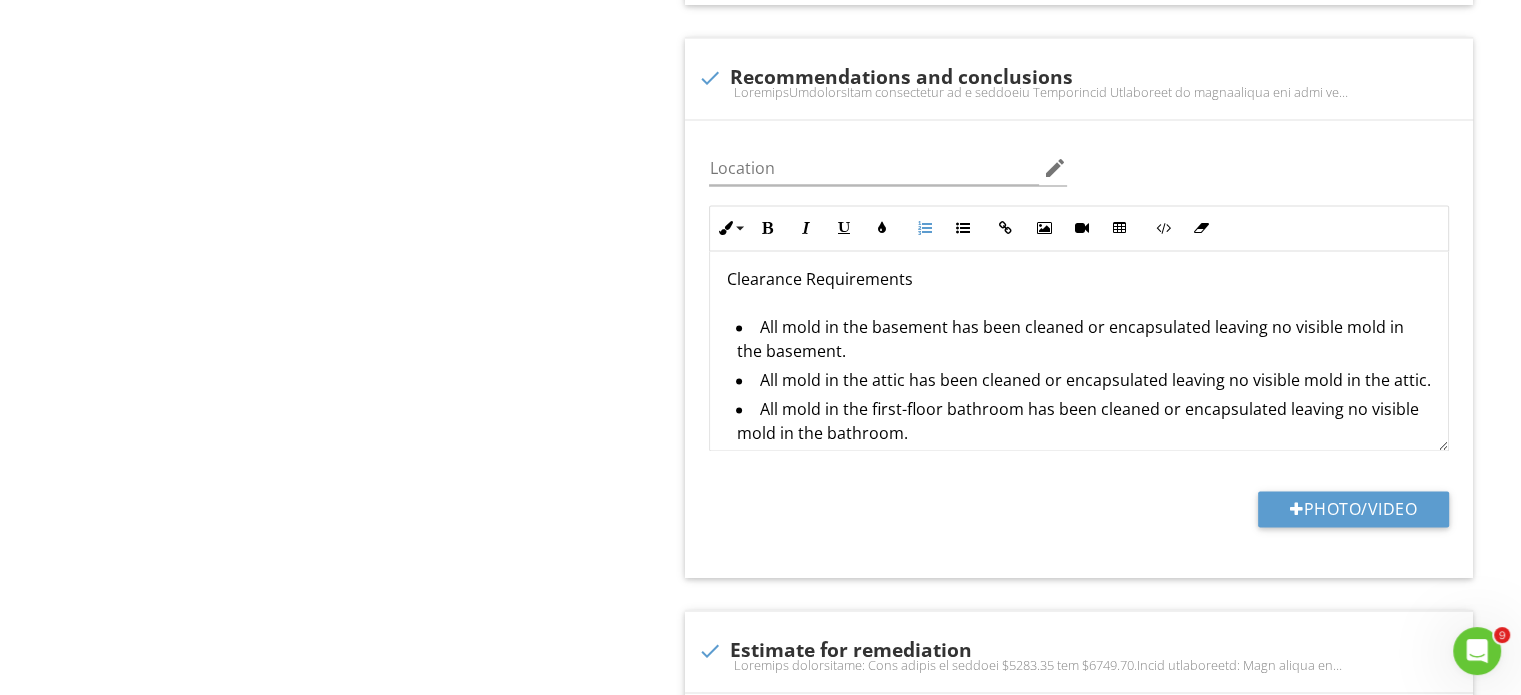 scroll, scrollTop: 1582, scrollLeft: 0, axis: vertical 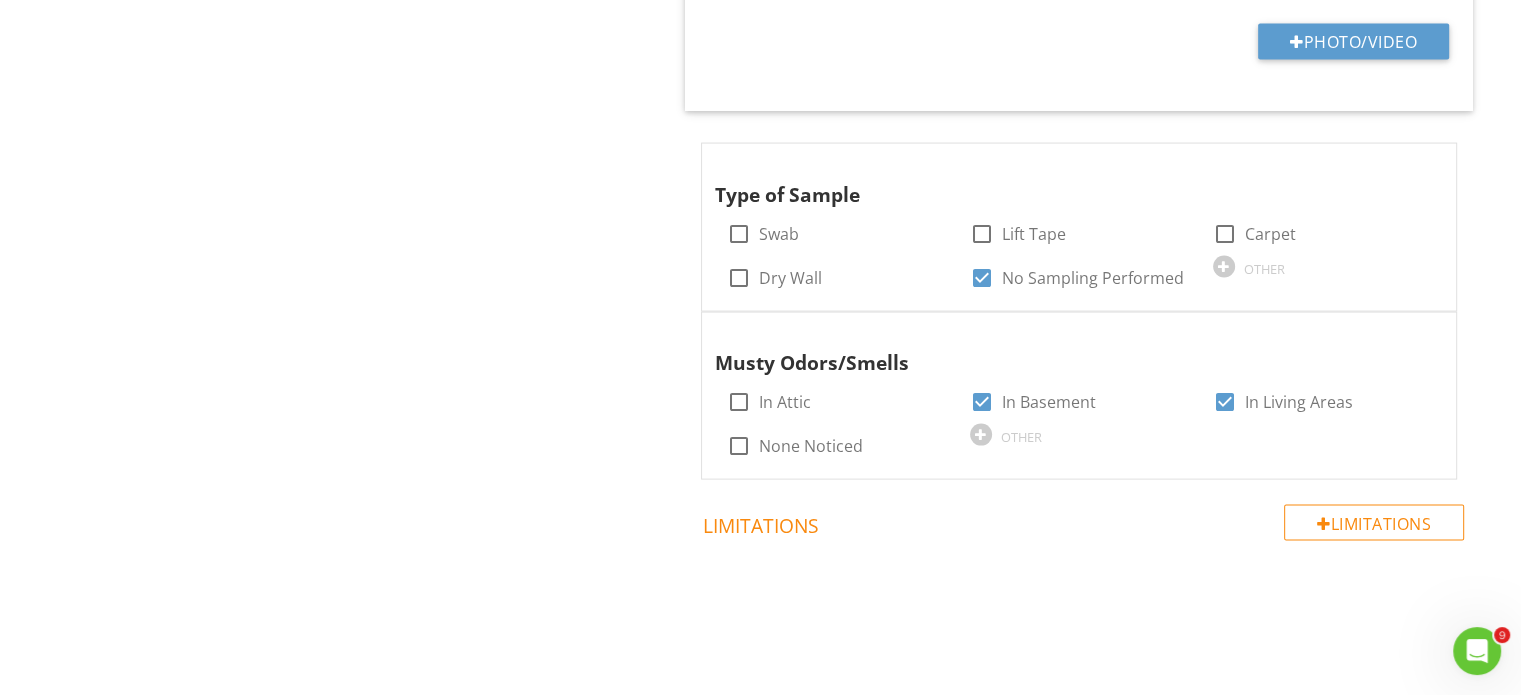 click on "Upload cover photo
Inspection Details
Mold
Section
Inspection Details
General
Inspection Areas
Item
General
Info
Information
Scope of Mold Assessment
check_box Limited Location - Basement   check_box Limited Location - Attic   check_box_outline_blank Limited Location - Living Area   check_box_outline_blank Full Assessment   check_box_outline_blank Visual Assessment Only   check_box_outline_blank Invasive Assessment   check_box_outline_blank Testing Performed   check_box Limited Location - First Floor Bathroom         OTHER                                               67F         OTHER" at bounding box center (760, -1622) 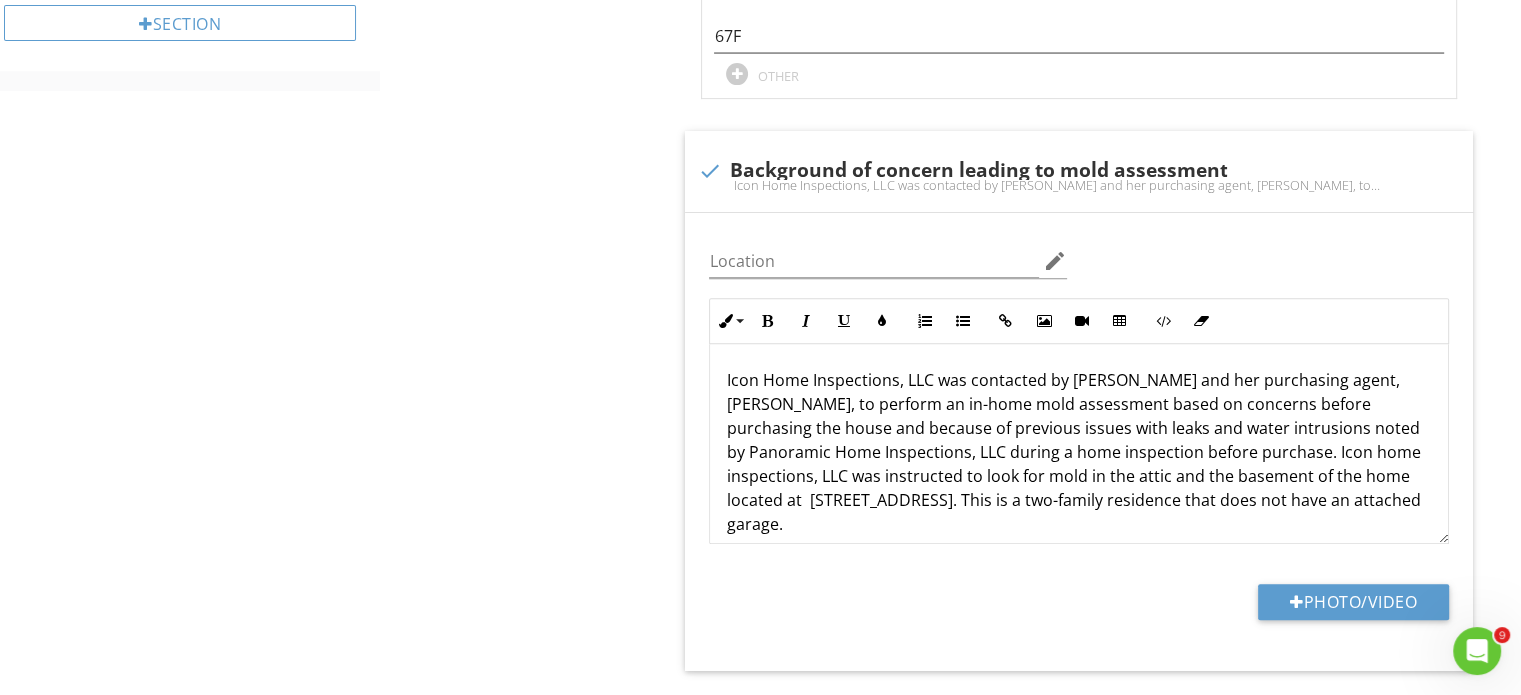 scroll, scrollTop: 0, scrollLeft: 0, axis: both 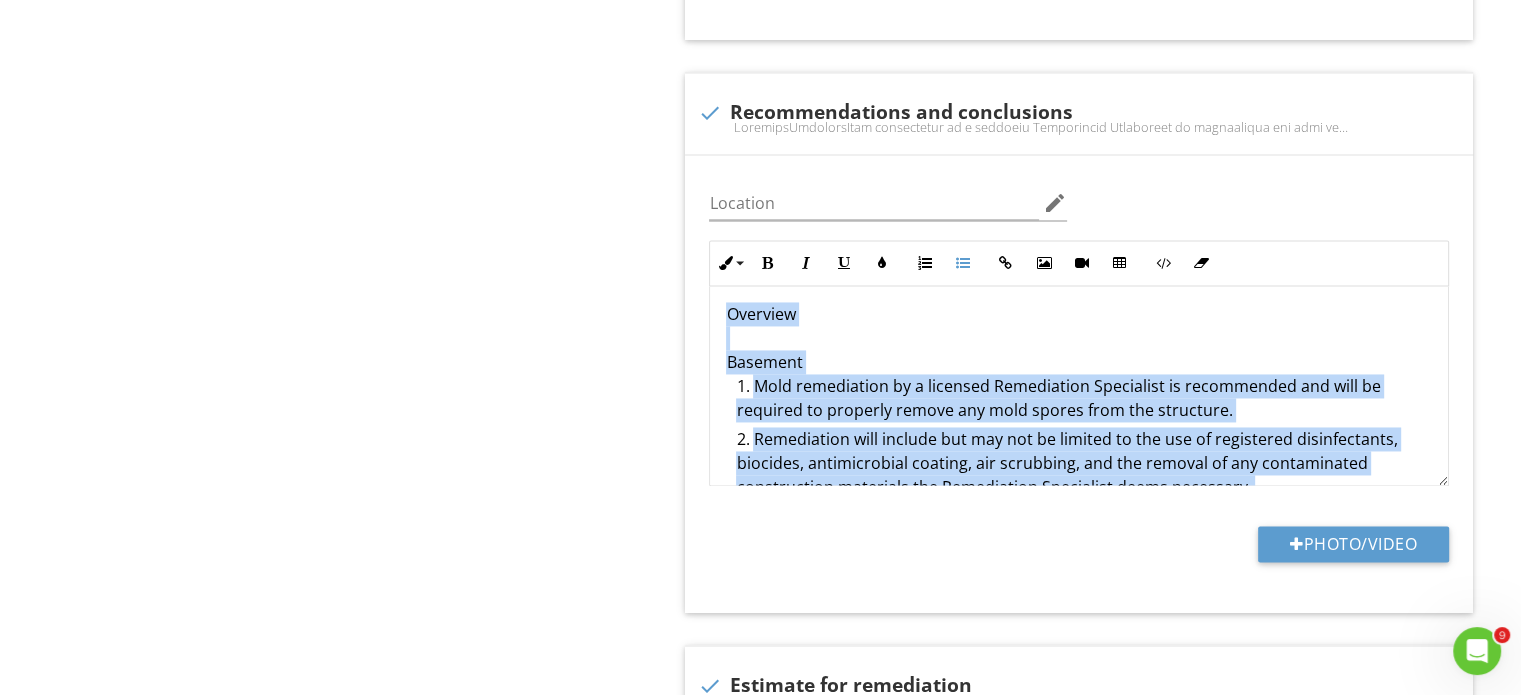 drag, startPoint x: 1353, startPoint y: 458, endPoint x: 658, endPoint y: 236, distance: 729.5951 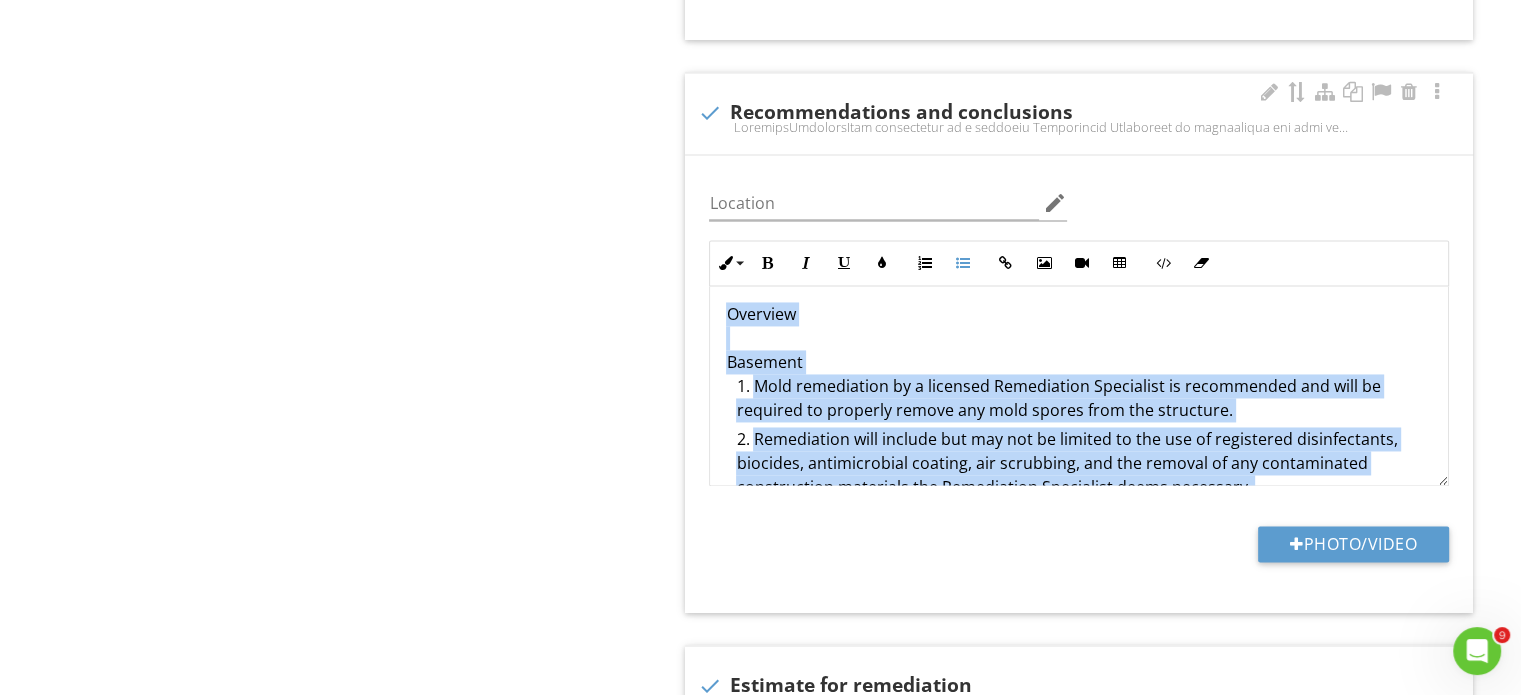 click on "Mold remediation by a licensed Remediation Specialist is recommended and will be required to properly remove any mold spores from the structure." at bounding box center [1084, 400] 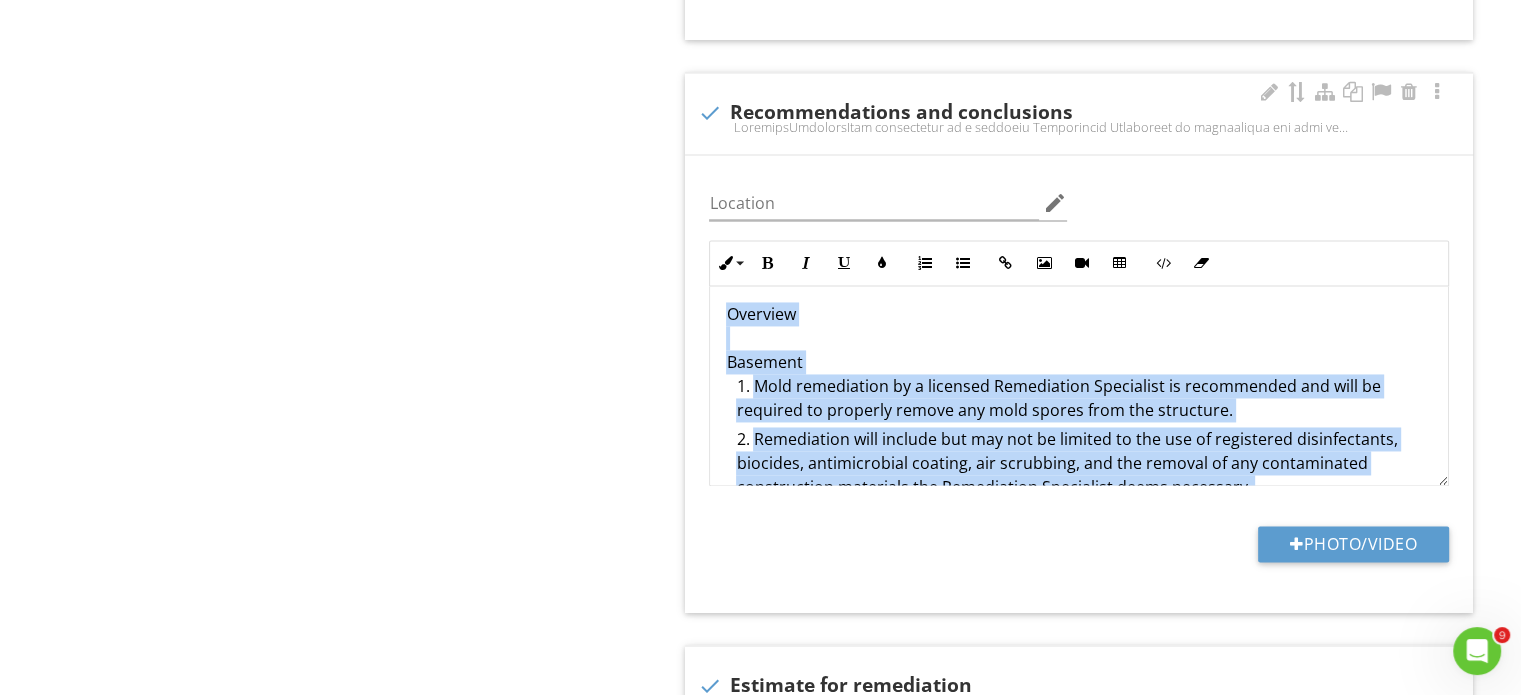 copy on "Overview Basement Mold remediation by a licensed Remediation Specialist is recommended and will be required to properly remove any mold spores from the structure. Remediation will include but may not be limited to the use of registered disinfectants, biocides, antimicrobial coating, air scrubbing, and the removal of any contaminated construction materials the Remediation Specialist deems necessary. Remove and/or encapsulate all visible signs of mold from ceilings and joists. Attic Mold remediation by a licensed Remediation Specialist is recommended and will be required to properly remove any mold spores from the structure. Remediation will include but may not be limited to the use of registered disinfectants, biocides, antimicrobial coating, air scrubbing, and the removal of any contaminated construction materials the Remediation Specialist deems necessary. Remove all visible signs of mold from roof decking, rafters, and walls. Recommendations to address moisture and lack of ventilation: Contact a qualifie..." 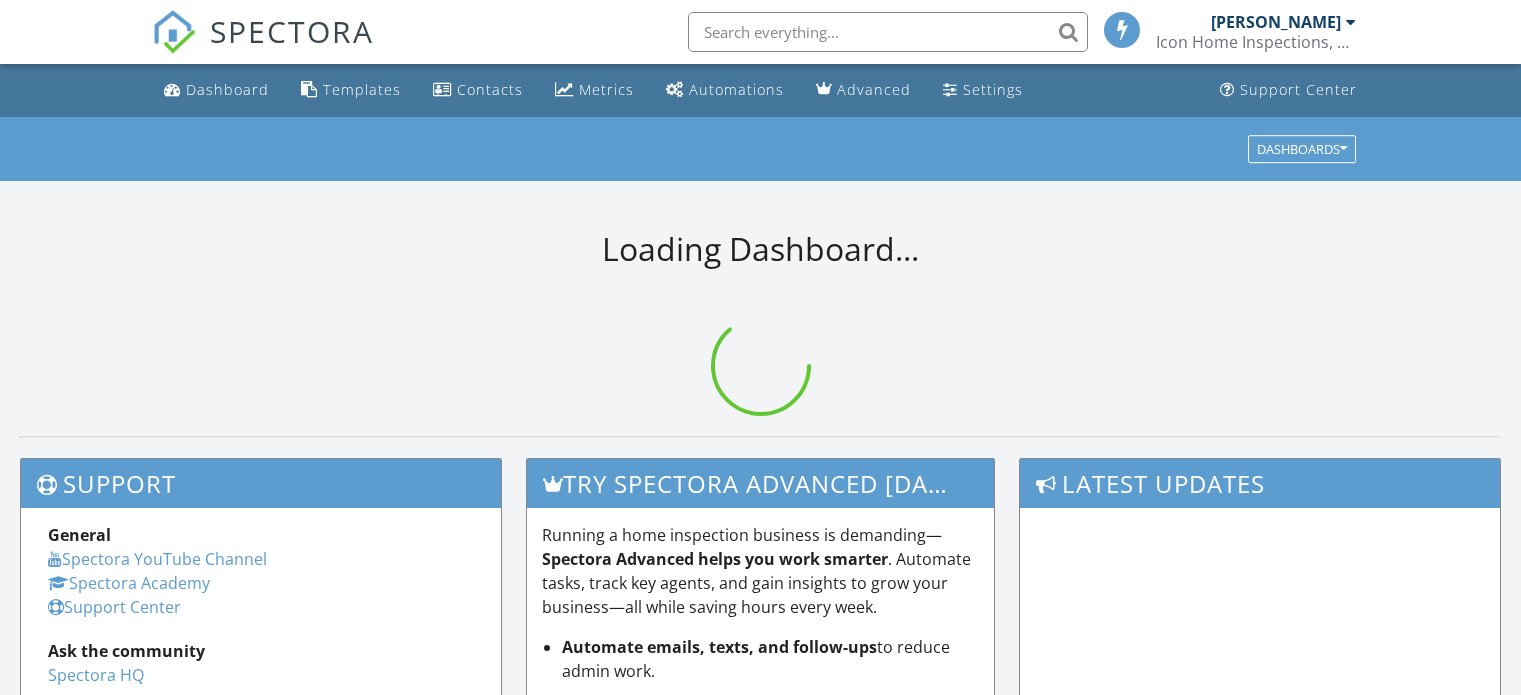 scroll, scrollTop: 0, scrollLeft: 0, axis: both 